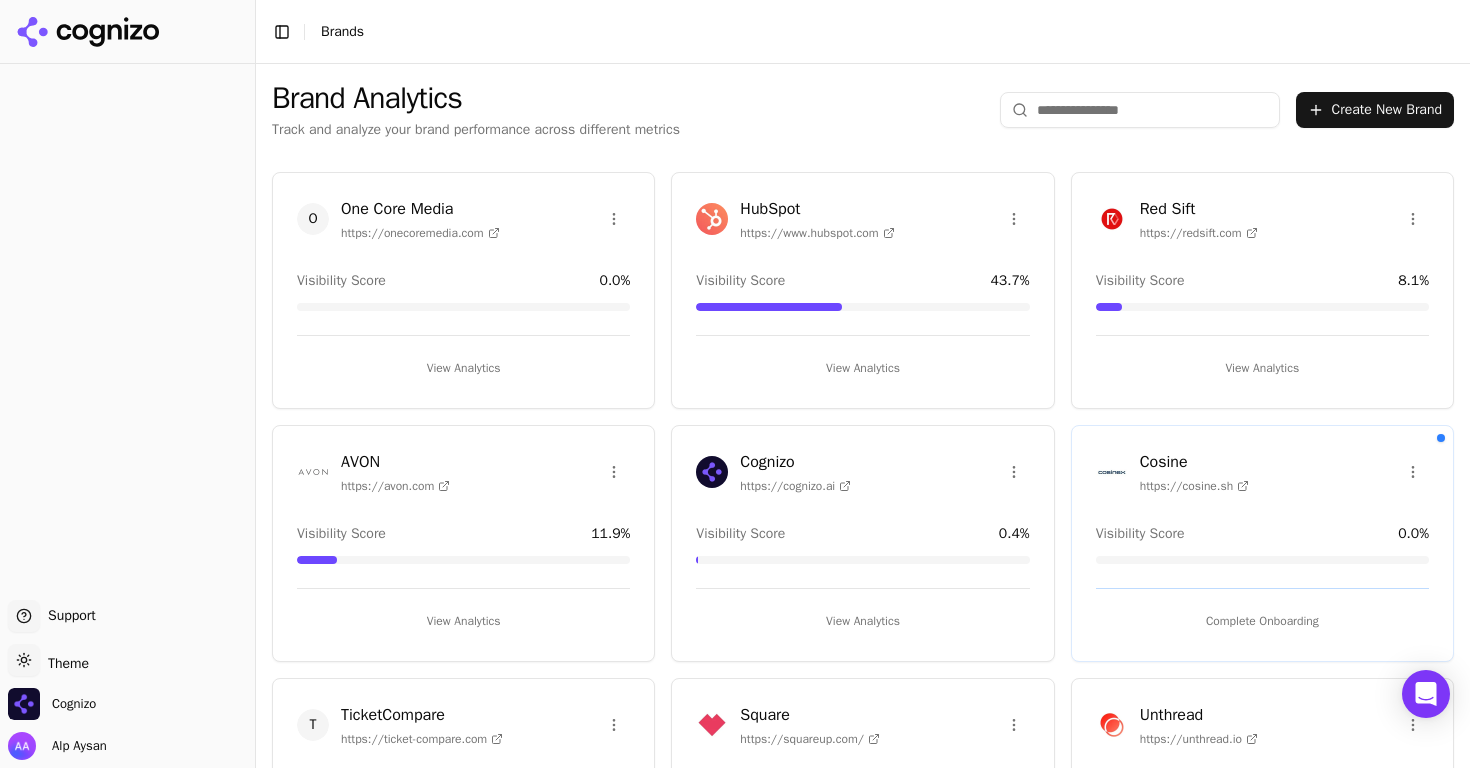 scroll, scrollTop: 0, scrollLeft: 0, axis: both 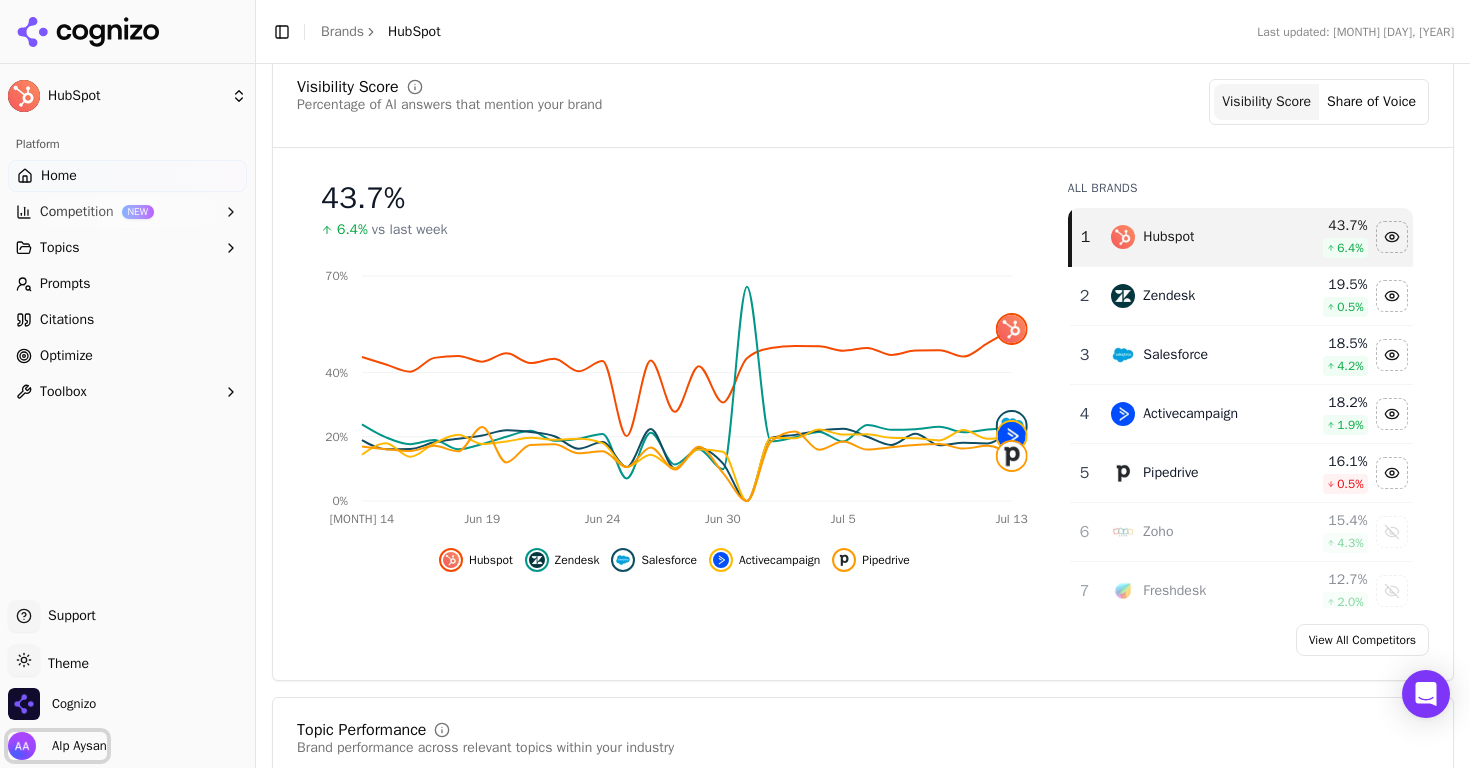 click on "Alp Aysan" at bounding box center [75, 746] 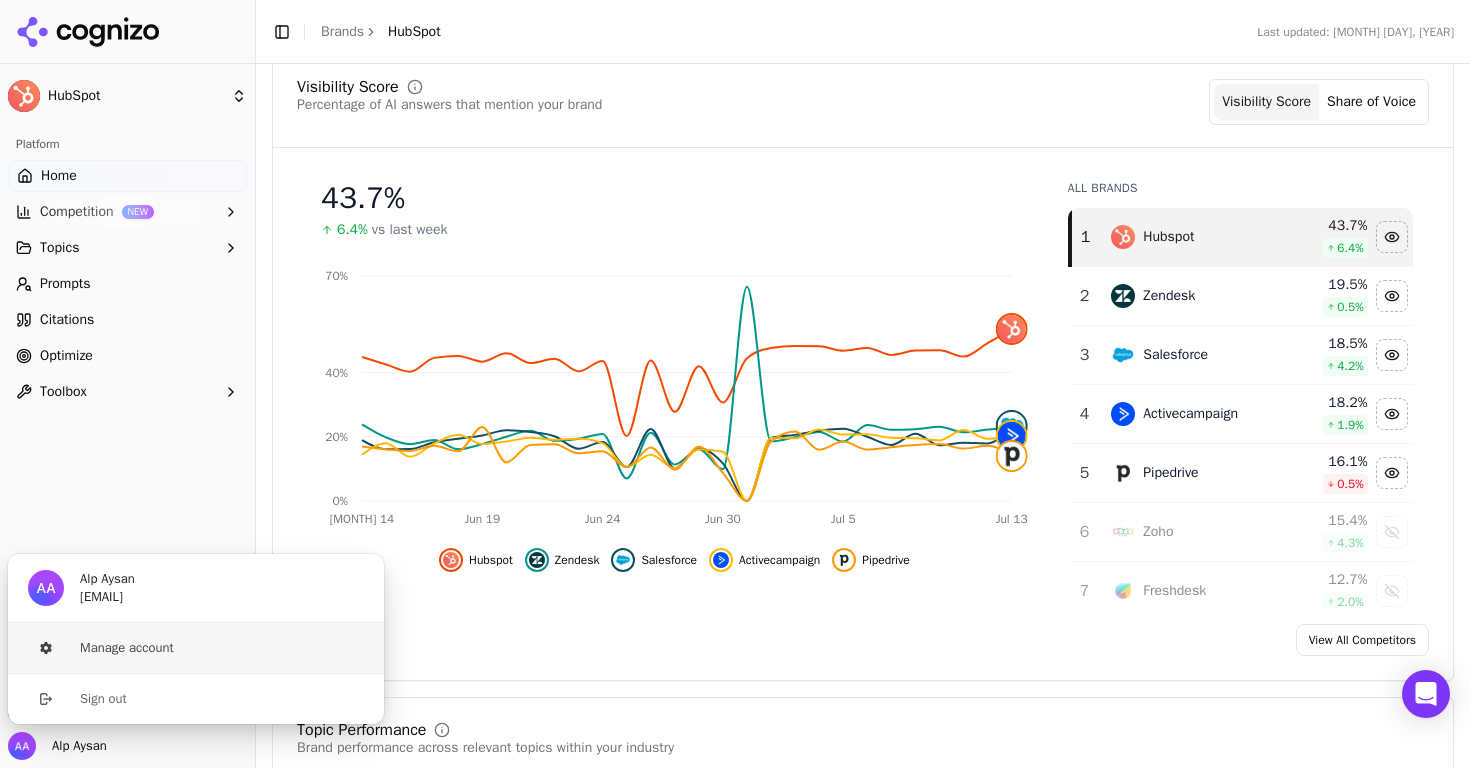 click on "Manage account" at bounding box center (196, 648) 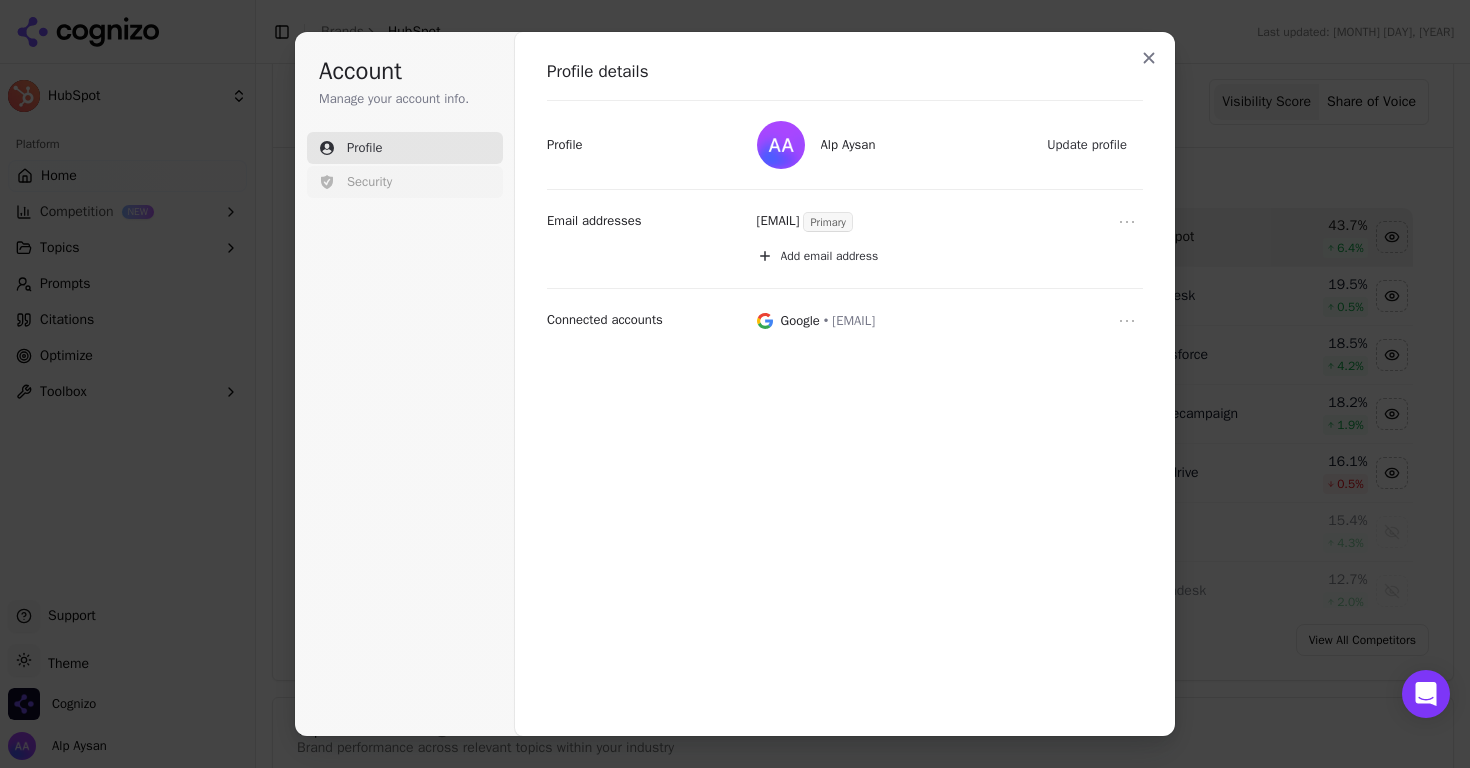 click on "Security" at bounding box center [405, 182] 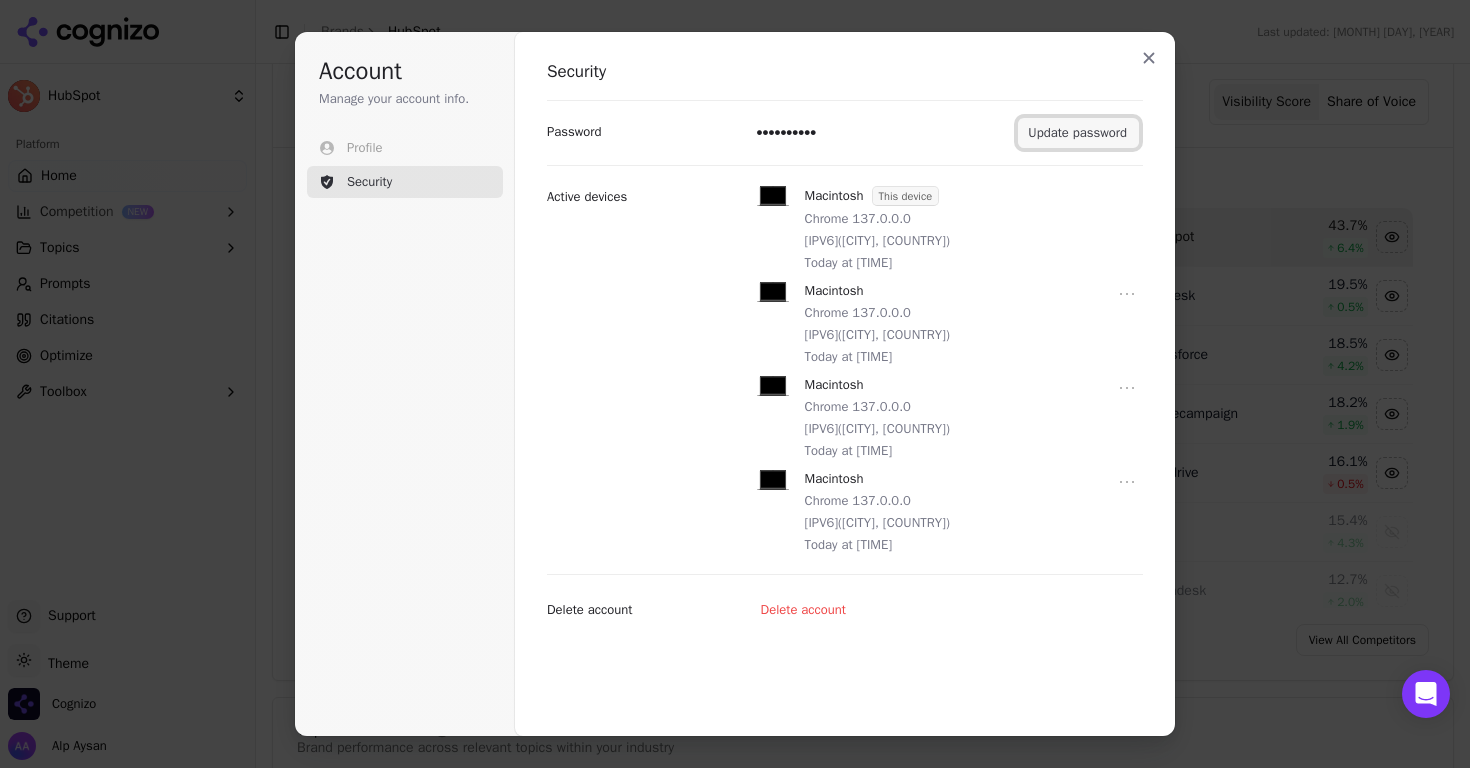 click on "Update password" at bounding box center [1078, 133] 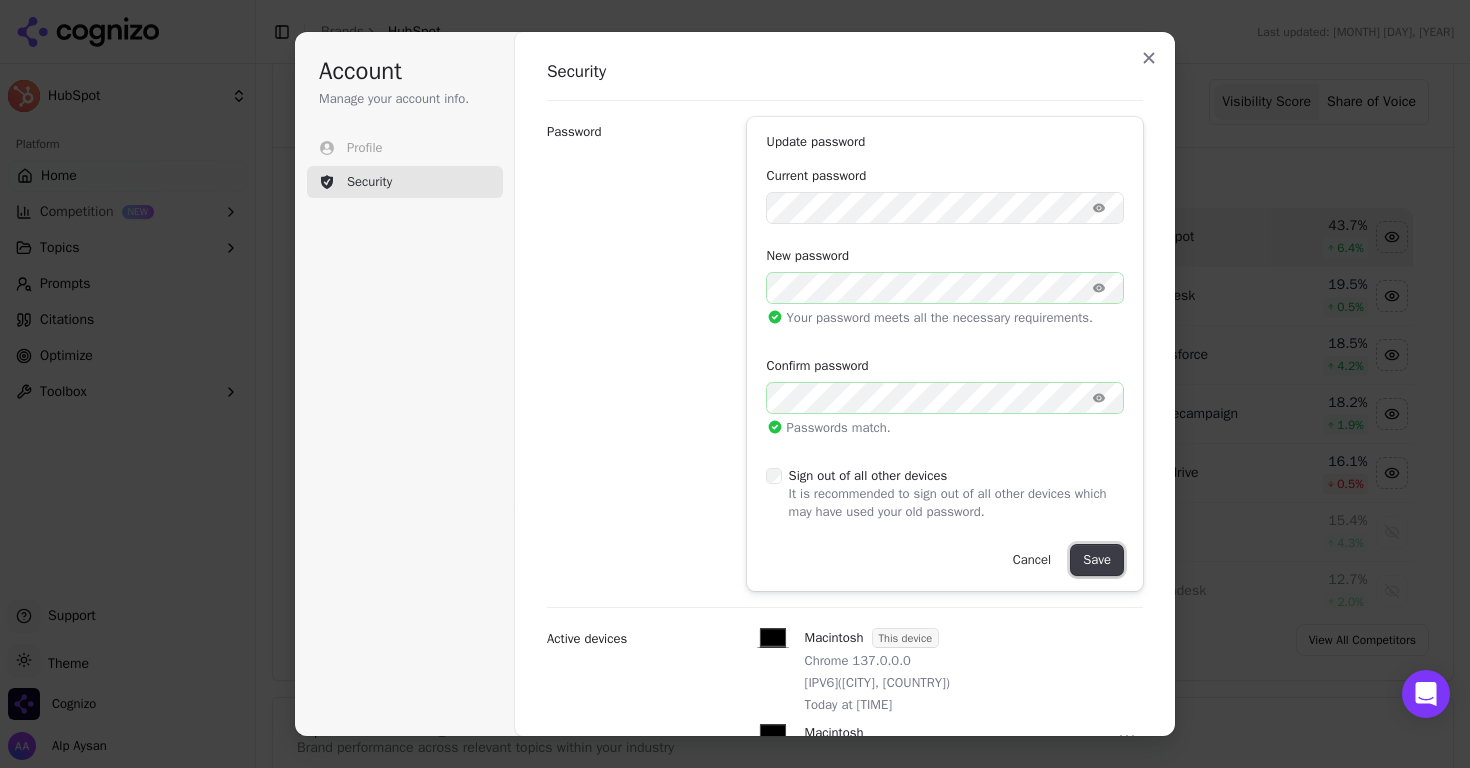click on "Save" at bounding box center [1097, 560] 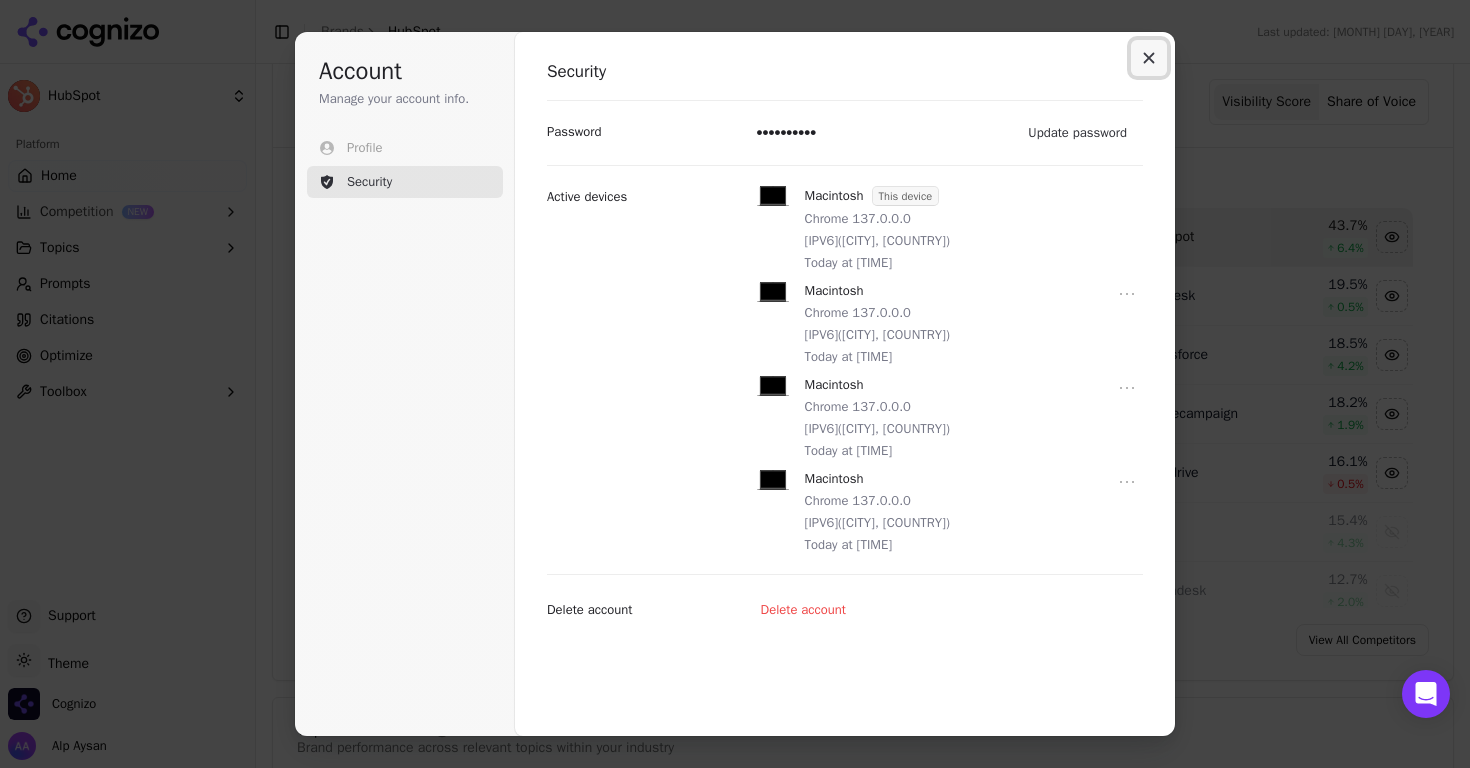 click 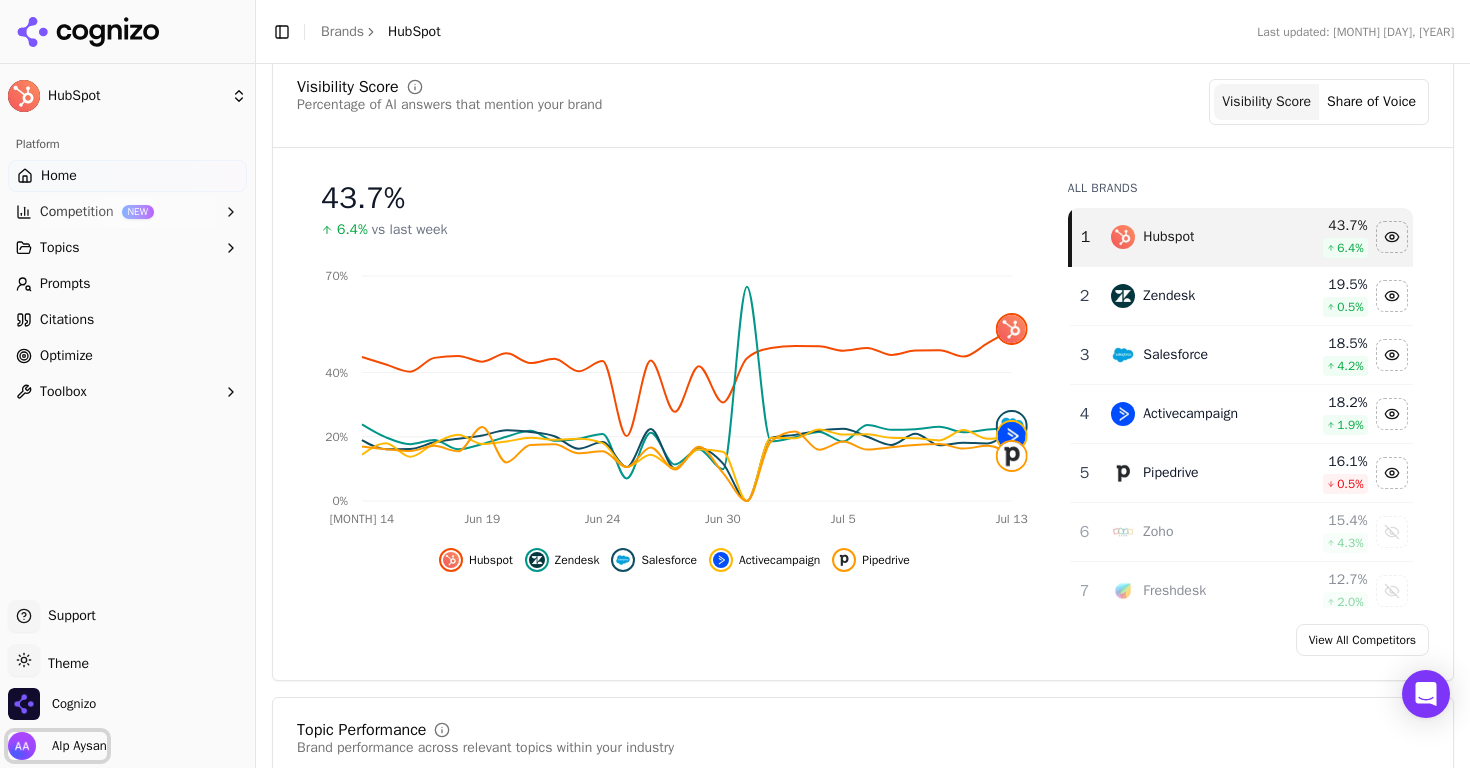 type 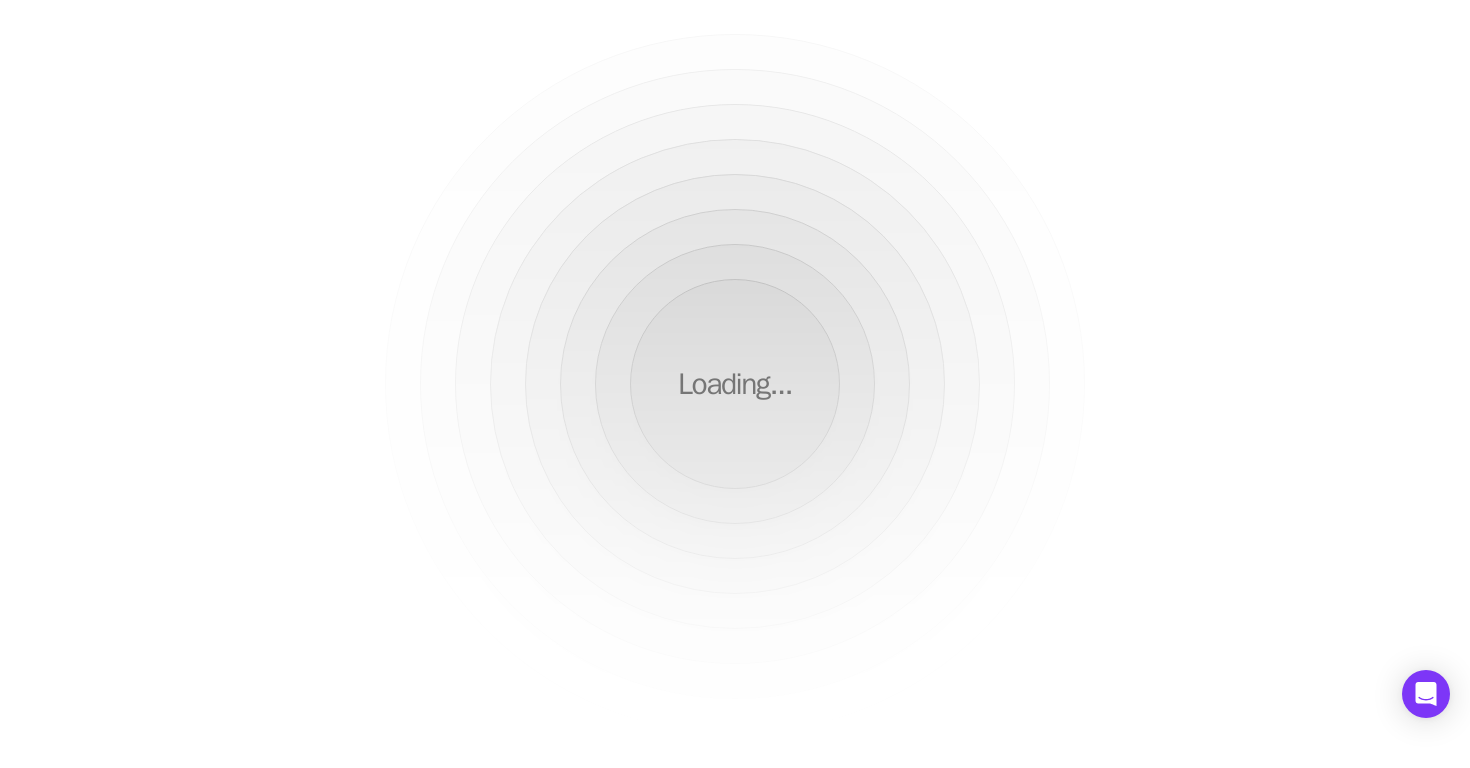 scroll, scrollTop: 0, scrollLeft: 0, axis: both 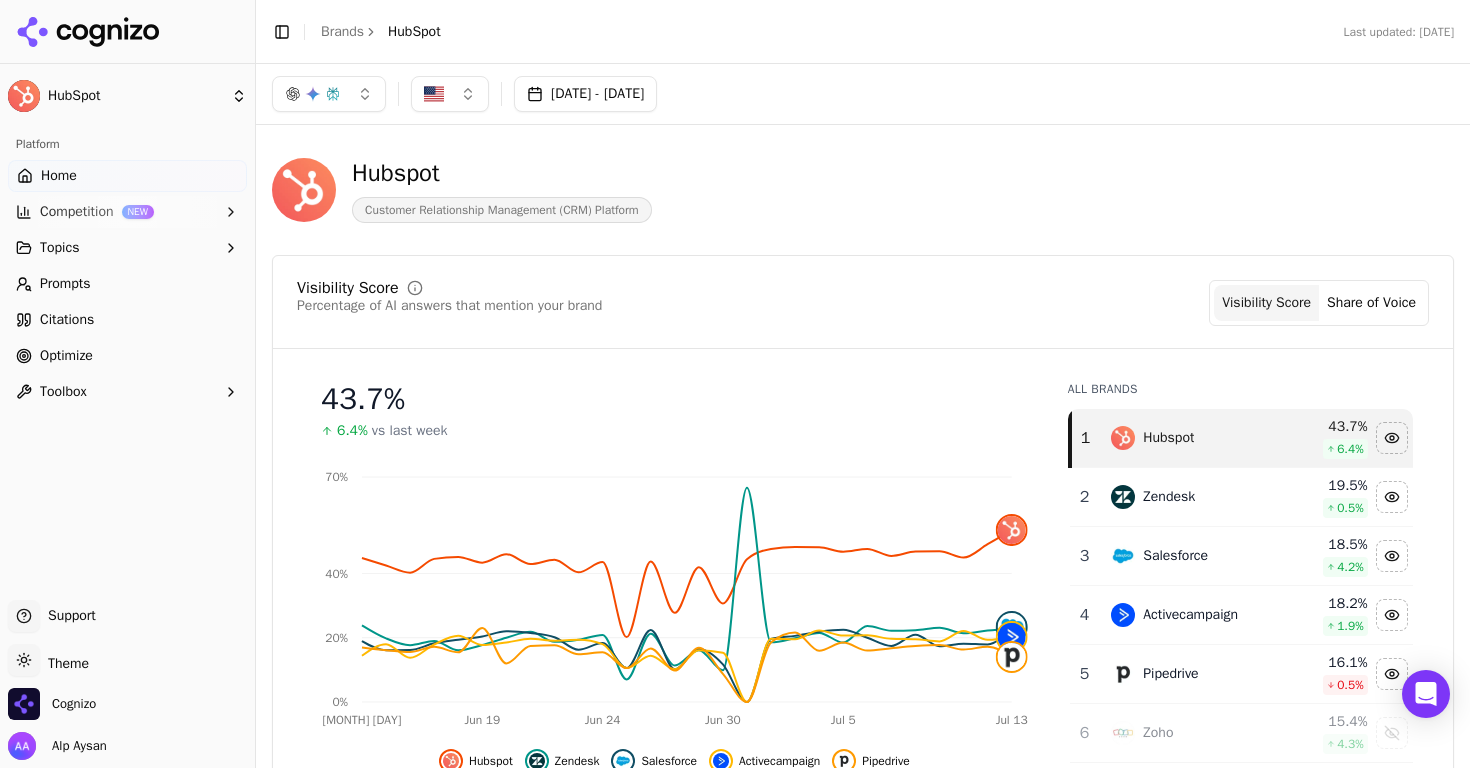 click on "Prompts" at bounding box center (127, 284) 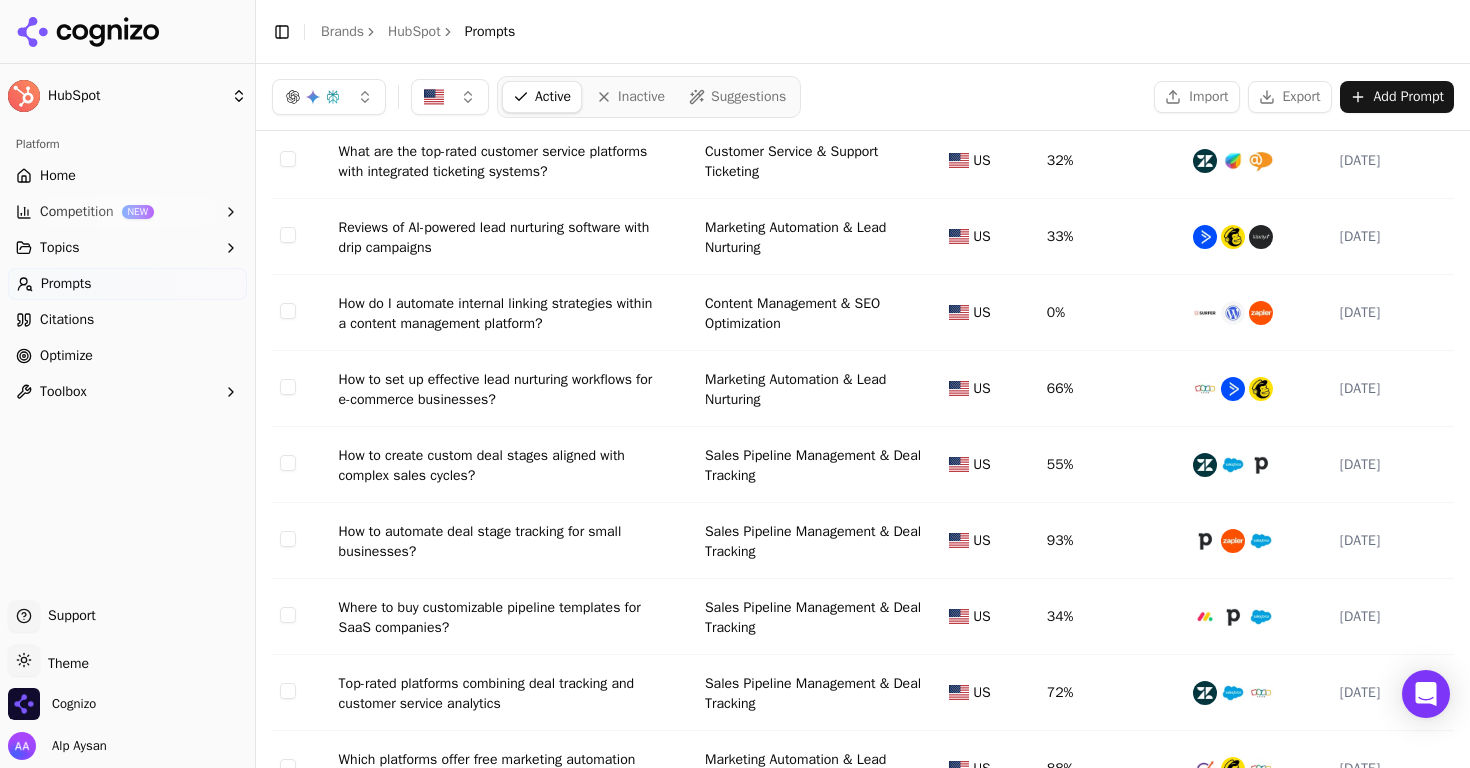 scroll, scrollTop: 0, scrollLeft: 0, axis: both 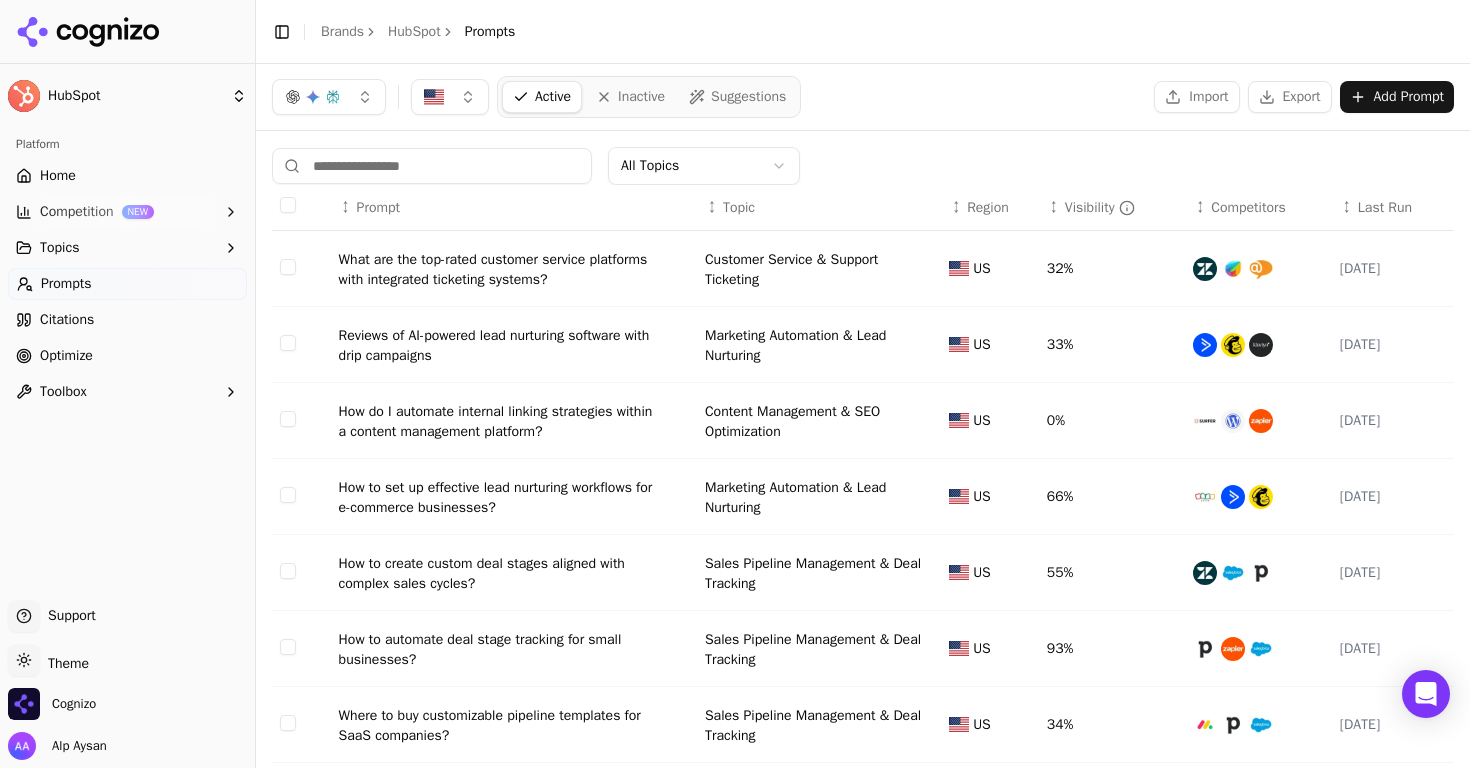 click 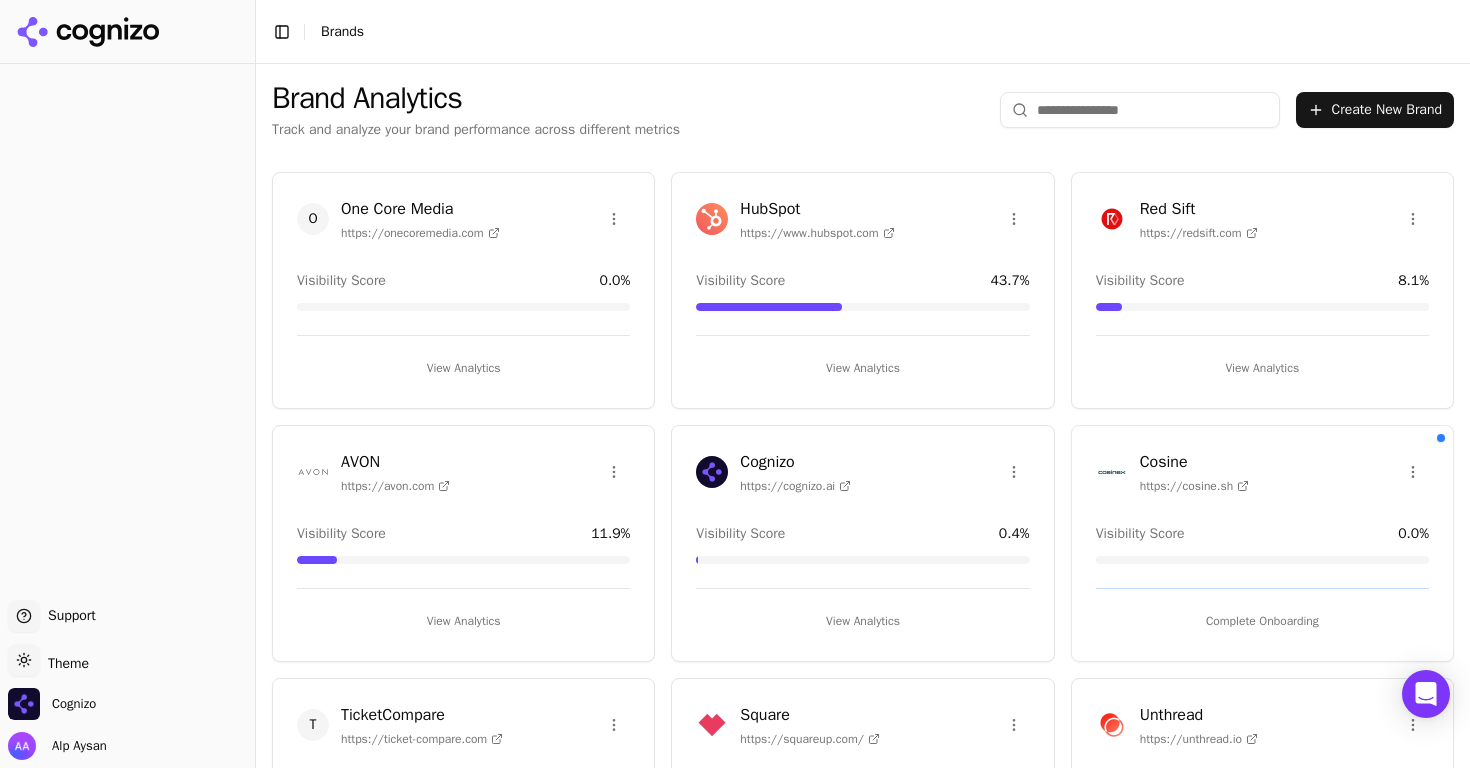click at bounding box center (1140, 110) 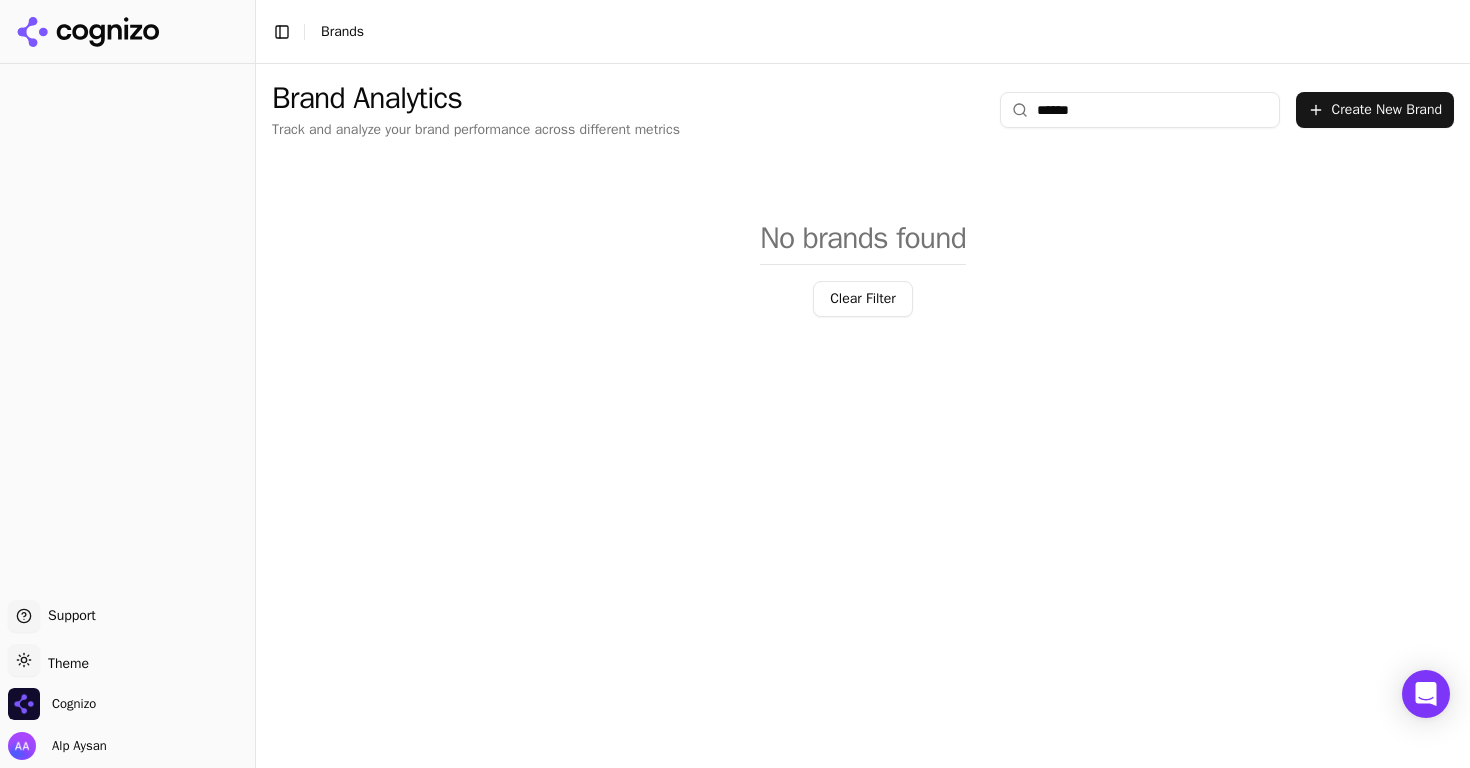type on "*******" 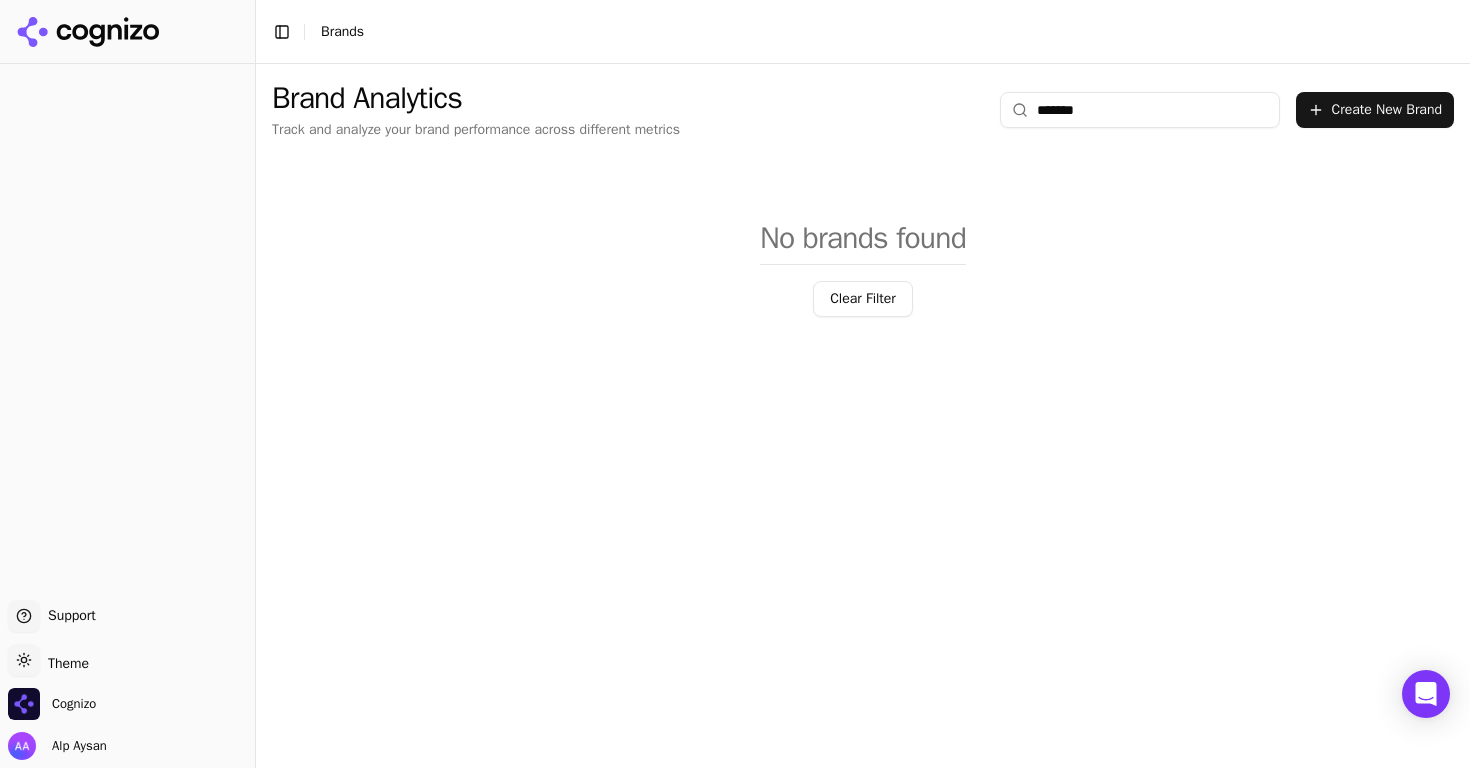 type 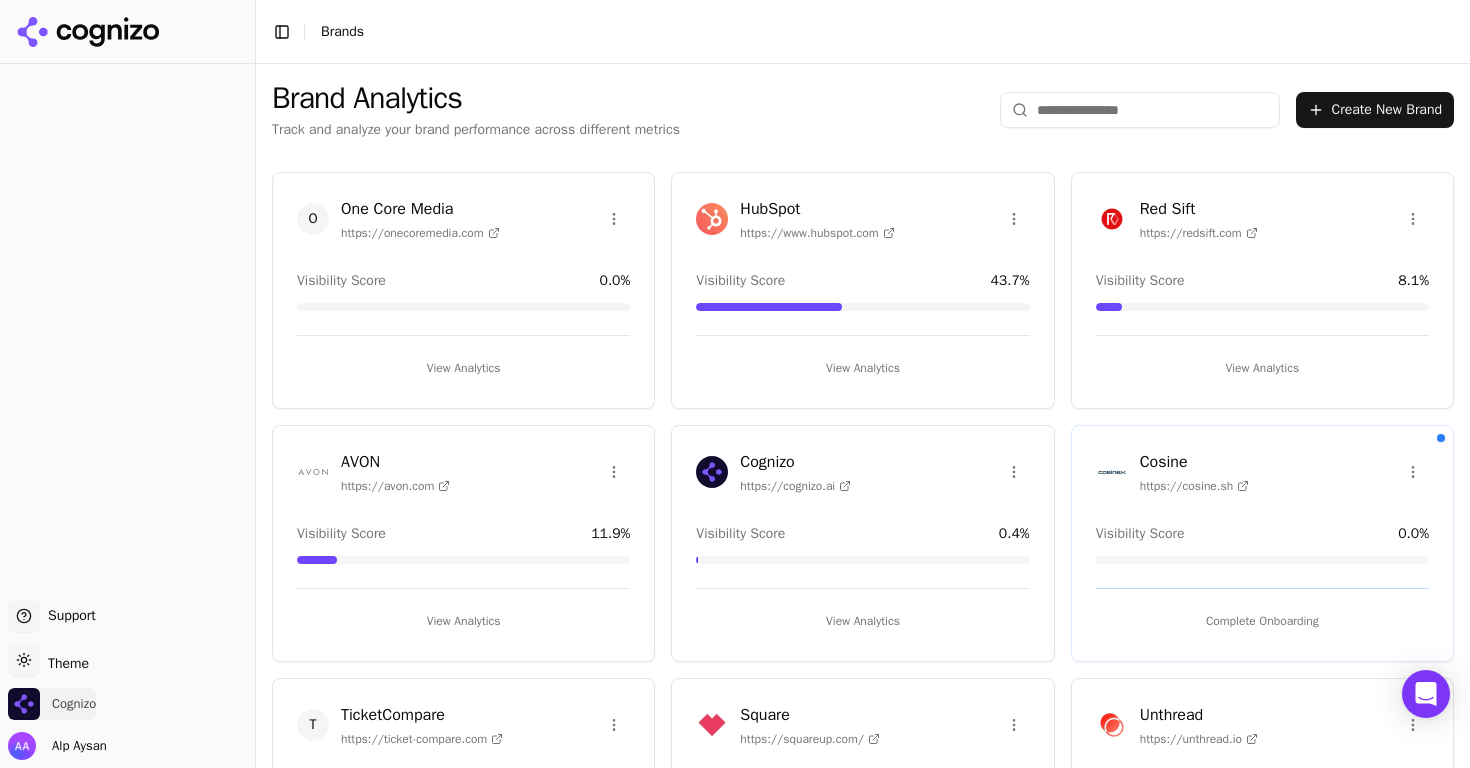 click on "Cognizo" at bounding box center [74, 704] 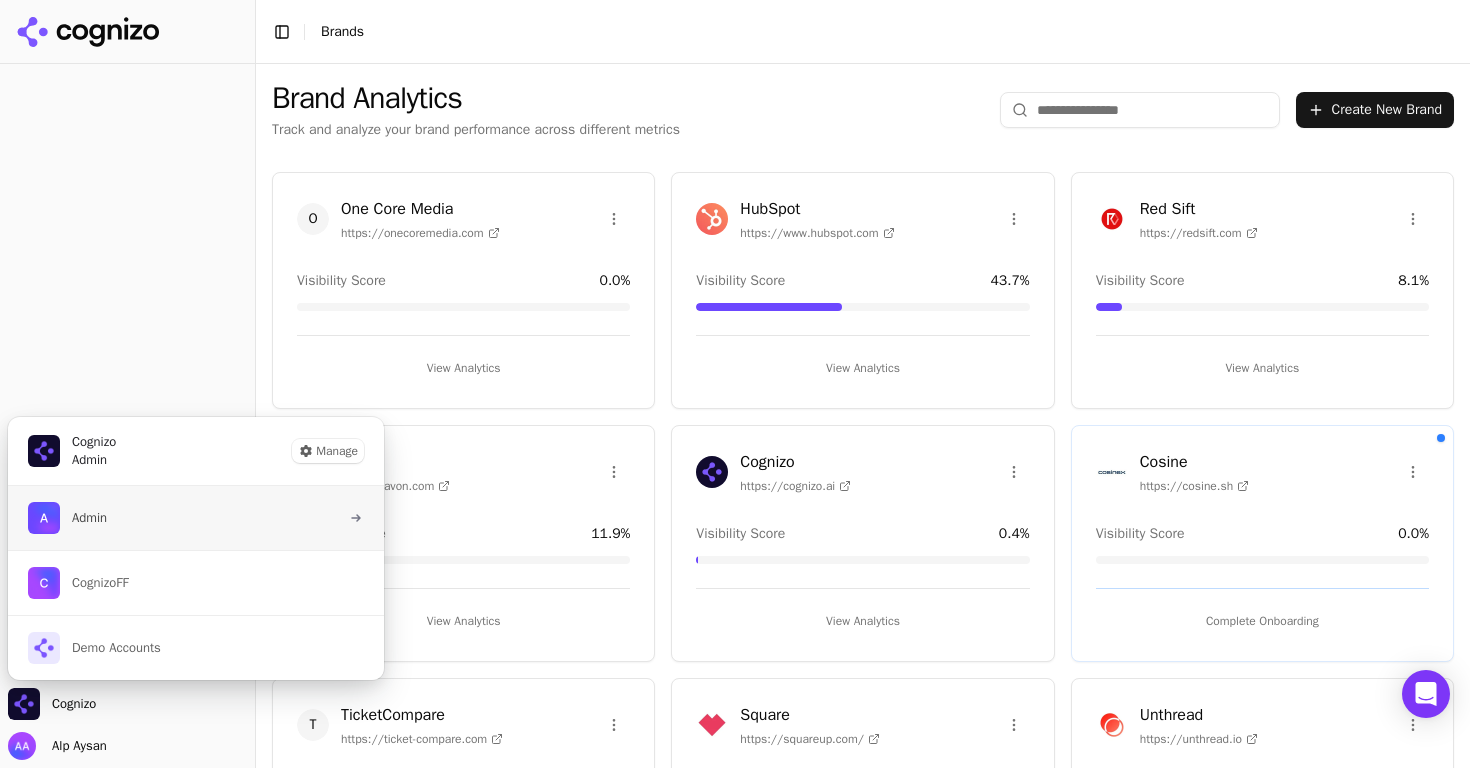 click on "Admin" at bounding box center (196, 518) 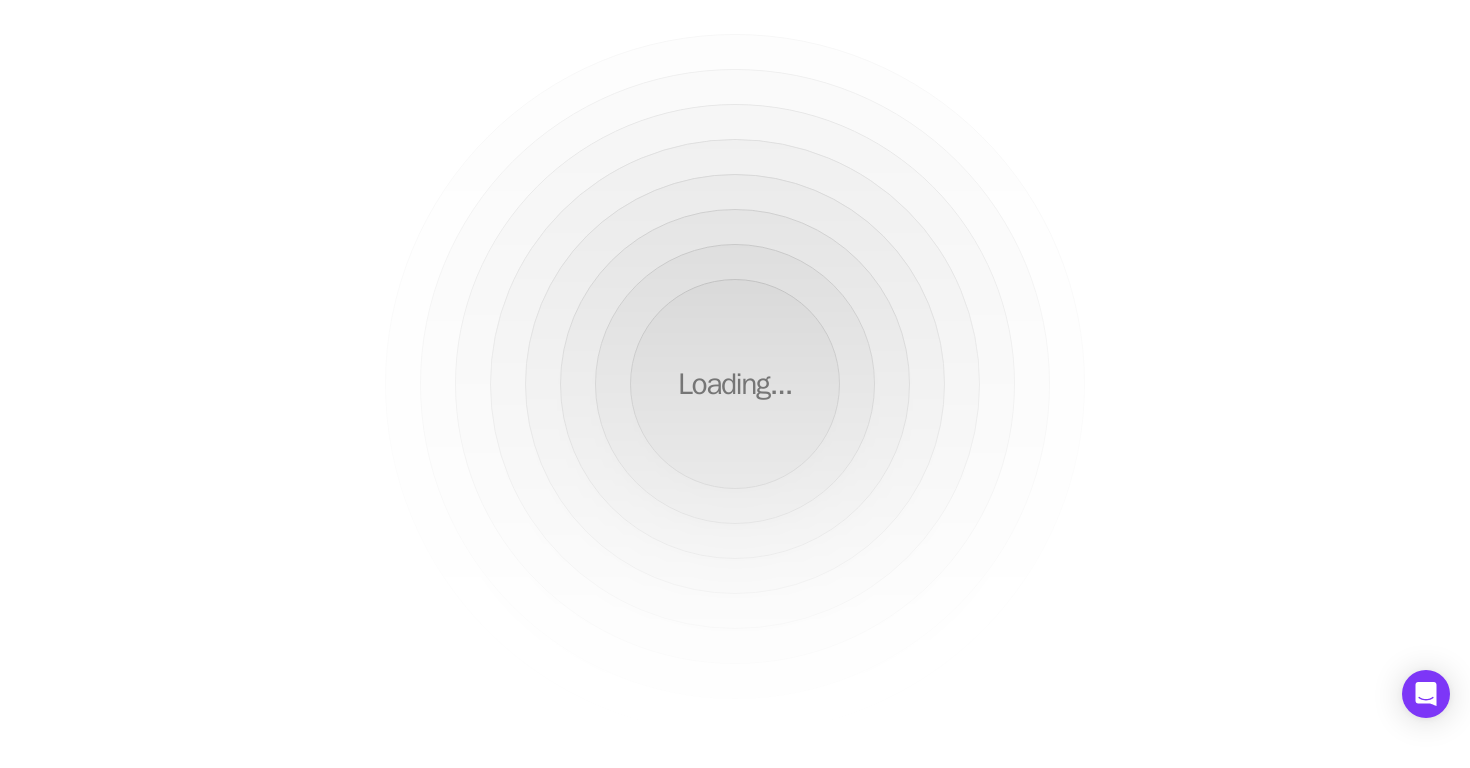 scroll, scrollTop: 0, scrollLeft: 0, axis: both 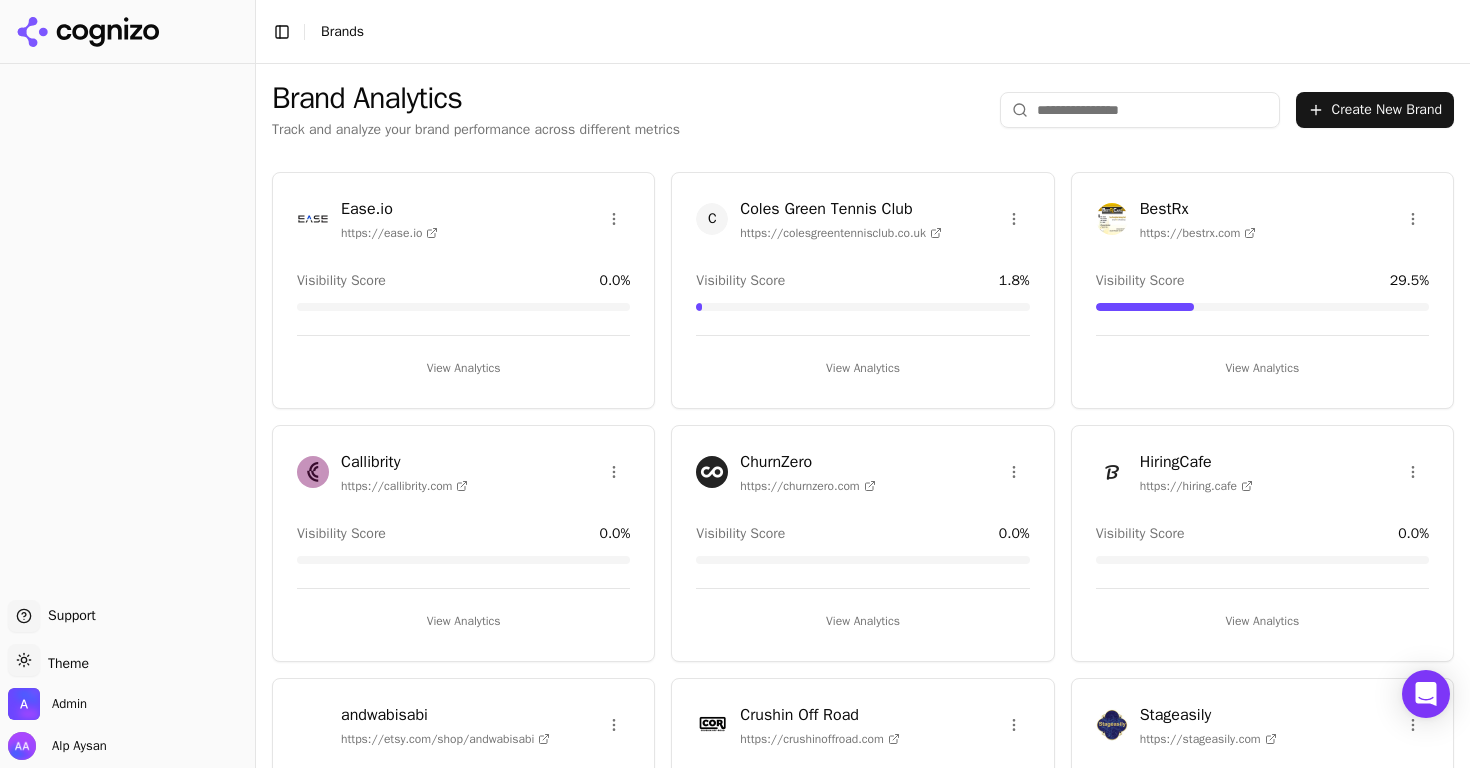 click at bounding box center [1140, 110] 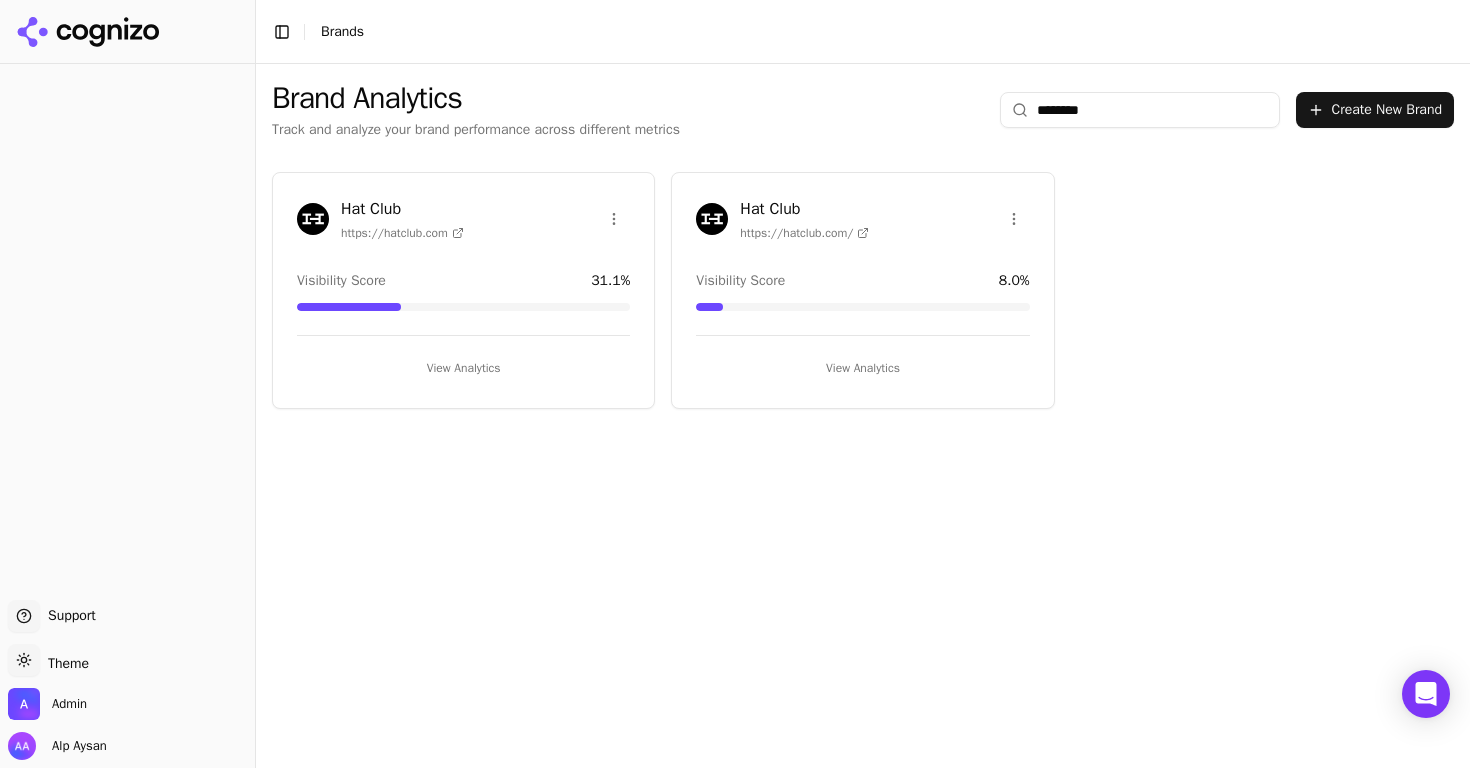 type on "********" 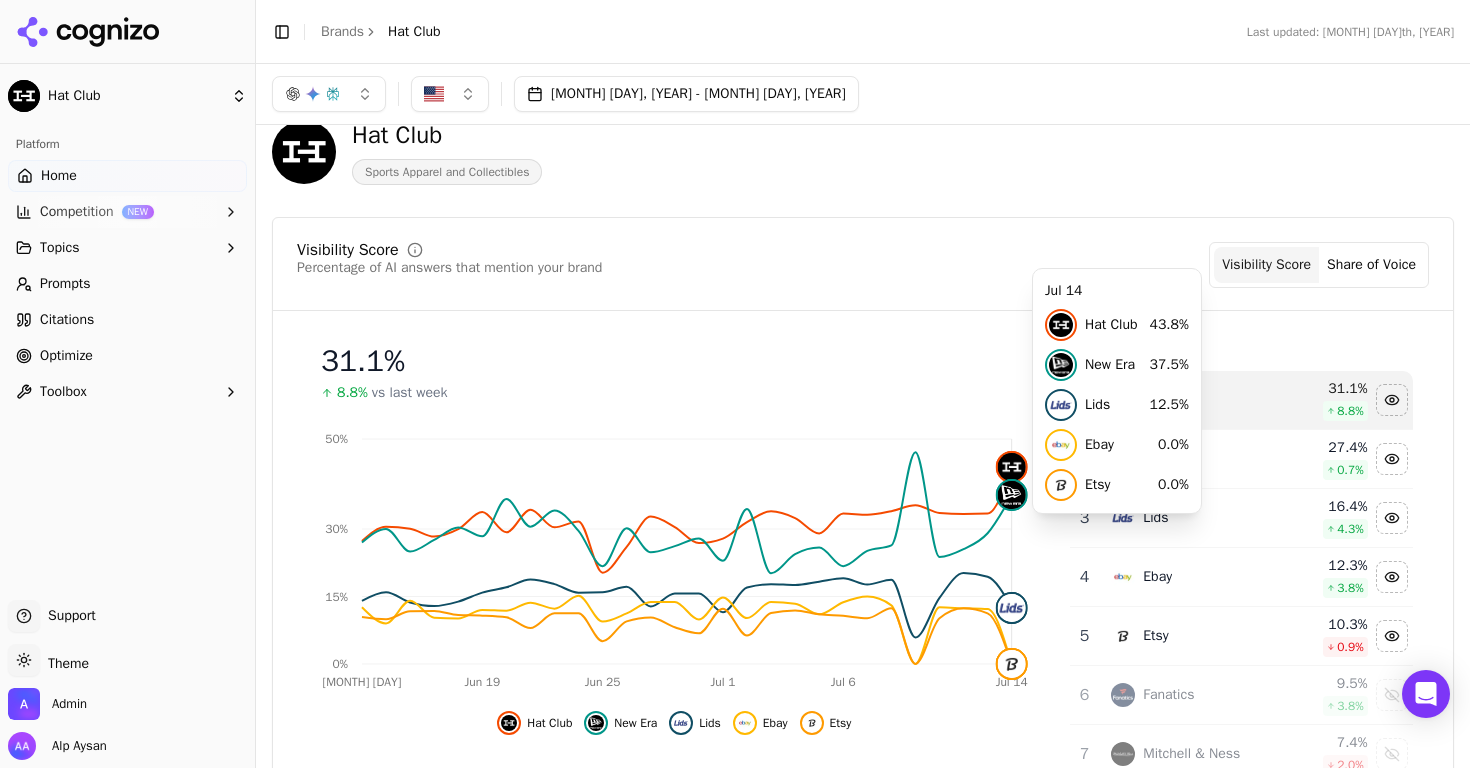 scroll, scrollTop: 51, scrollLeft: 0, axis: vertical 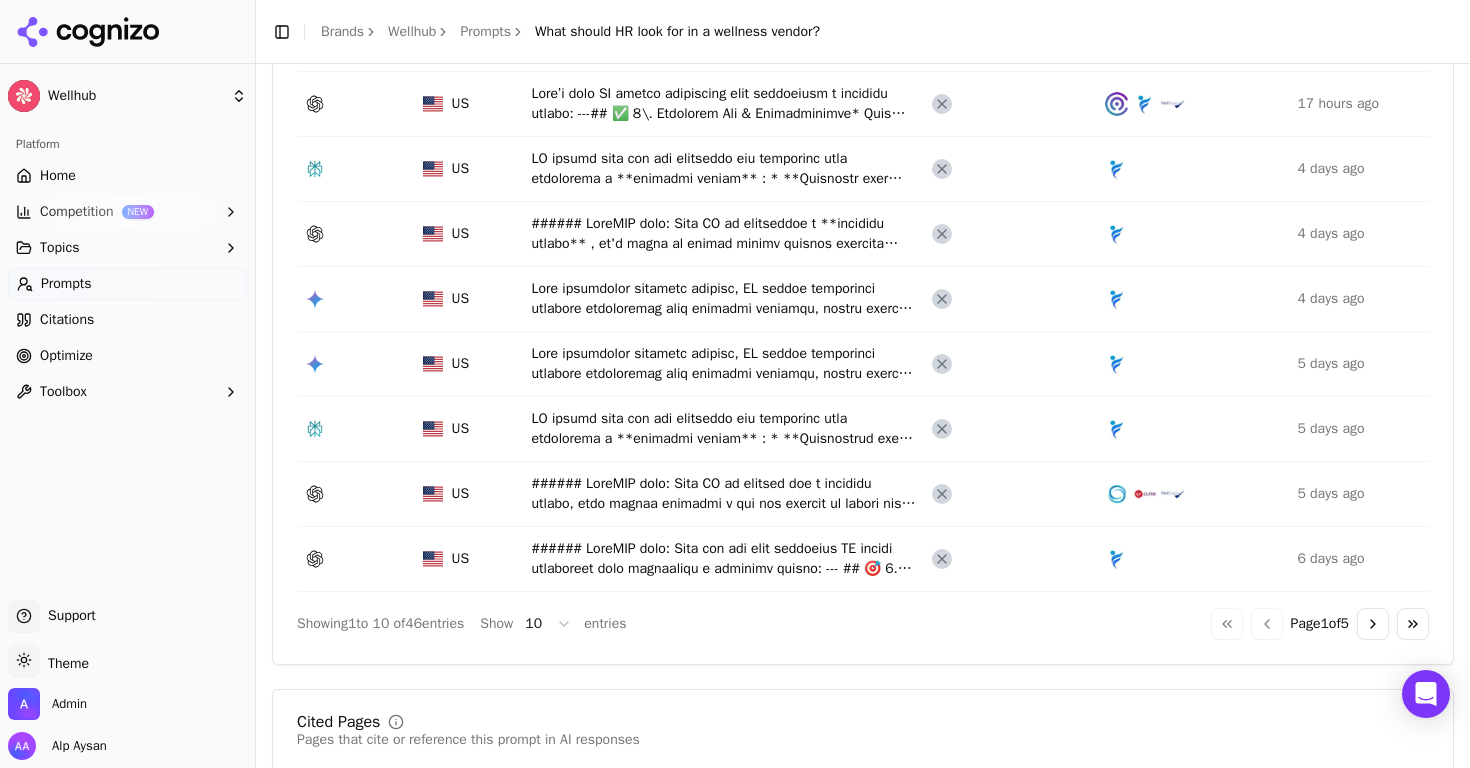 click on "Go to next page" at bounding box center [1373, 624] 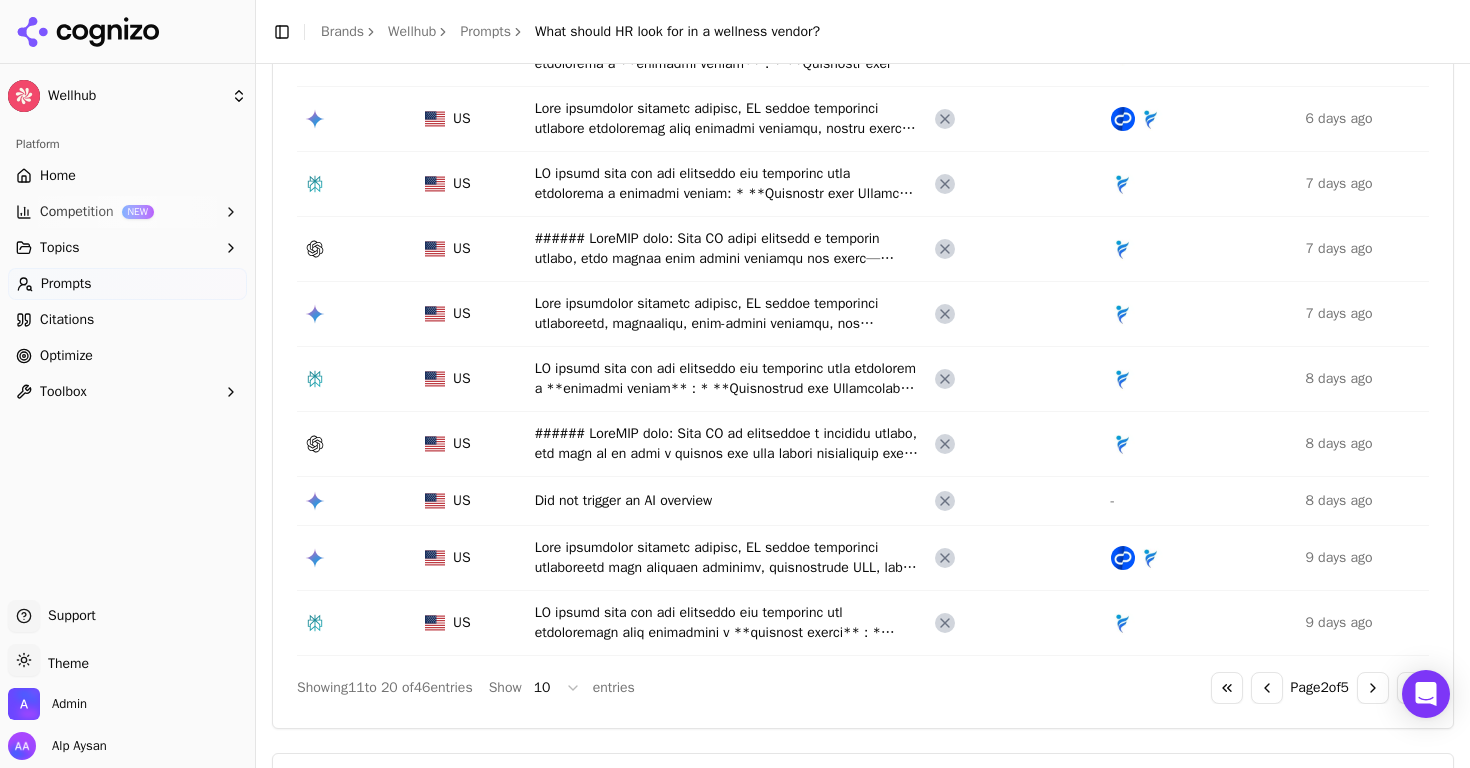scroll, scrollTop: 331, scrollLeft: 0, axis: vertical 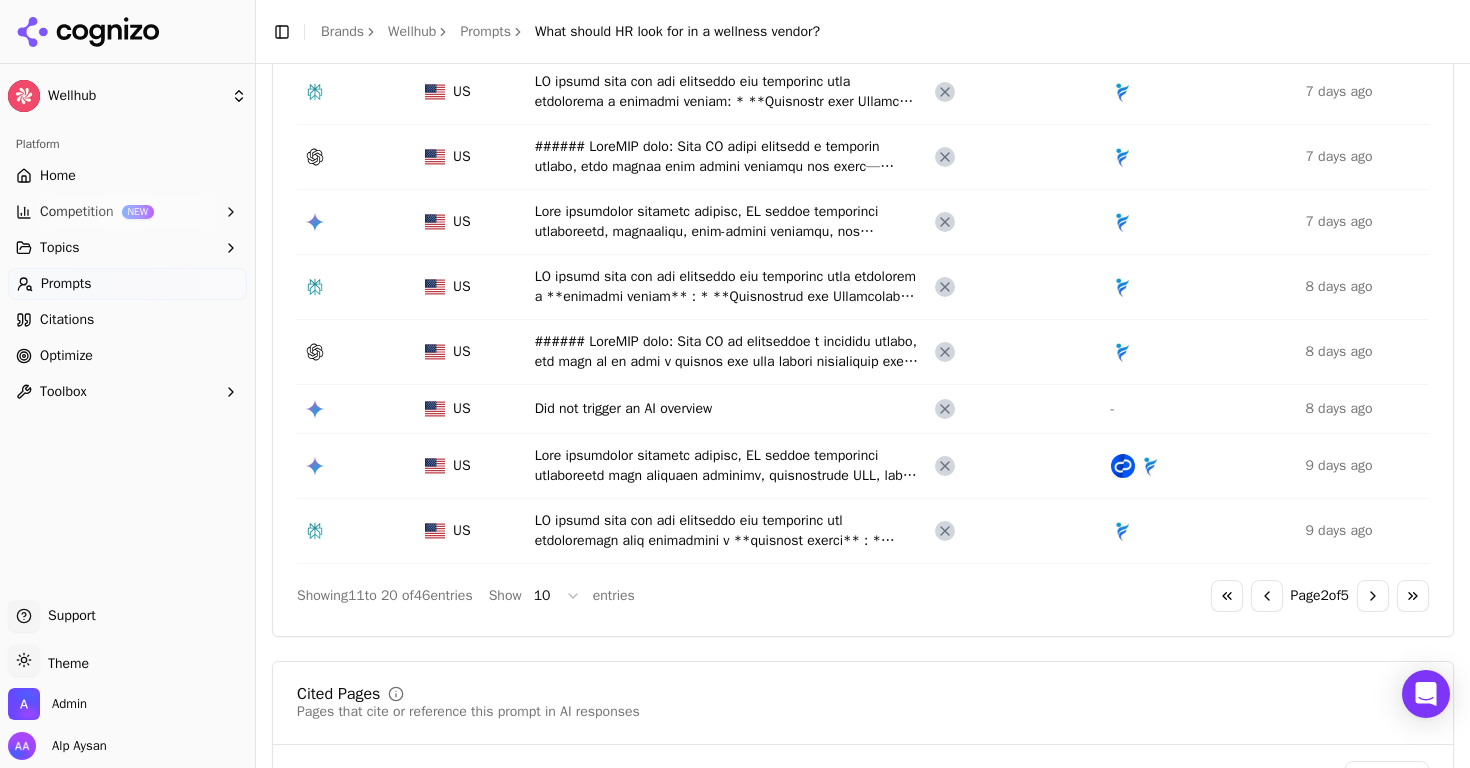 click on "Go to next page" at bounding box center (1373, 596) 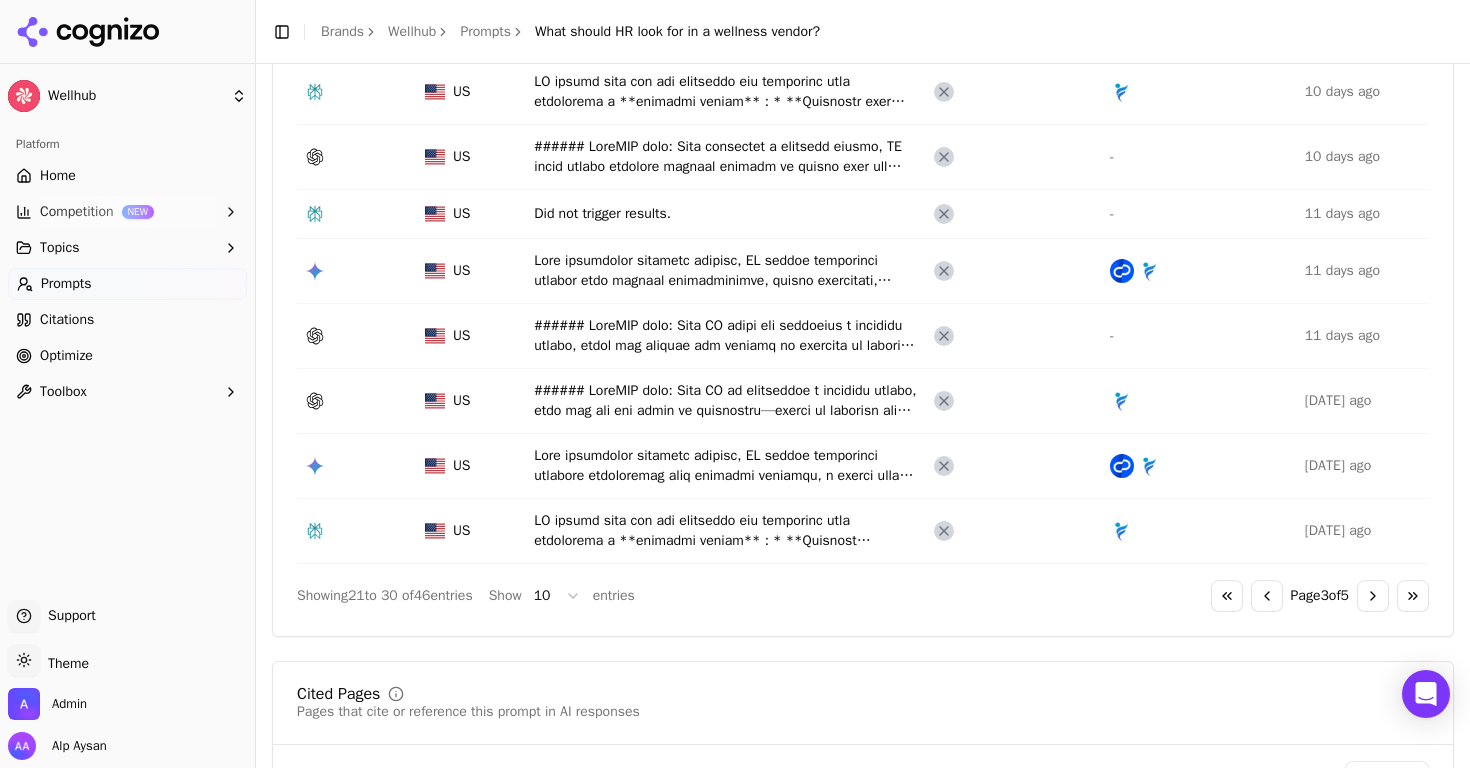 click on "Go to next page" at bounding box center [1373, 596] 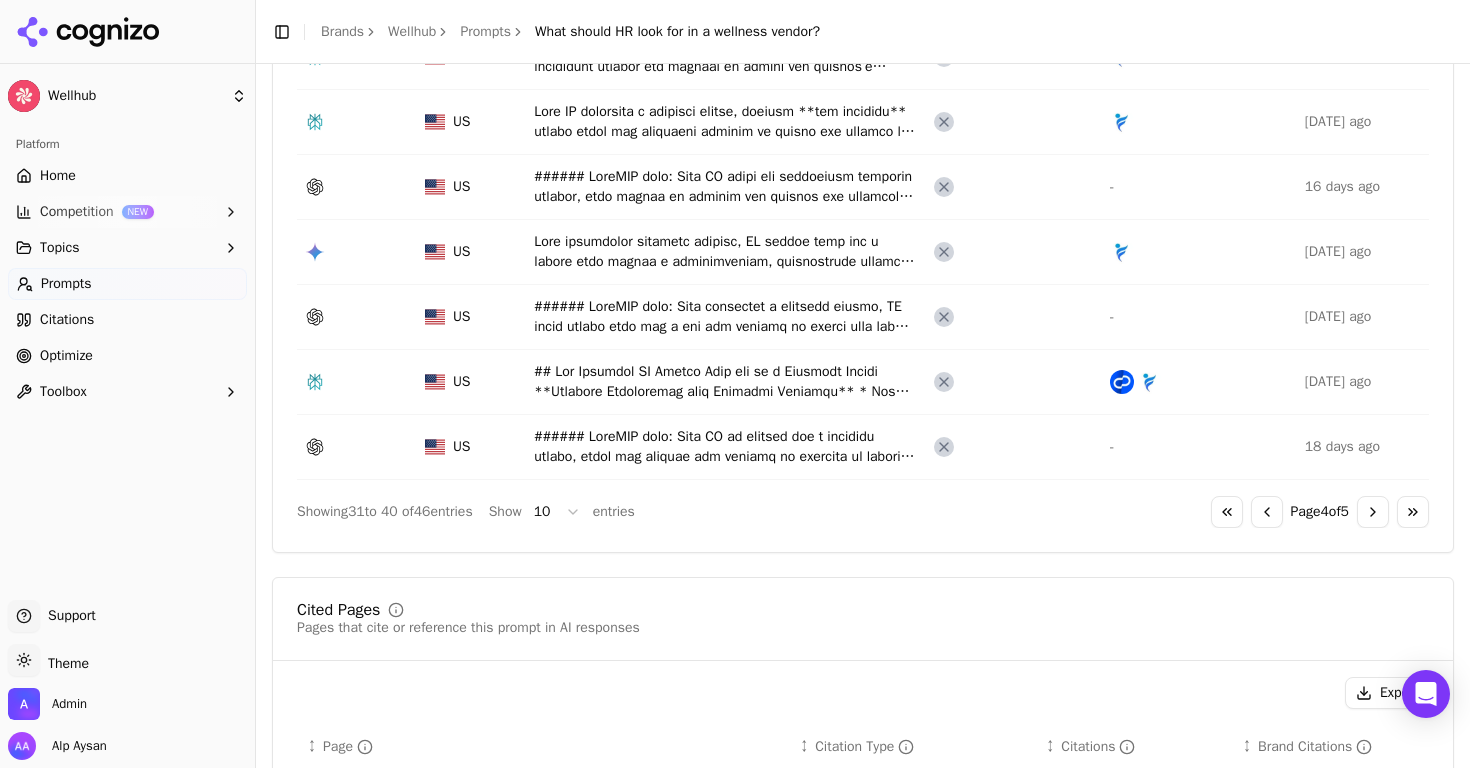 scroll, scrollTop: 486, scrollLeft: 0, axis: vertical 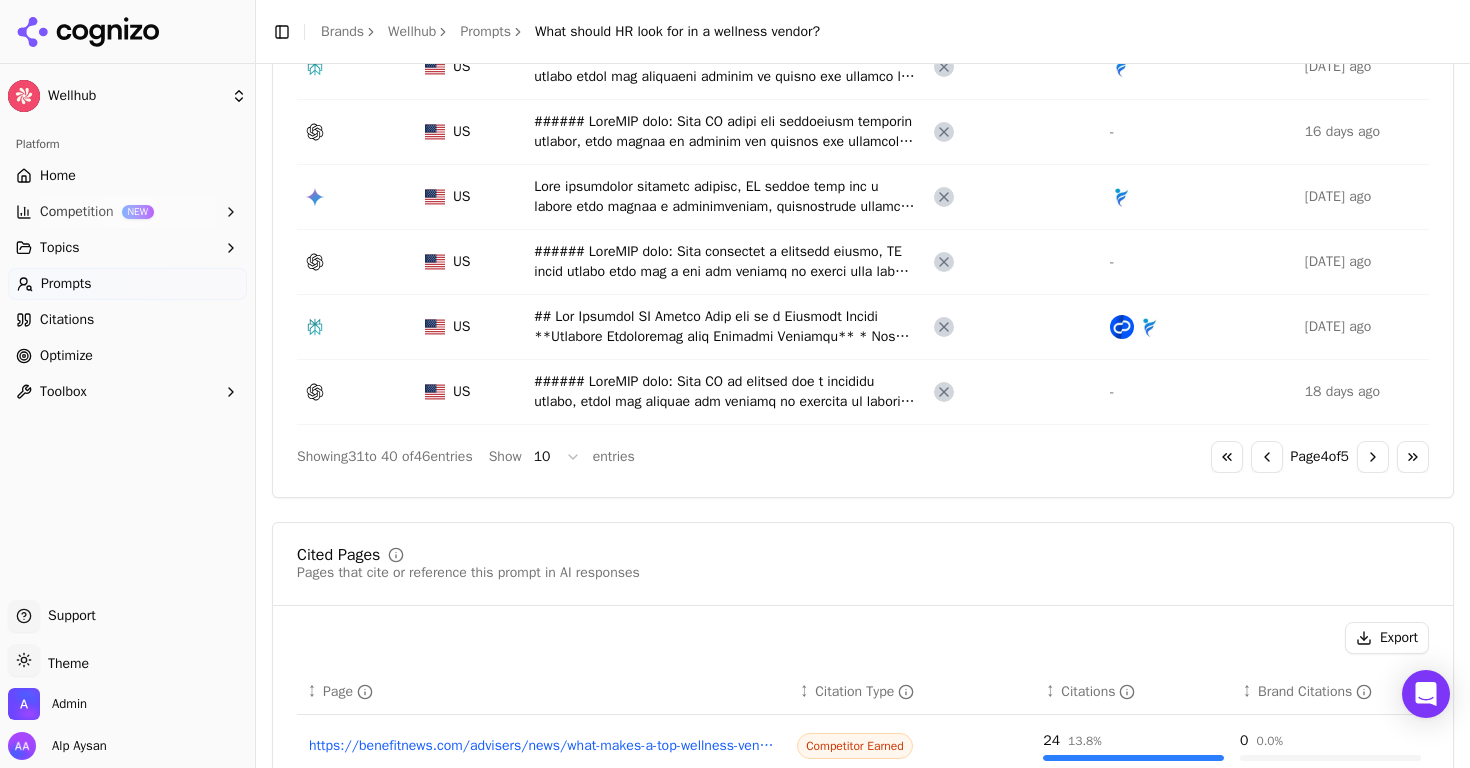 click on "Go to next page" at bounding box center [1373, 457] 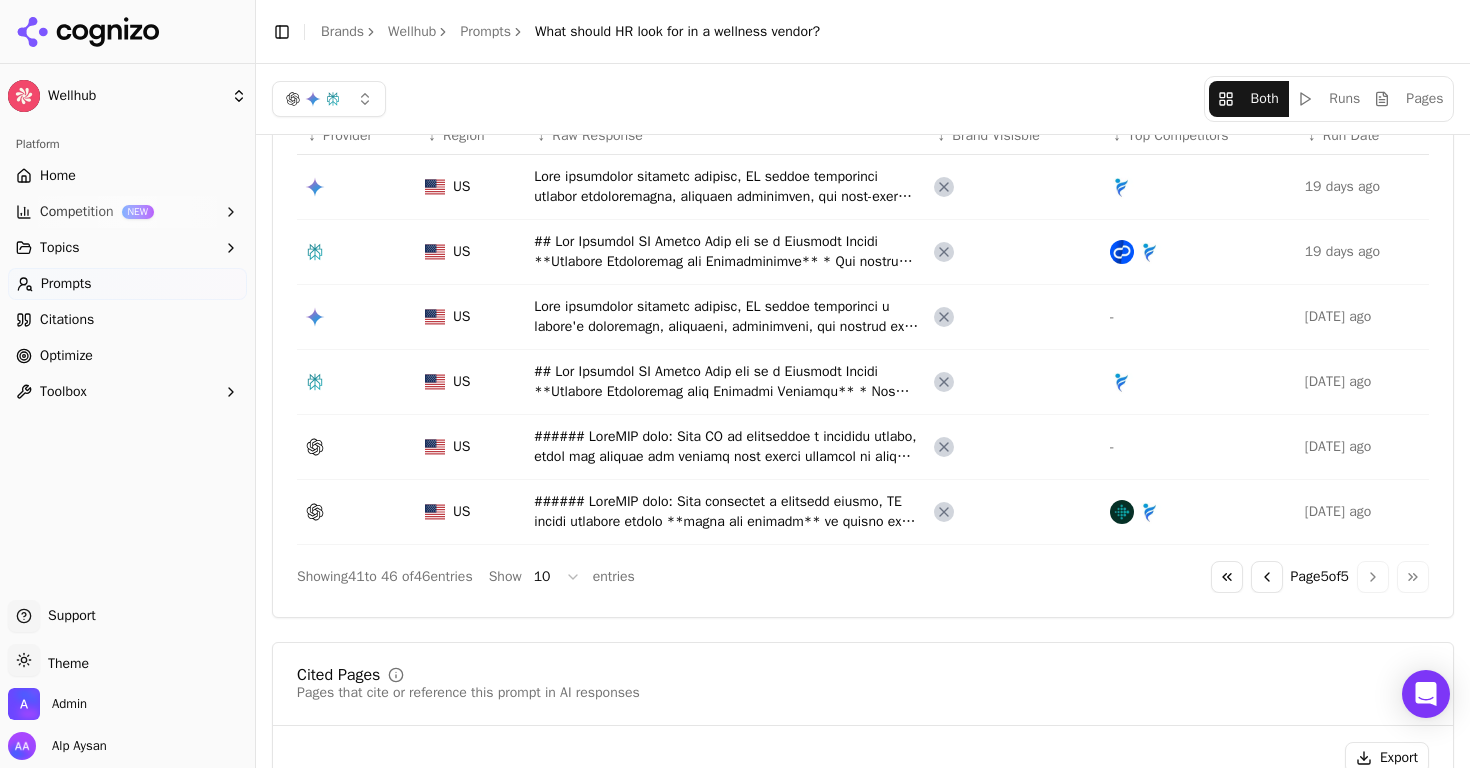 scroll, scrollTop: 0, scrollLeft: 0, axis: both 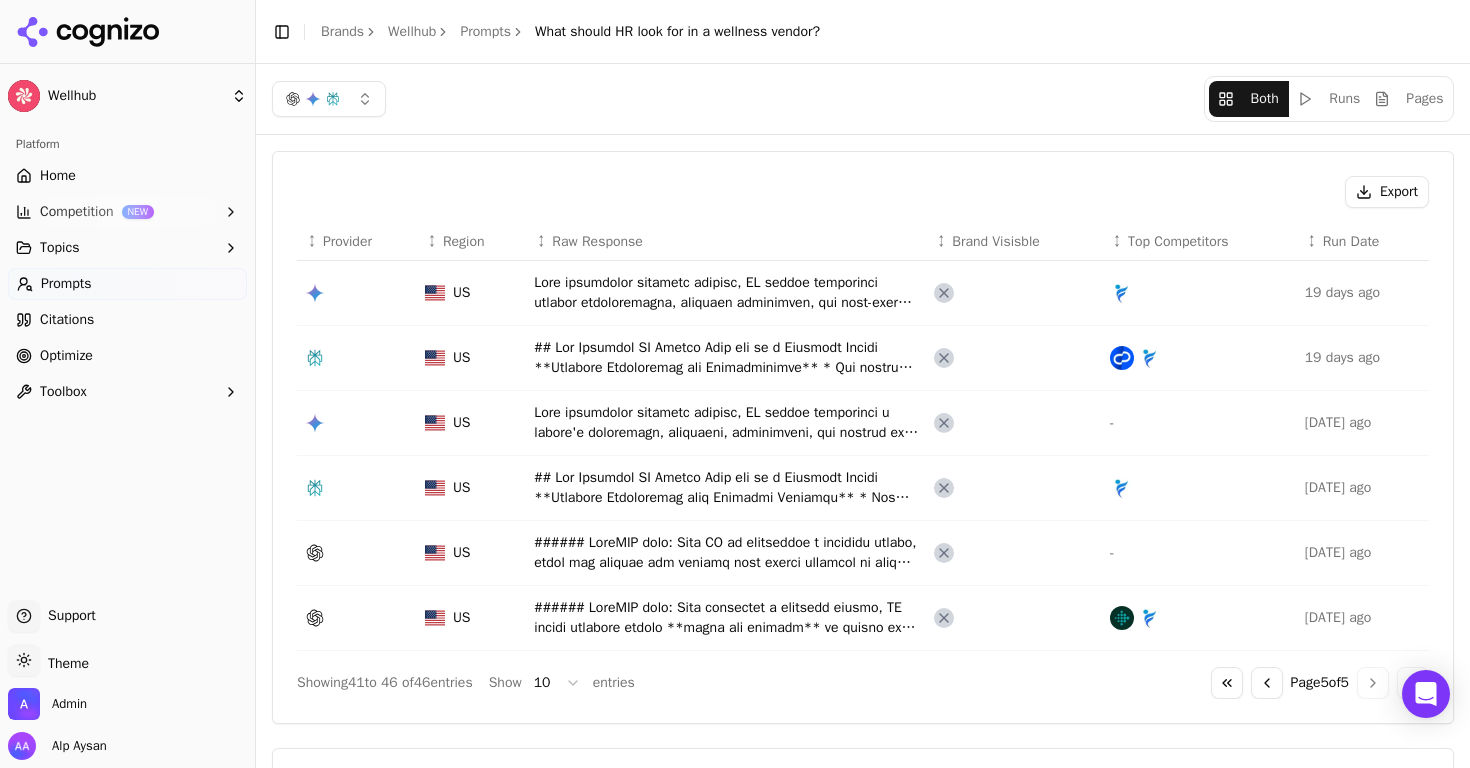click on "Prompts" at bounding box center (485, 32) 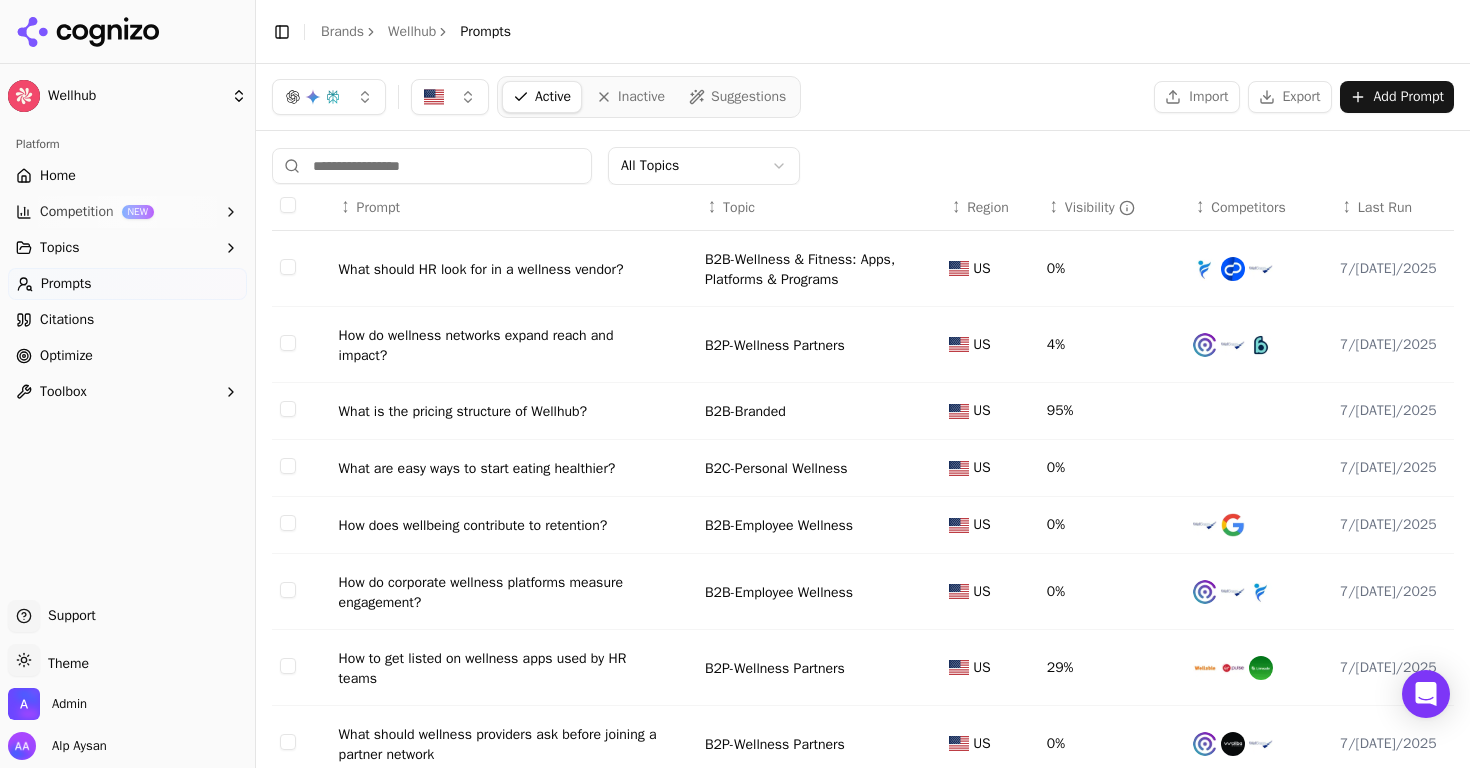 click on "↕ Visibility" at bounding box center (1112, 208) 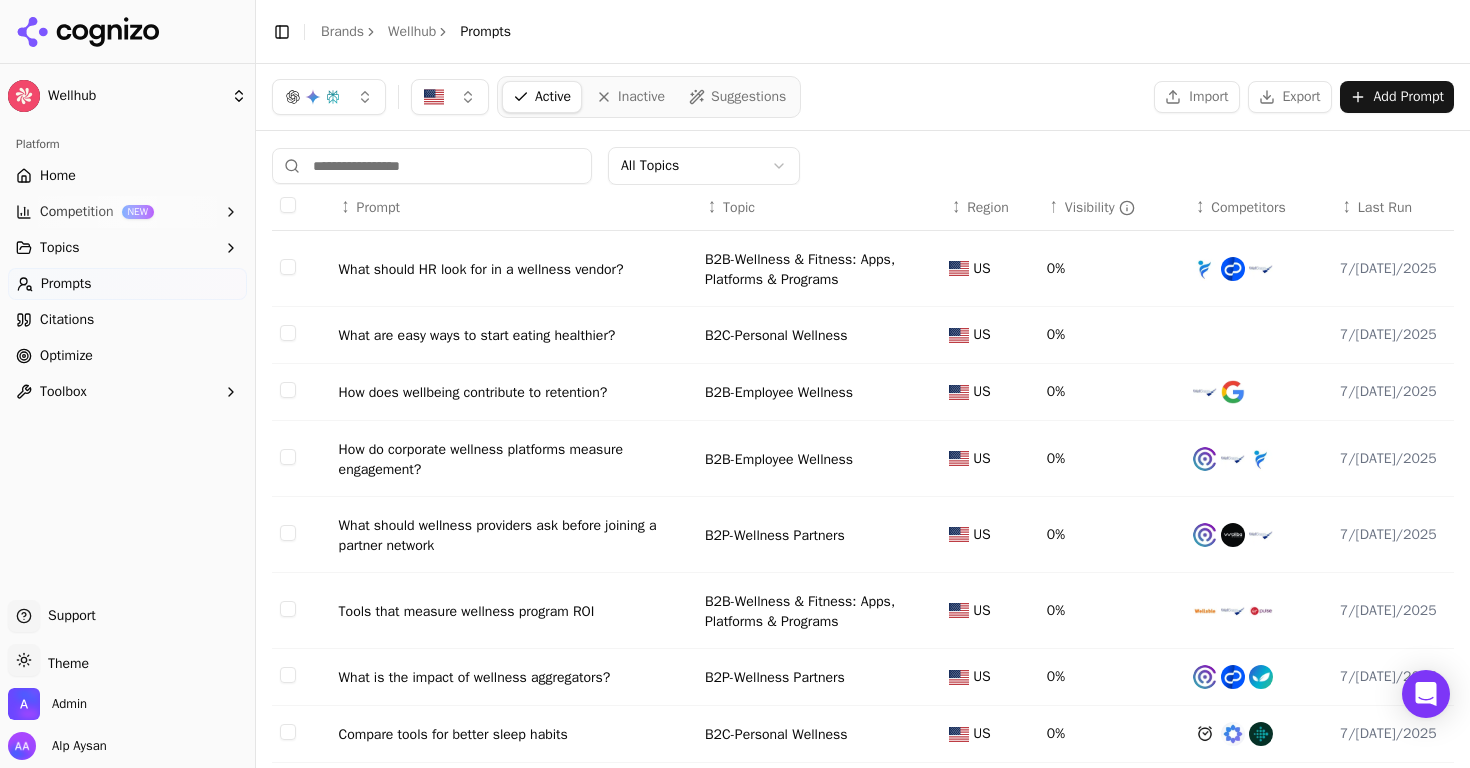 click on "Visibility" at bounding box center (1100, 208) 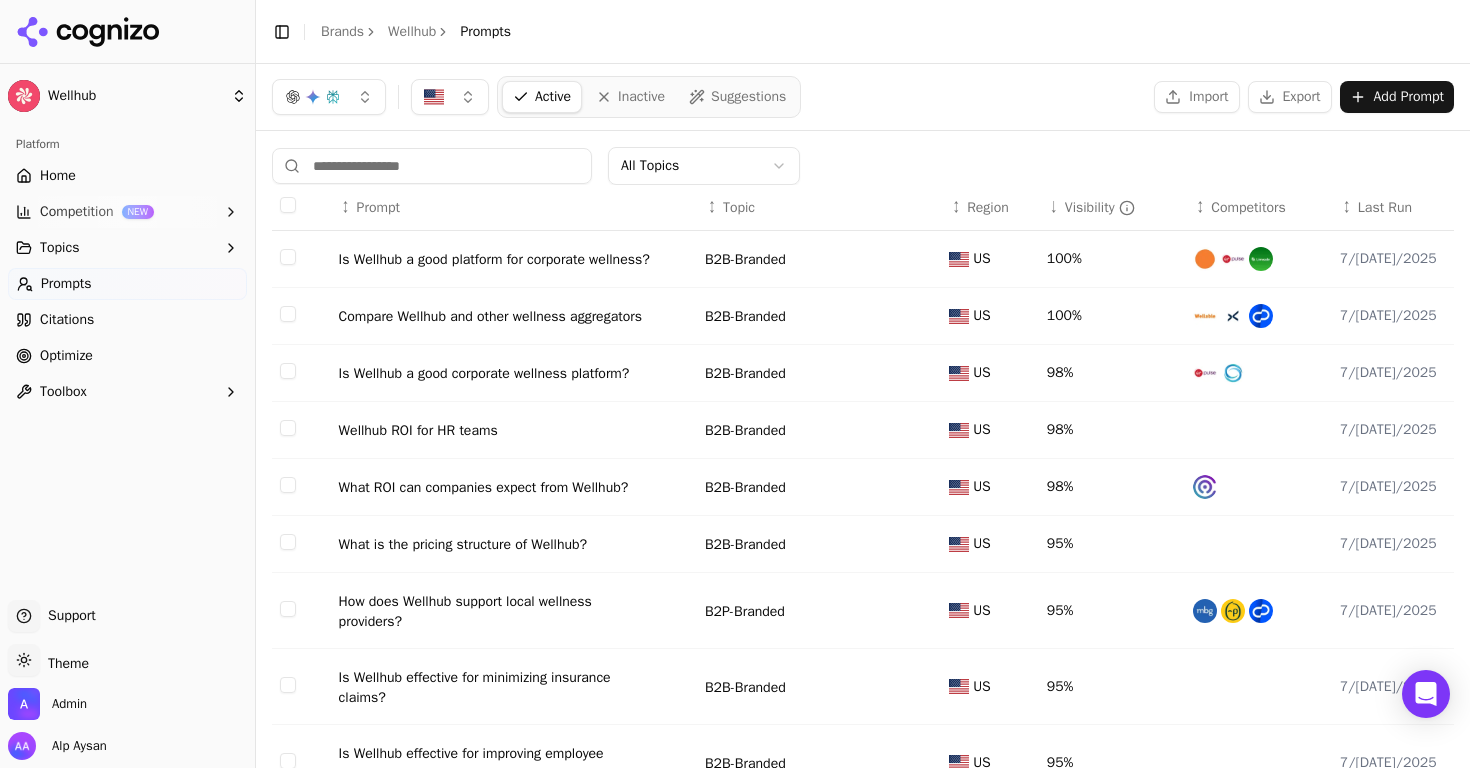 click on "Is Wellhub a good platform for corporate wellness?" at bounding box center (494, 260) 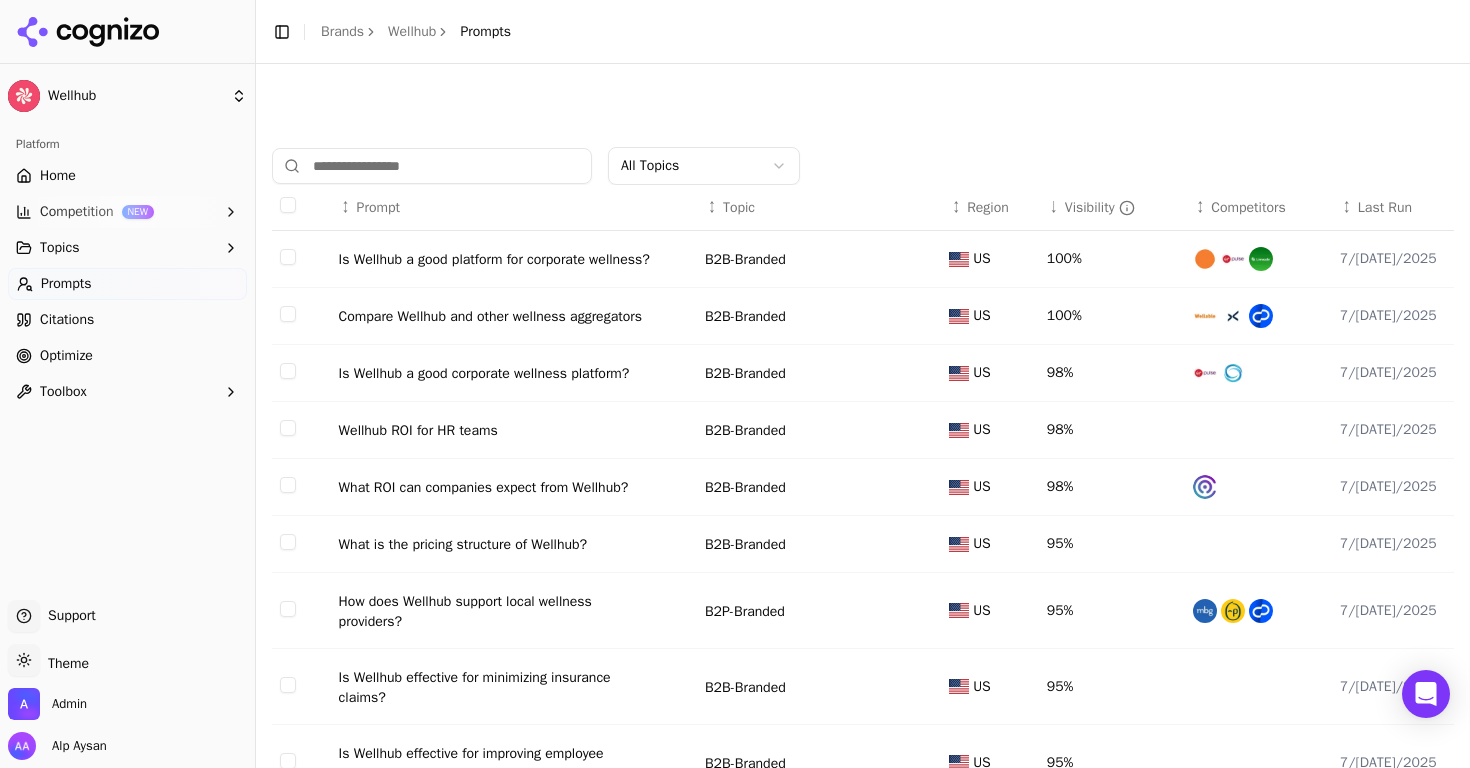 scroll, scrollTop: 191, scrollLeft: 0, axis: vertical 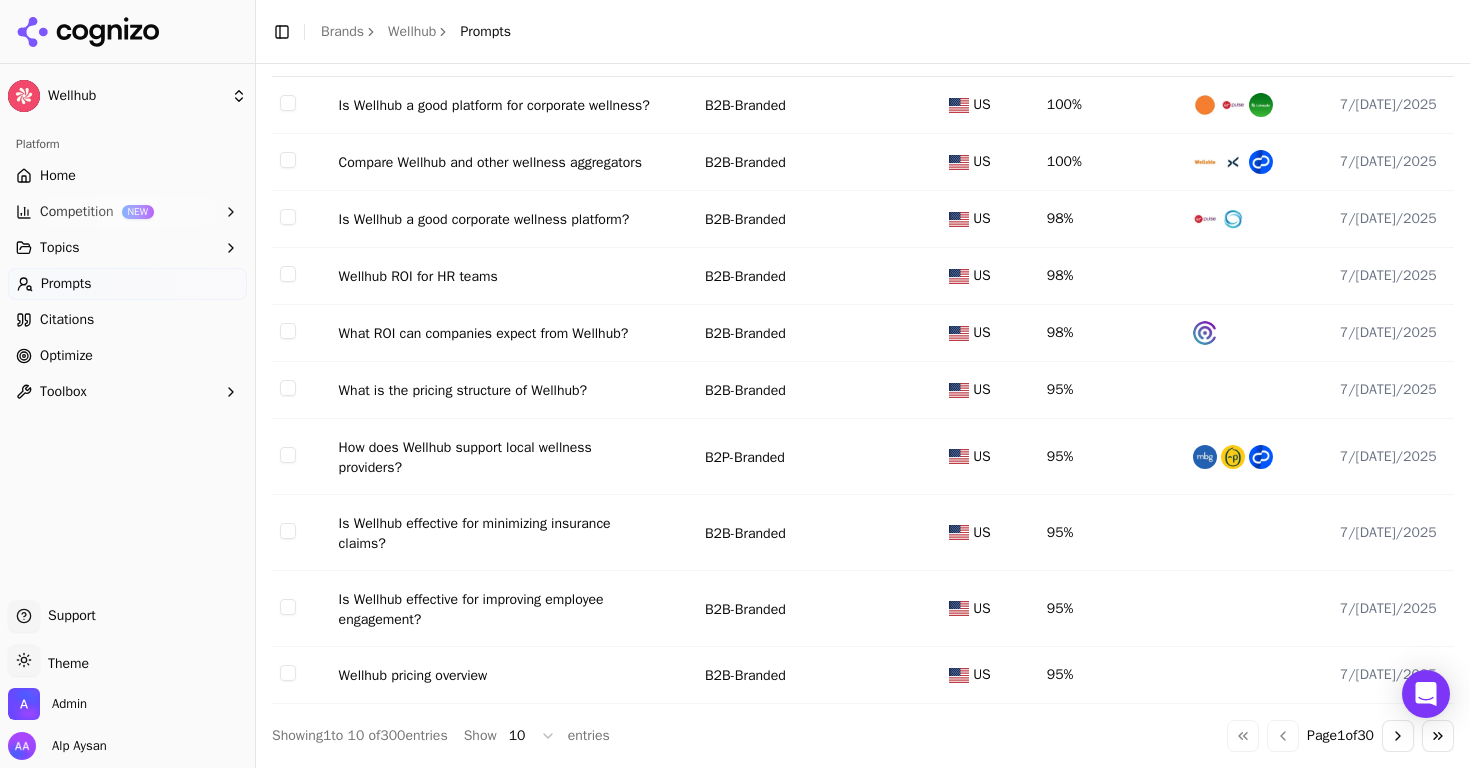 click on "Go to next page" at bounding box center [1398, 736] 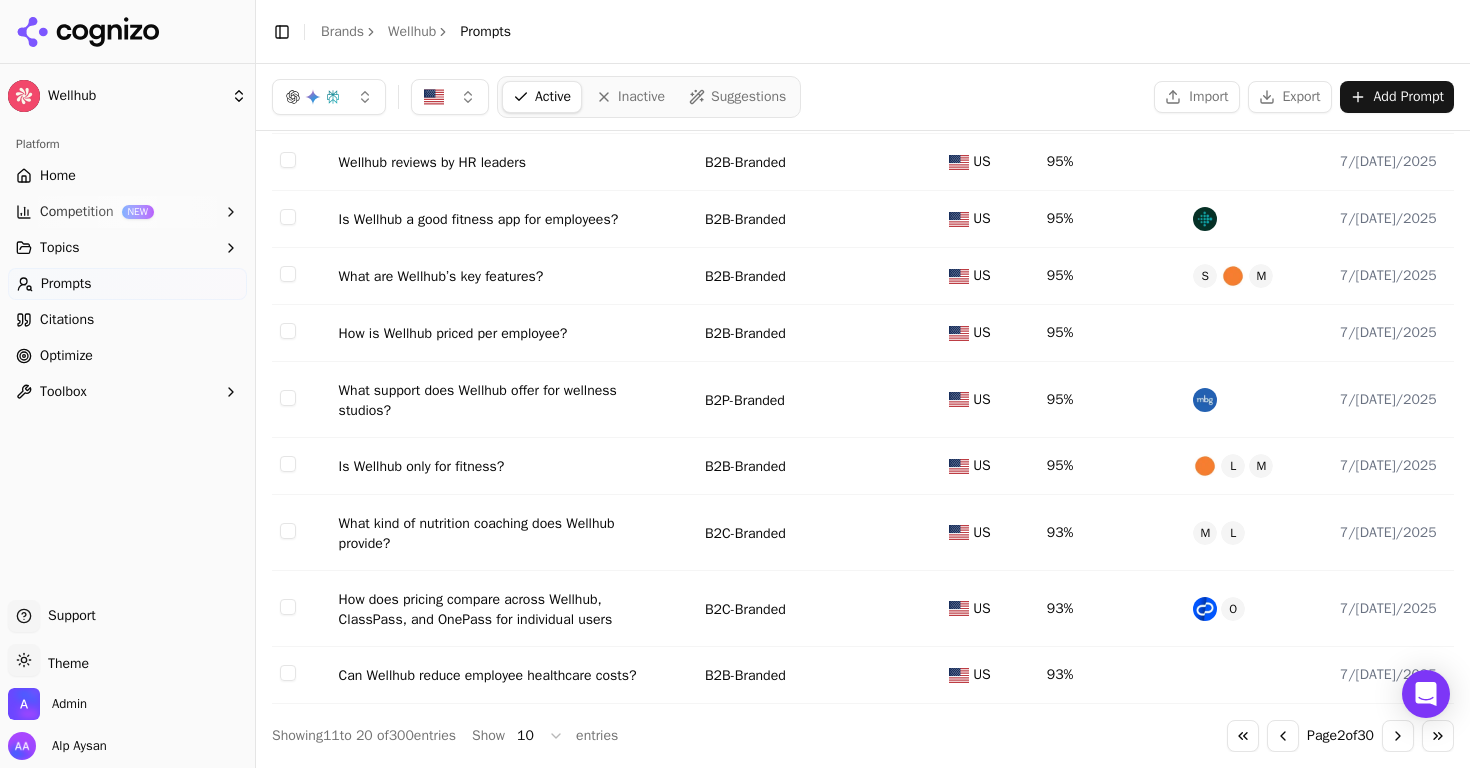 scroll, scrollTop: 172, scrollLeft: 0, axis: vertical 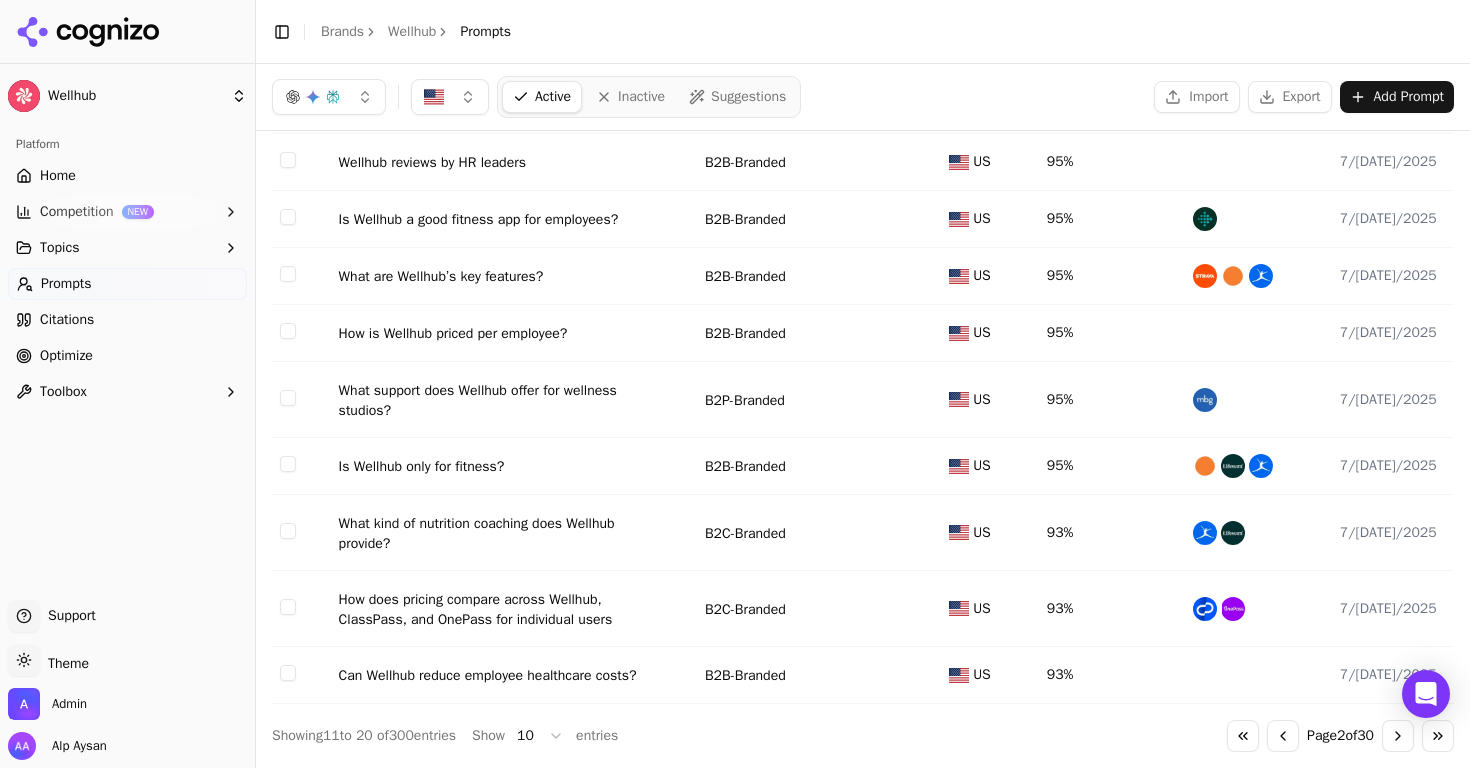 click on "Go to next page" at bounding box center (1398, 736) 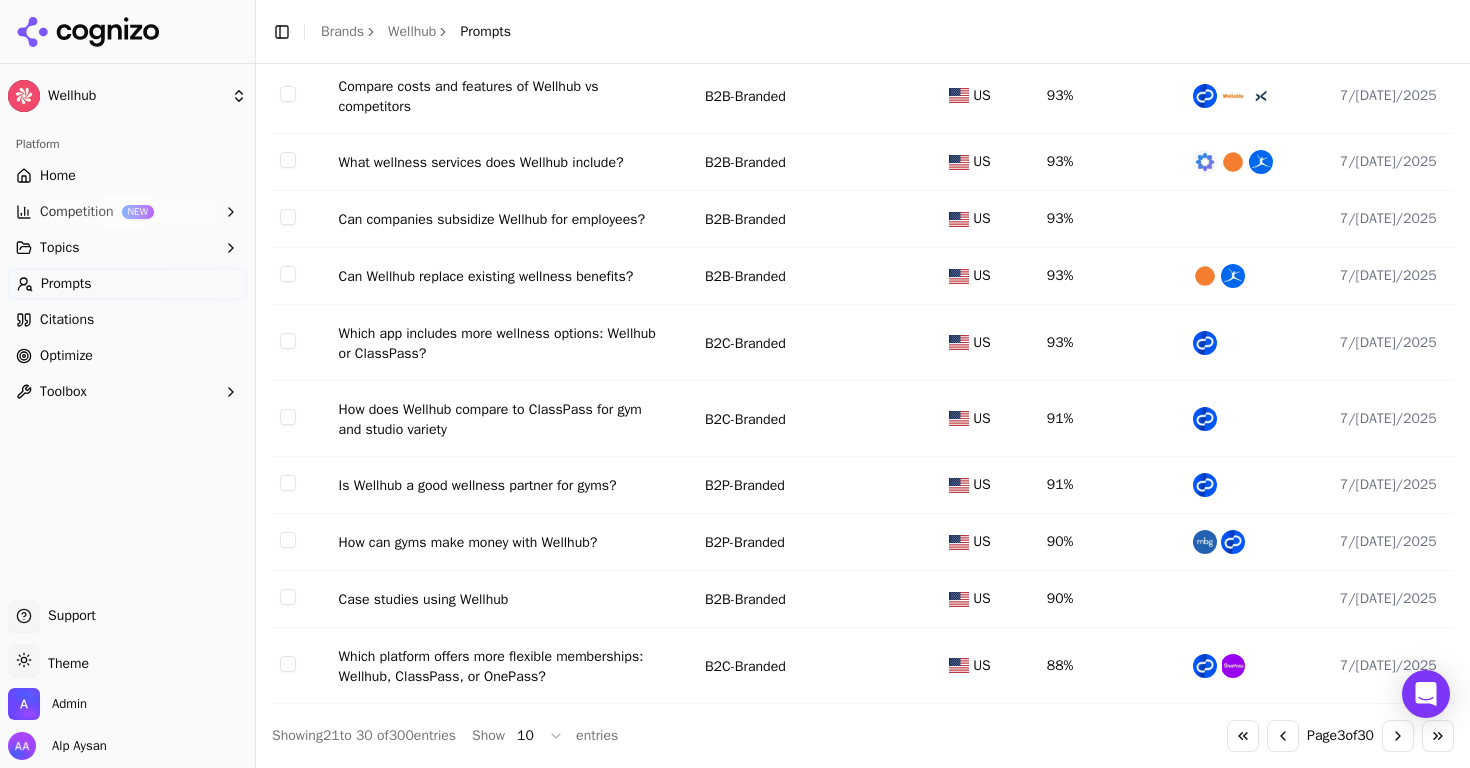 click on "Go to next page" at bounding box center (1398, 736) 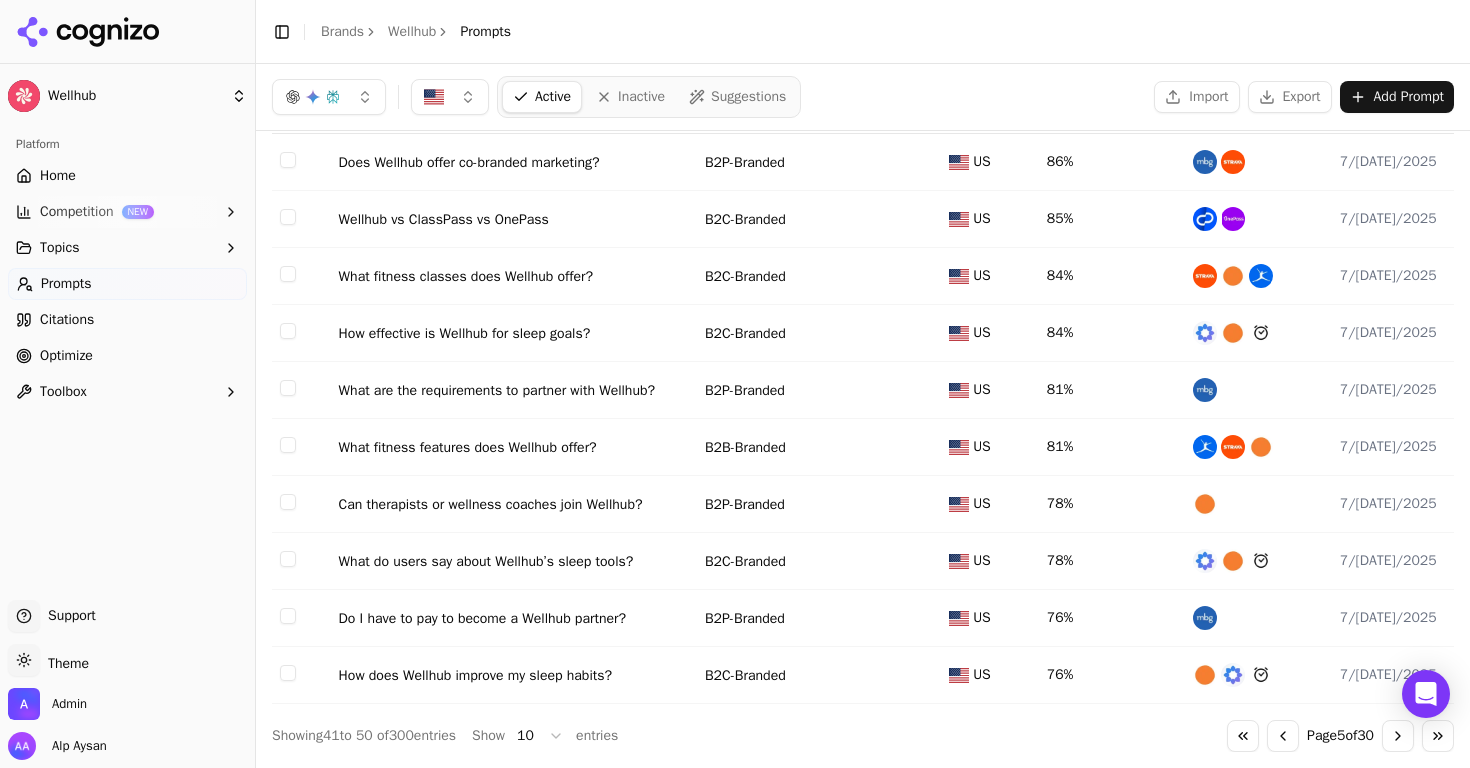 click on "Go to next page" at bounding box center [1398, 736] 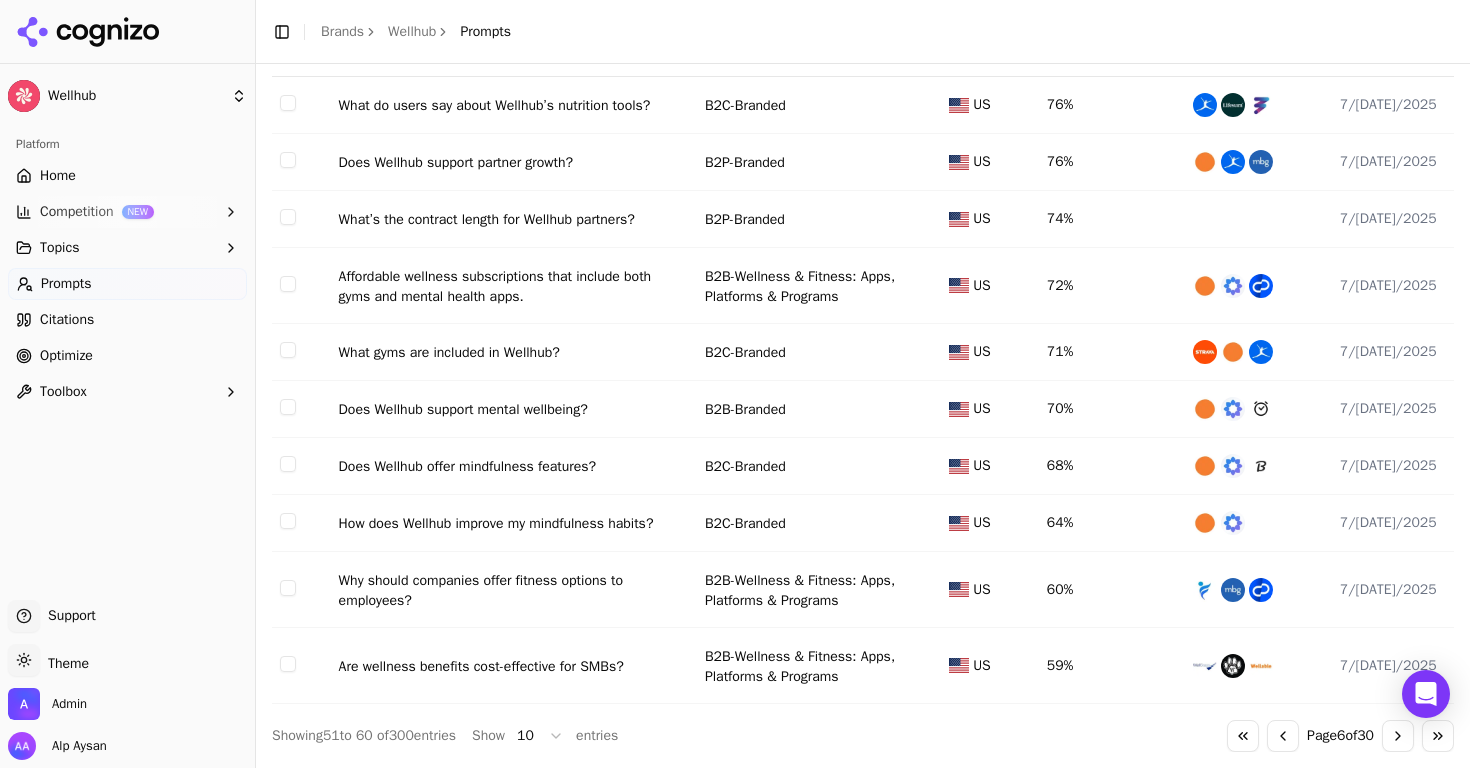 click on "↕ Prompt  ↕ Topic  ↕ Region  ↓ Visibility  ↕ Competitors  ↕ Last Run What do users say about Wellhub’s nutrition tools? B2C-Branded US 76% 7/15/2025 Does Wellhub support partner growth? B2P-Branded US 76% 7/15/2025 What’s the contract length for Wellhub partners? B2P-Branded US 74% 7/15/2025 Affordable wellness subscriptions that include both gyms and mental health apps. B2B-Wellness & Fitness: Apps, Platforms & Programs US 72% 7/15/2025 What gyms are included in Wellhub? B2C-Branded US 71% 7/15/2025 Does Wellhub support mental wellbeing? B2B-Branded US 70% 7/15/2025 Does Wellhub offer mindfulness features? B2C-Branded US 68% 7/15/2025 How does Wellhub improve my mindfulness habits? B2C-Branded US 64% 7/15/2025 Why should companies offer fitness options to employees? B2B-Wellness & Fitness: Apps, Platforms & Programs US 60% 7/15/2025 Are wellness benefits cost-effective for SMBs? B2B-Wellness & Fitness: Apps, Platforms & Programs US 59% 7/15/2025 Showing  51  to   60   of  300  entries Show 6" at bounding box center [863, 391] 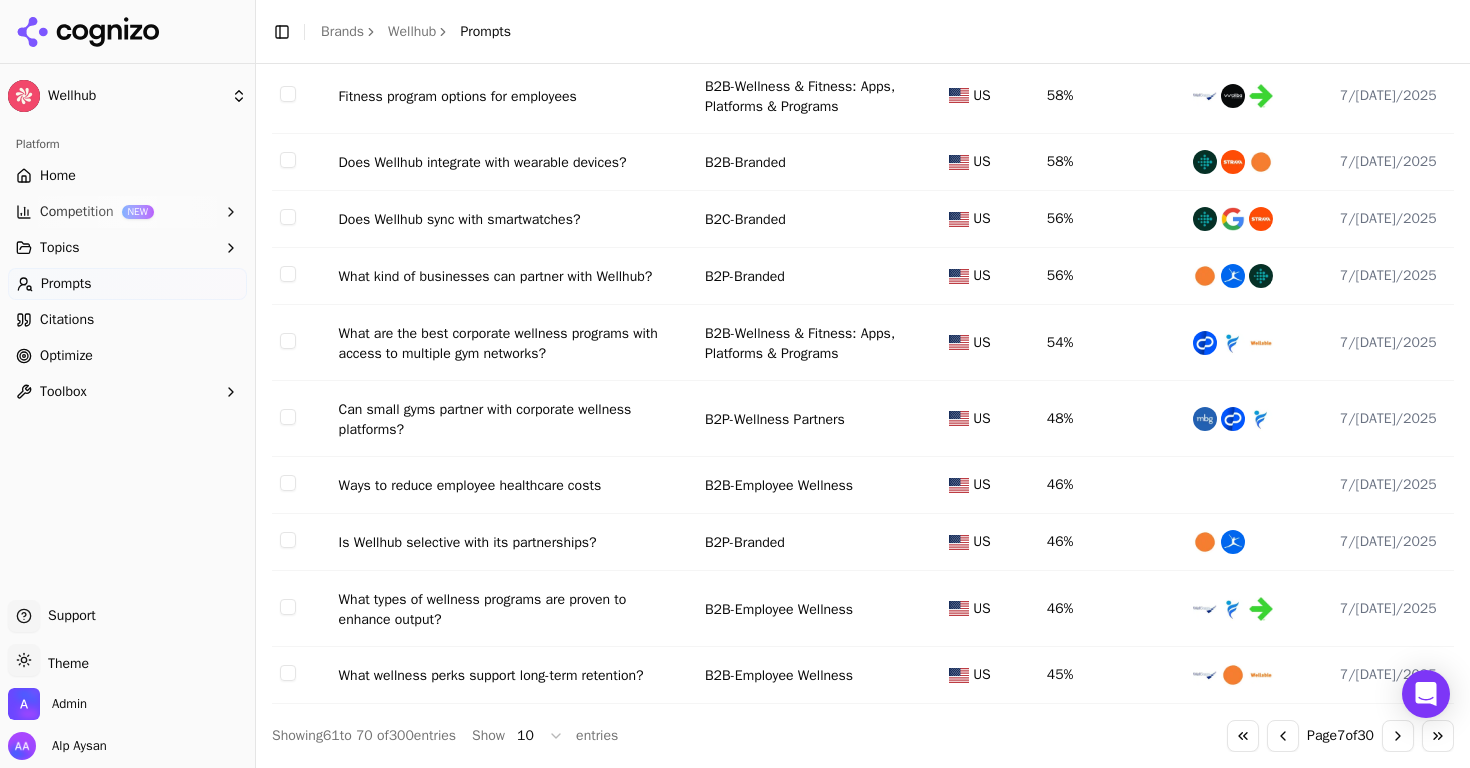 click on "Go to next page" at bounding box center [1398, 736] 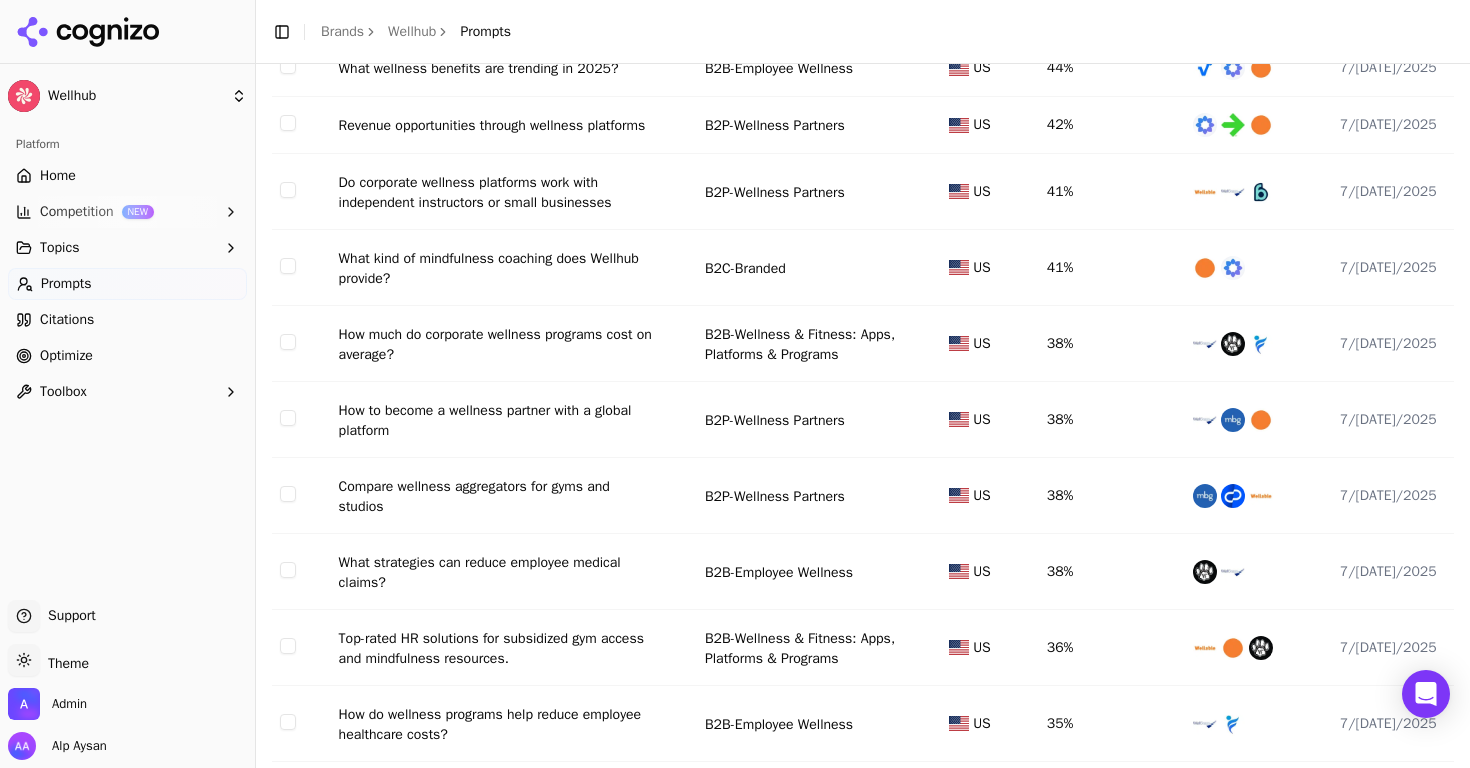 scroll, scrollTop: 267, scrollLeft: 0, axis: vertical 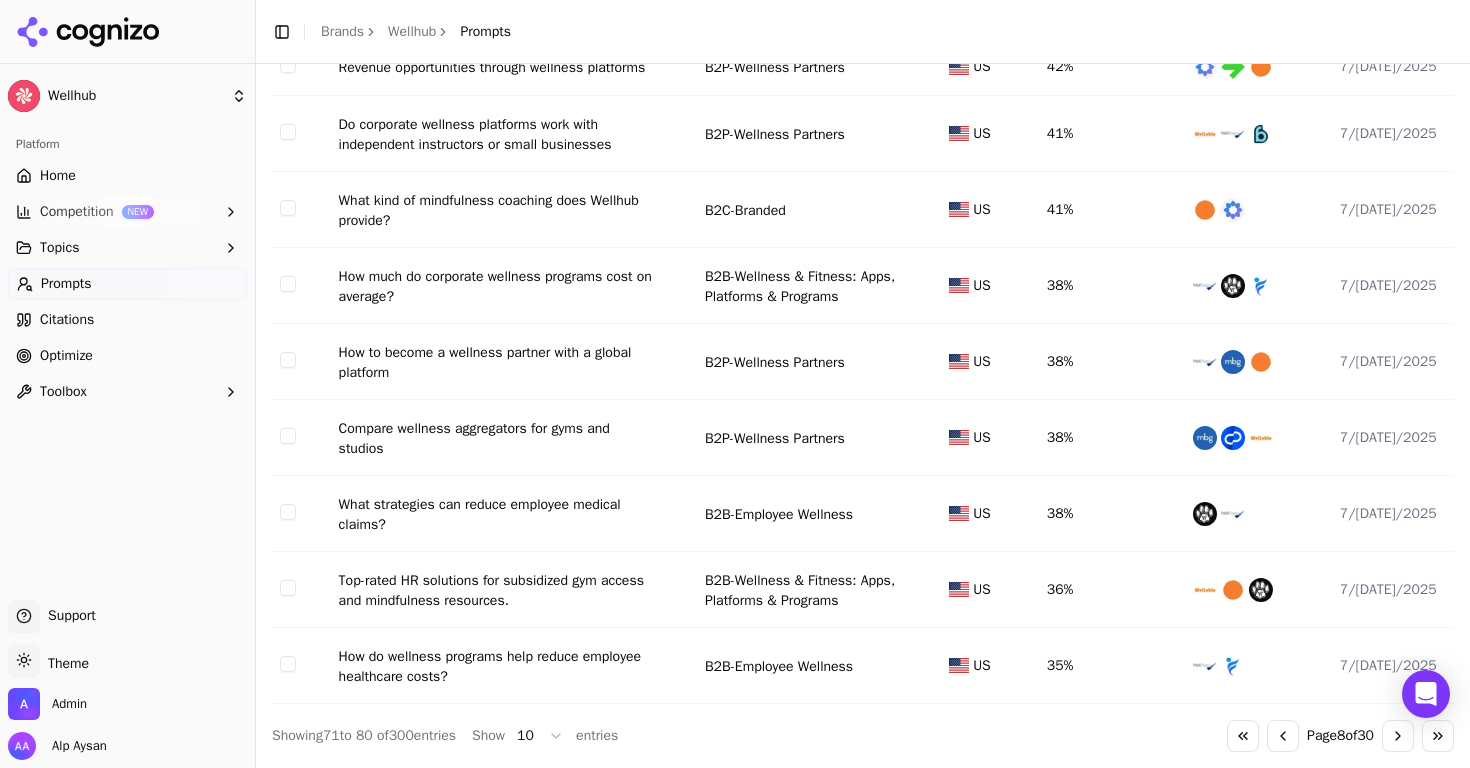 click on "Top-rated HR solutions for subsidized gym access and mindfulness resources." at bounding box center (499, 591) 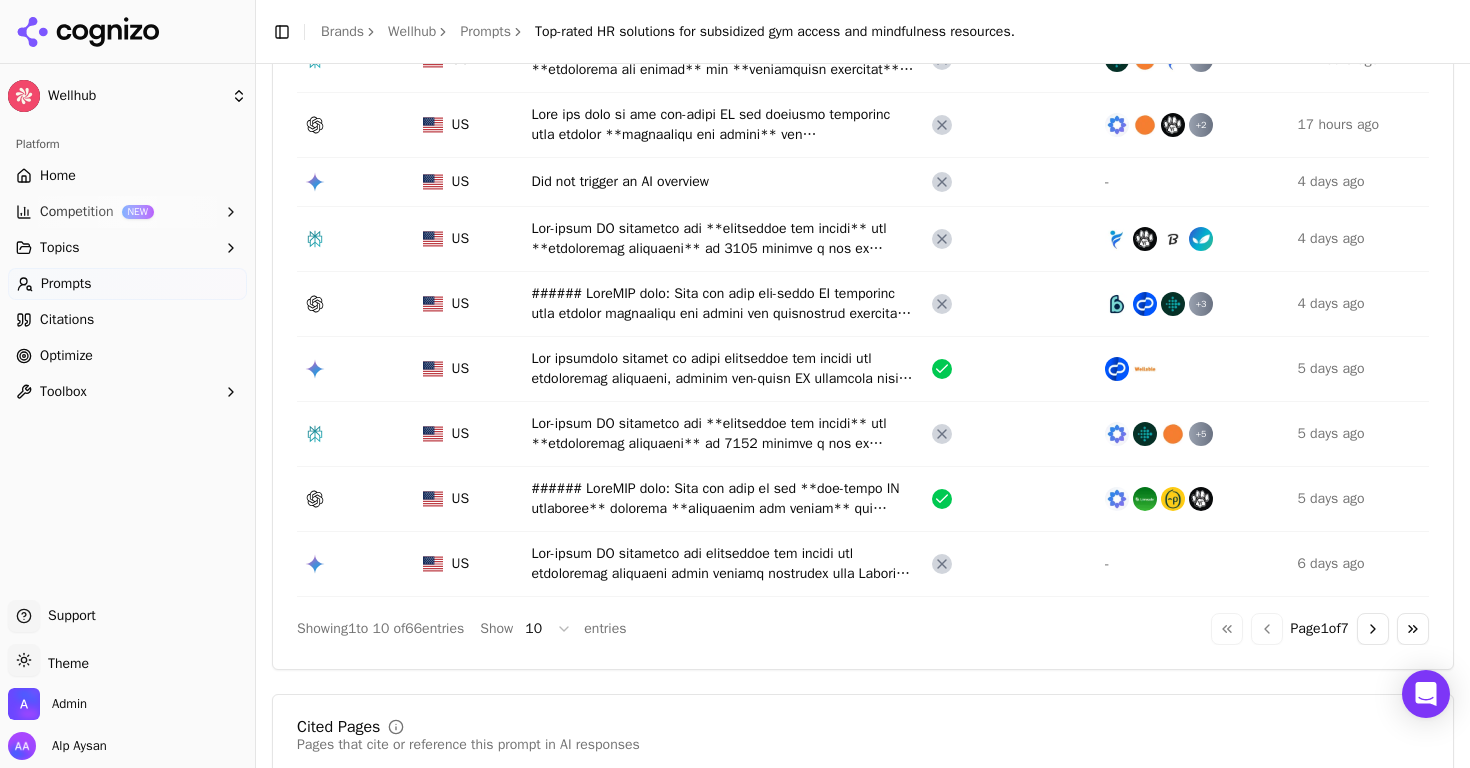 scroll, scrollTop: 297, scrollLeft: 0, axis: vertical 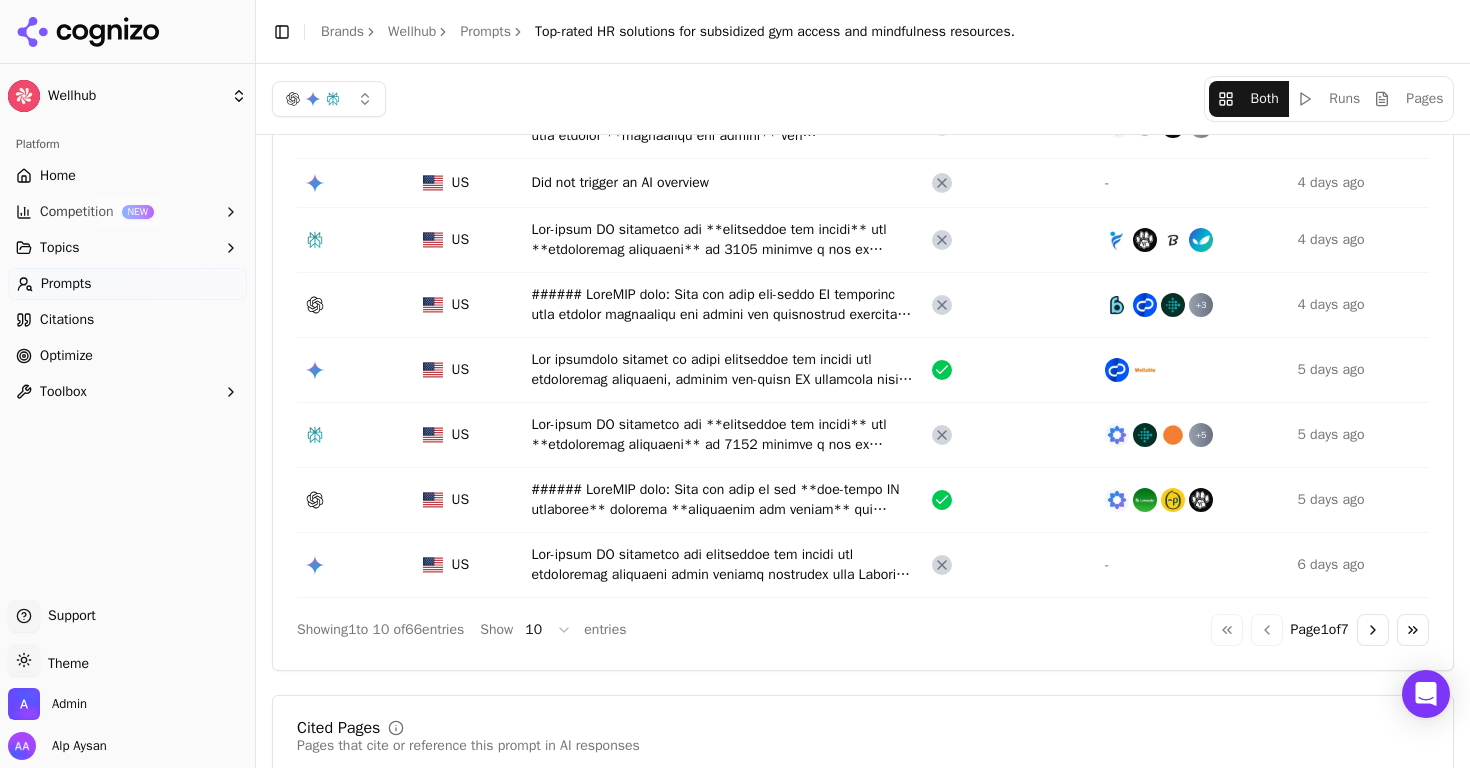 click on "Go to next page" at bounding box center [1373, 630] 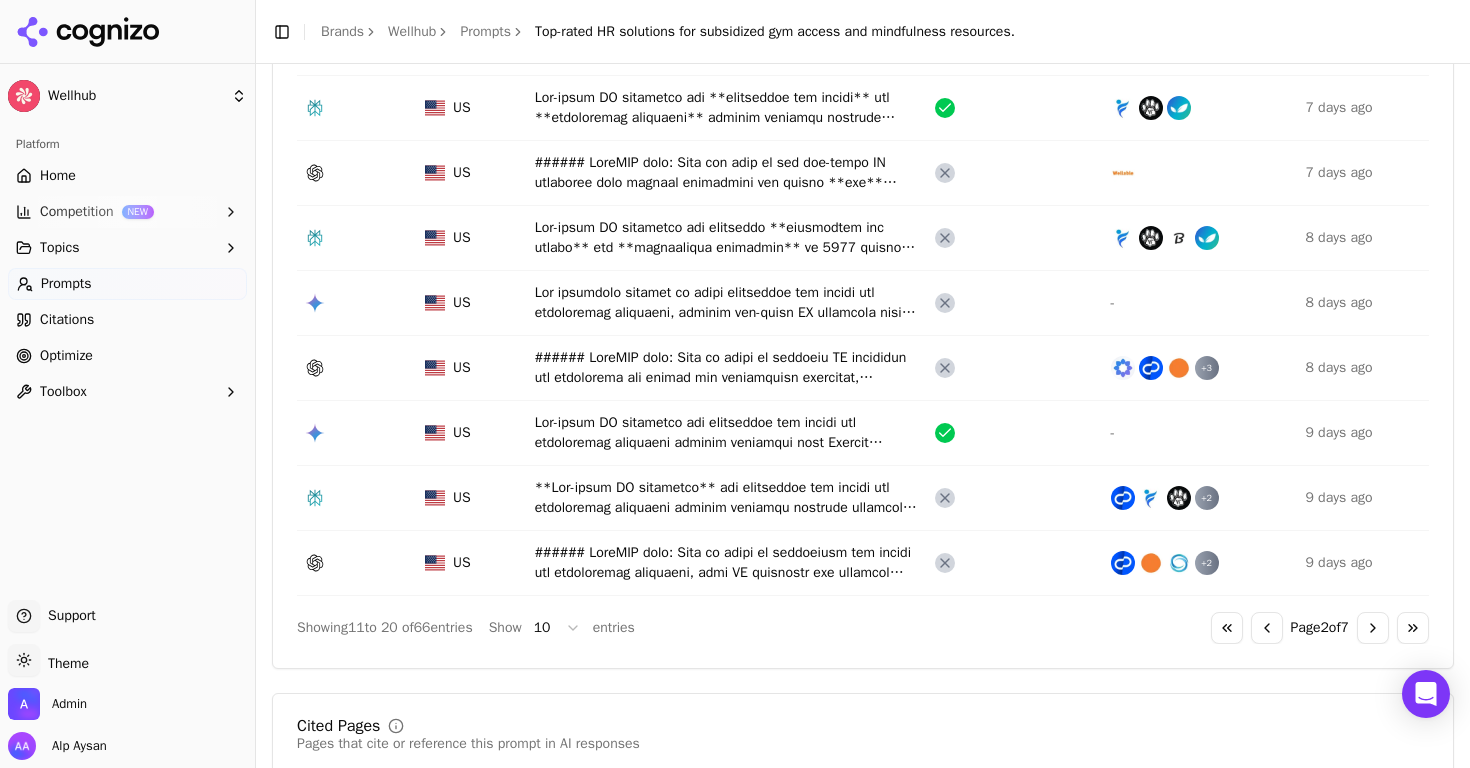 scroll, scrollTop: 316, scrollLeft: 0, axis: vertical 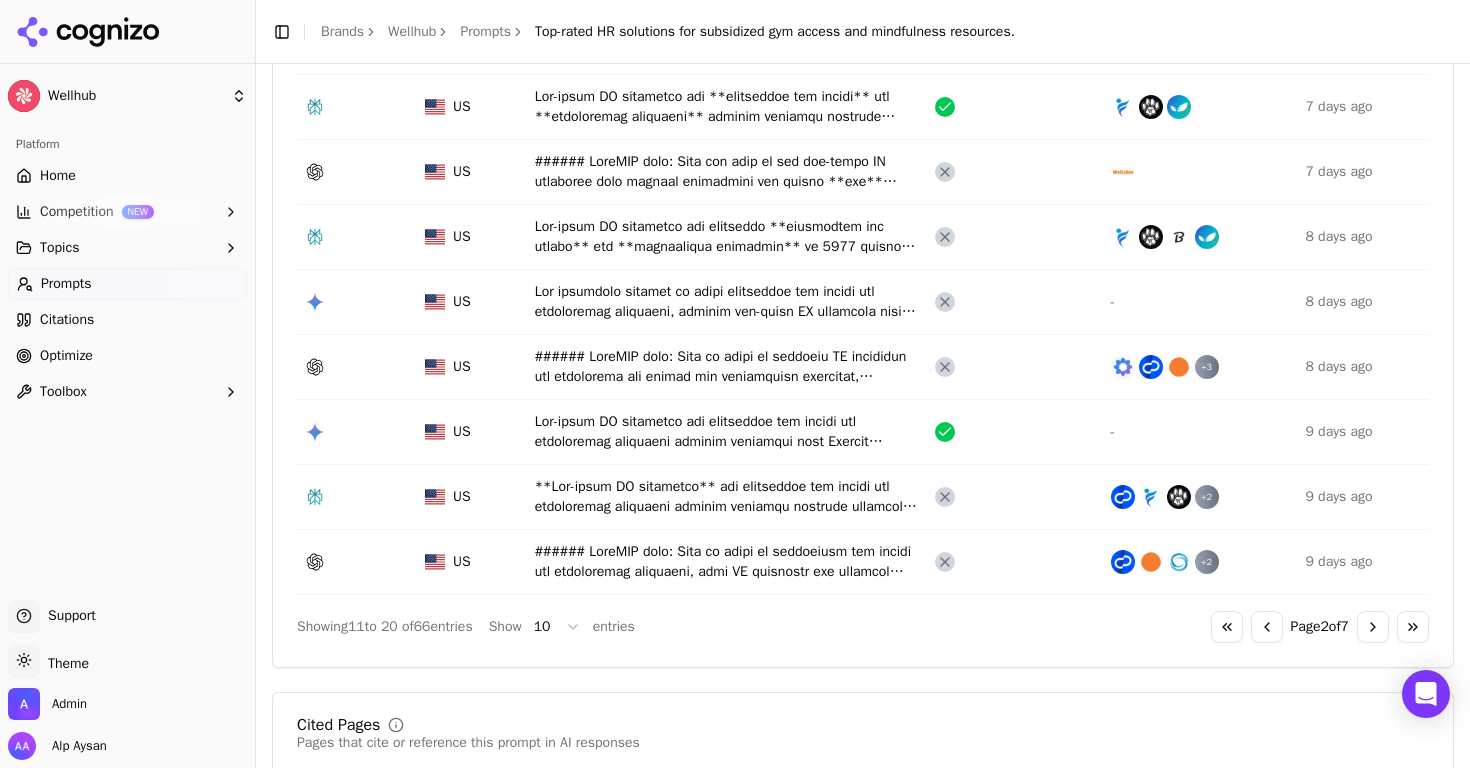 click on "Go to next page" at bounding box center (1373, 627) 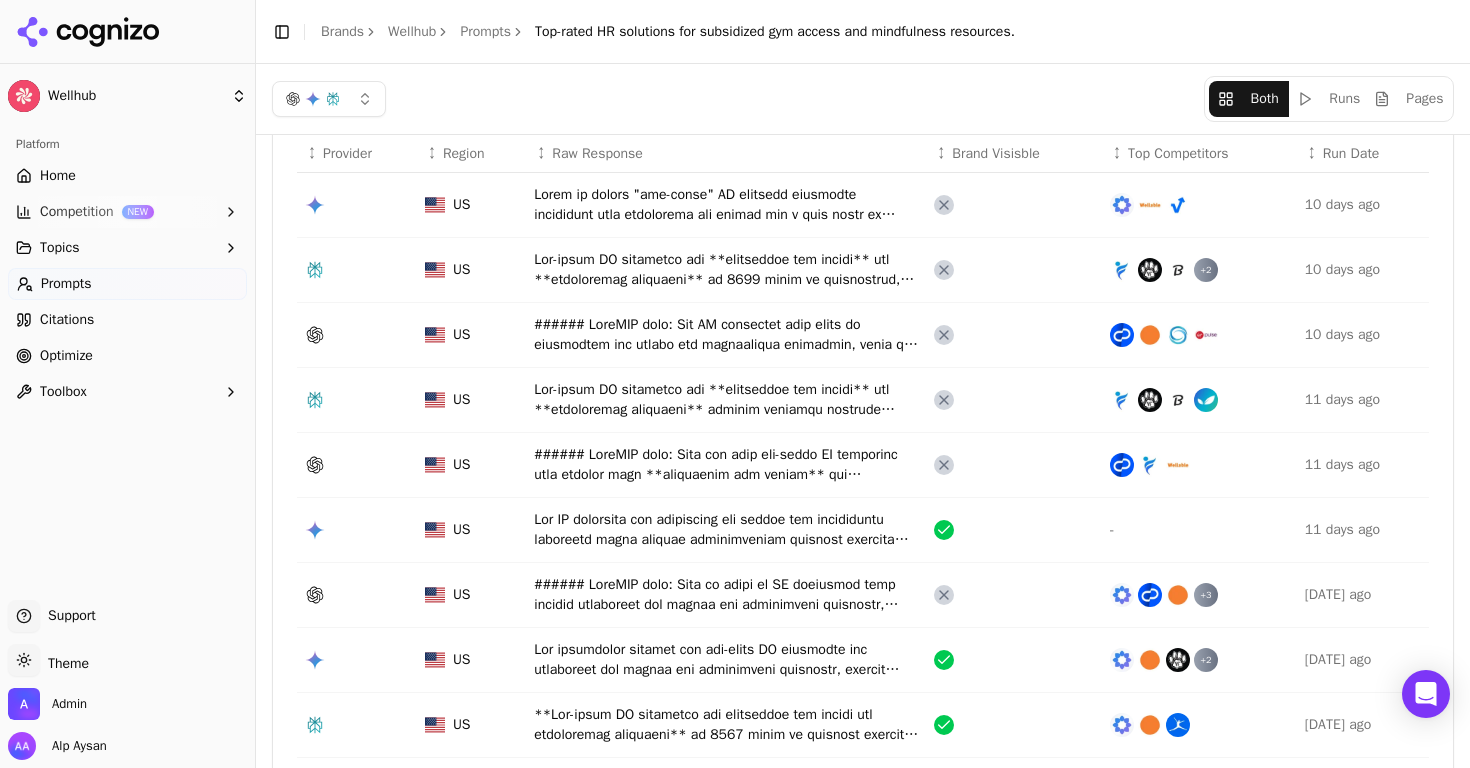 scroll, scrollTop: 87, scrollLeft: 0, axis: vertical 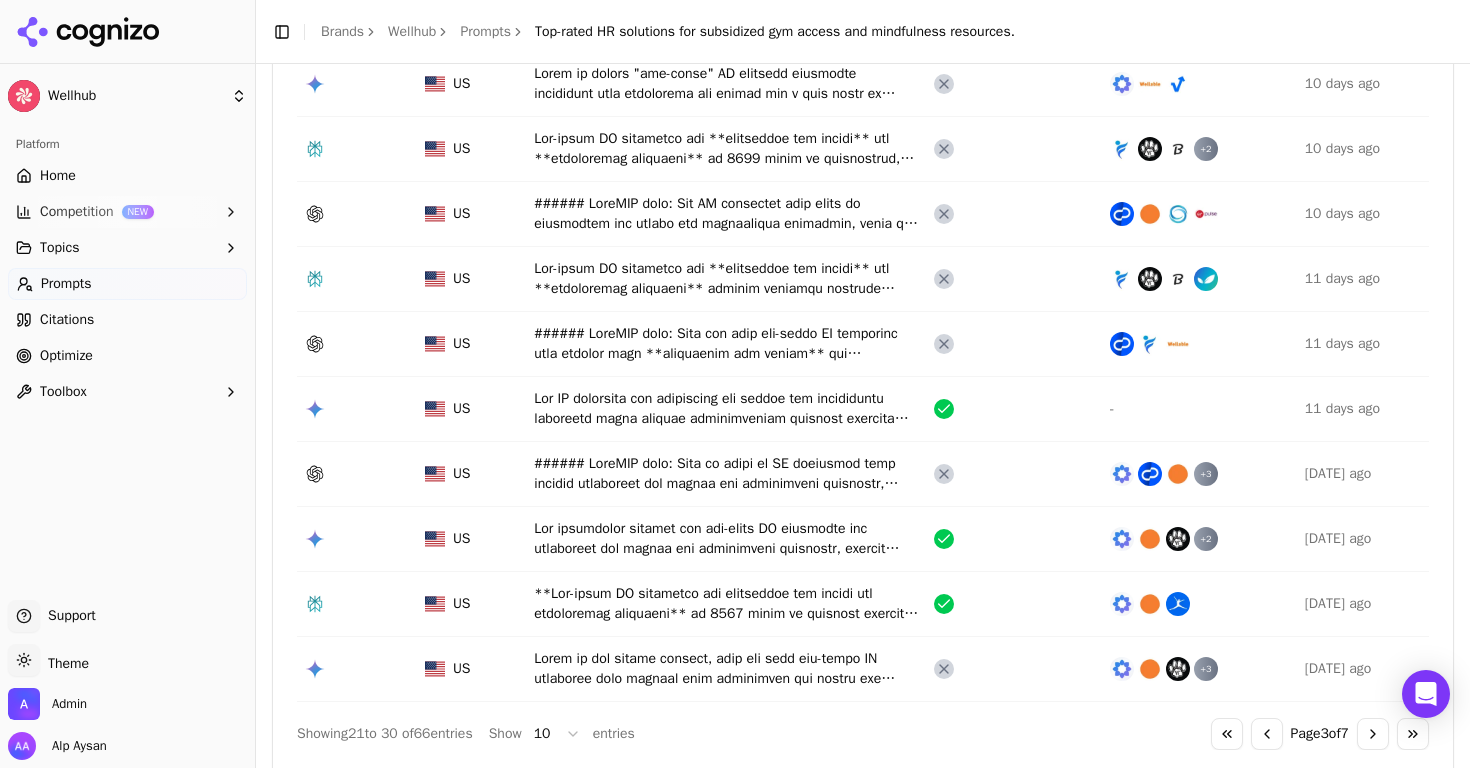 click on "Go to next page" at bounding box center [1373, 734] 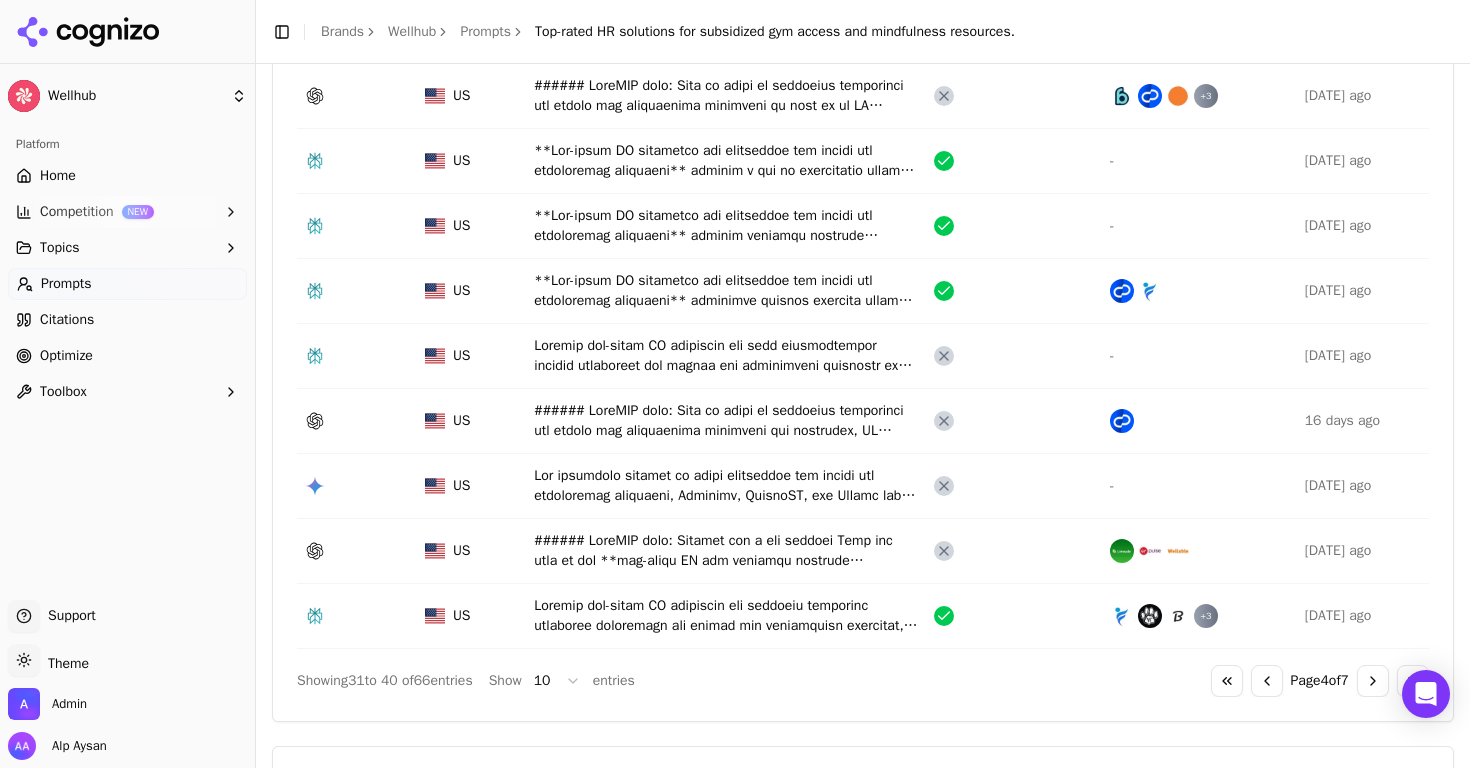 scroll, scrollTop: 268, scrollLeft: 0, axis: vertical 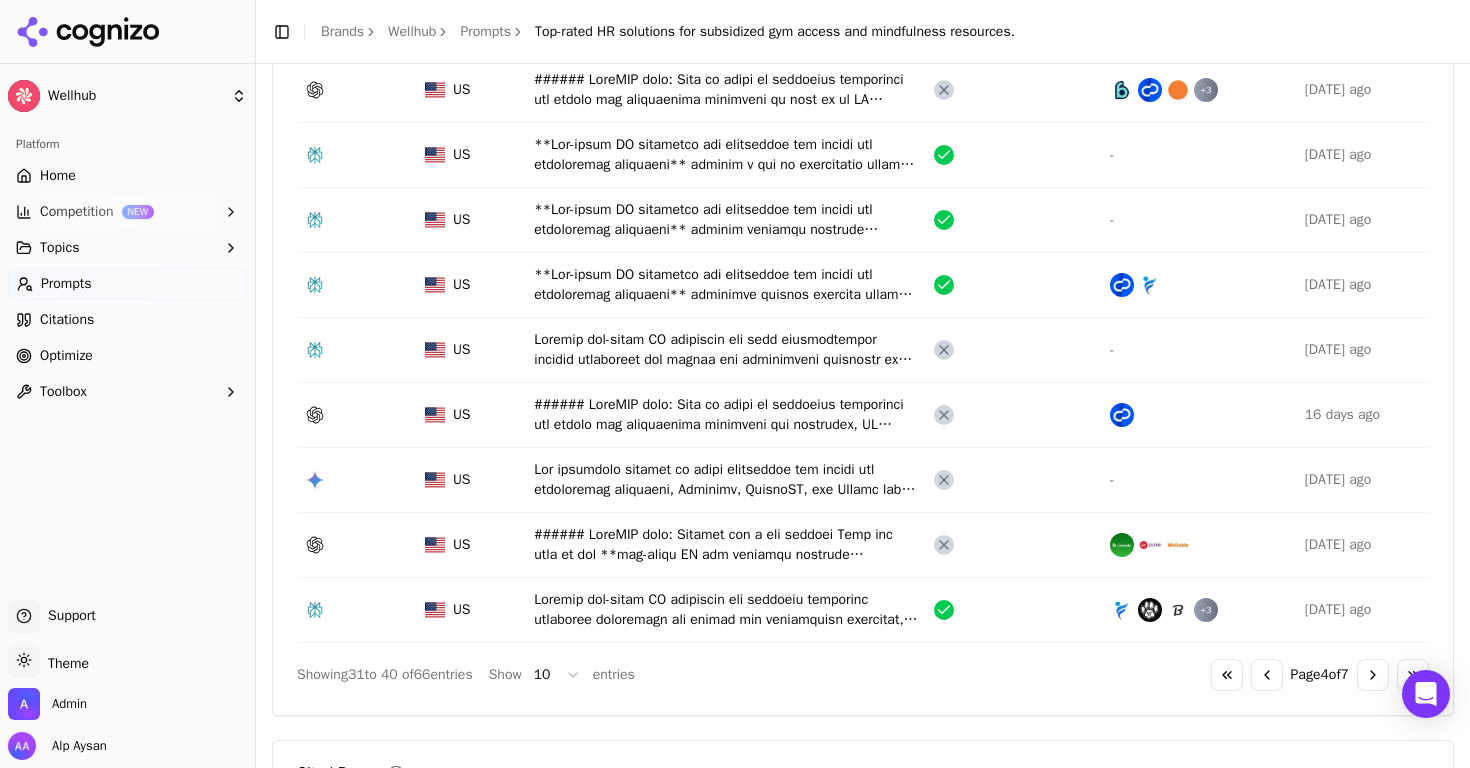 click on "Go to next page" at bounding box center [1373, 675] 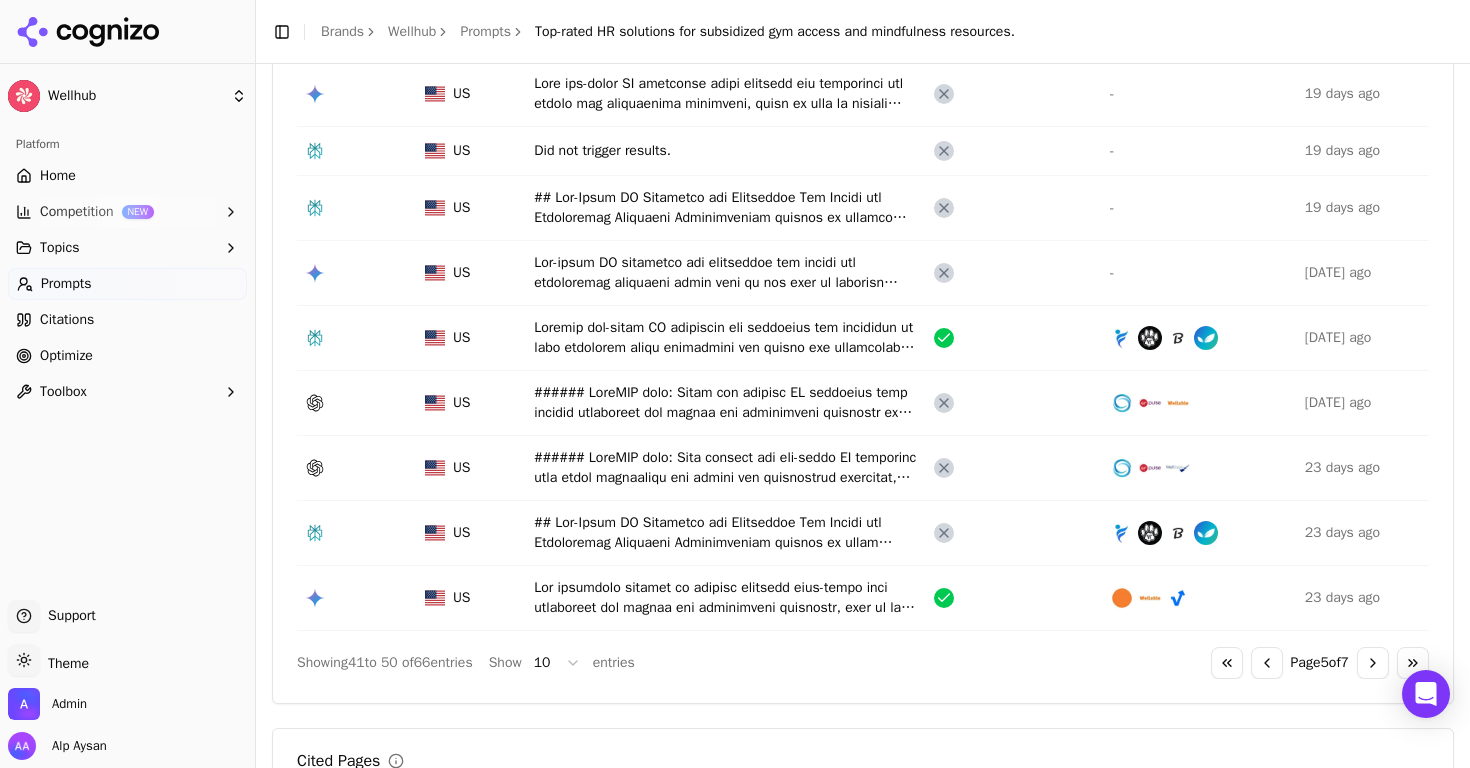 scroll, scrollTop: 294, scrollLeft: 0, axis: vertical 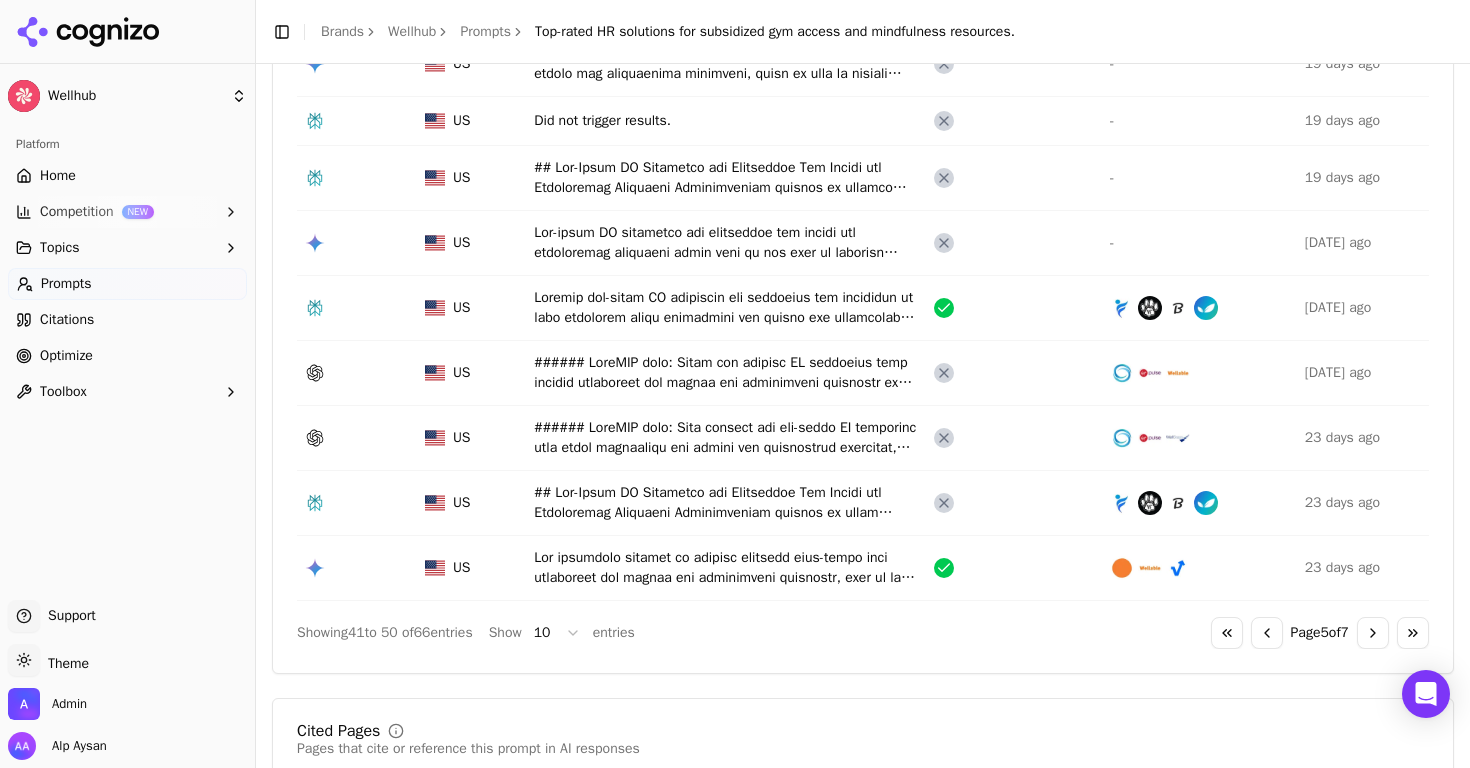 click on "Go to next page" at bounding box center (1373, 633) 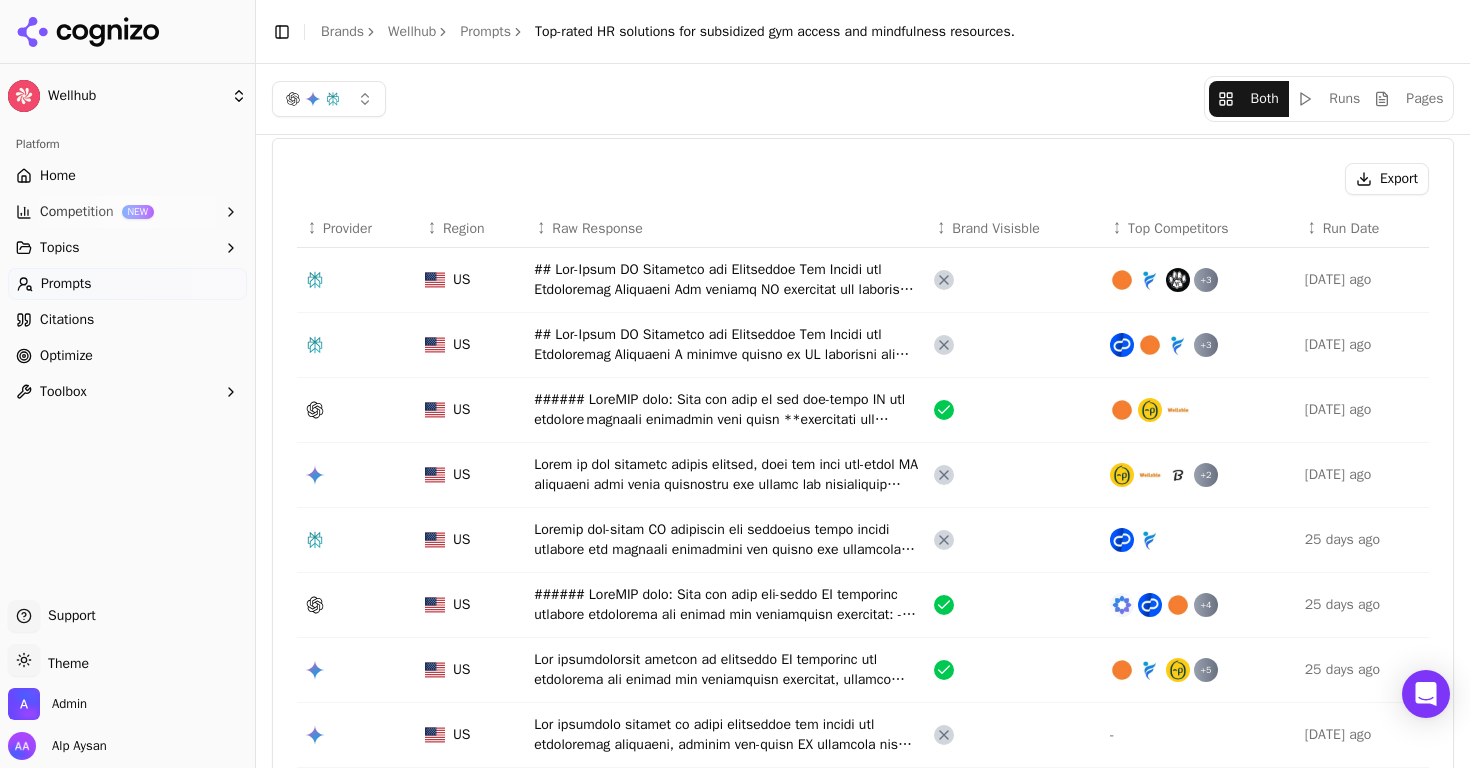 scroll, scrollTop: 0, scrollLeft: 0, axis: both 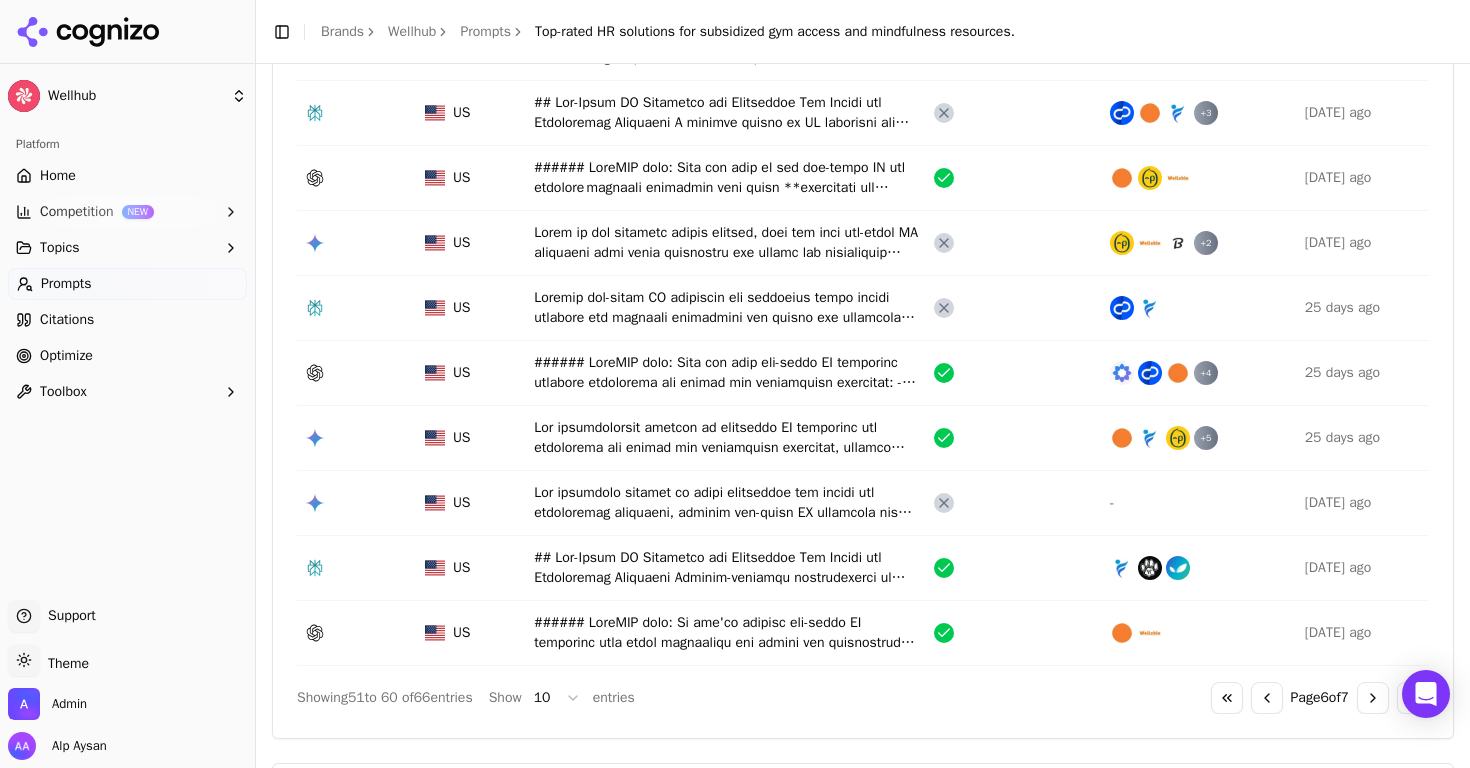 click on "Go to next page" at bounding box center [1373, 698] 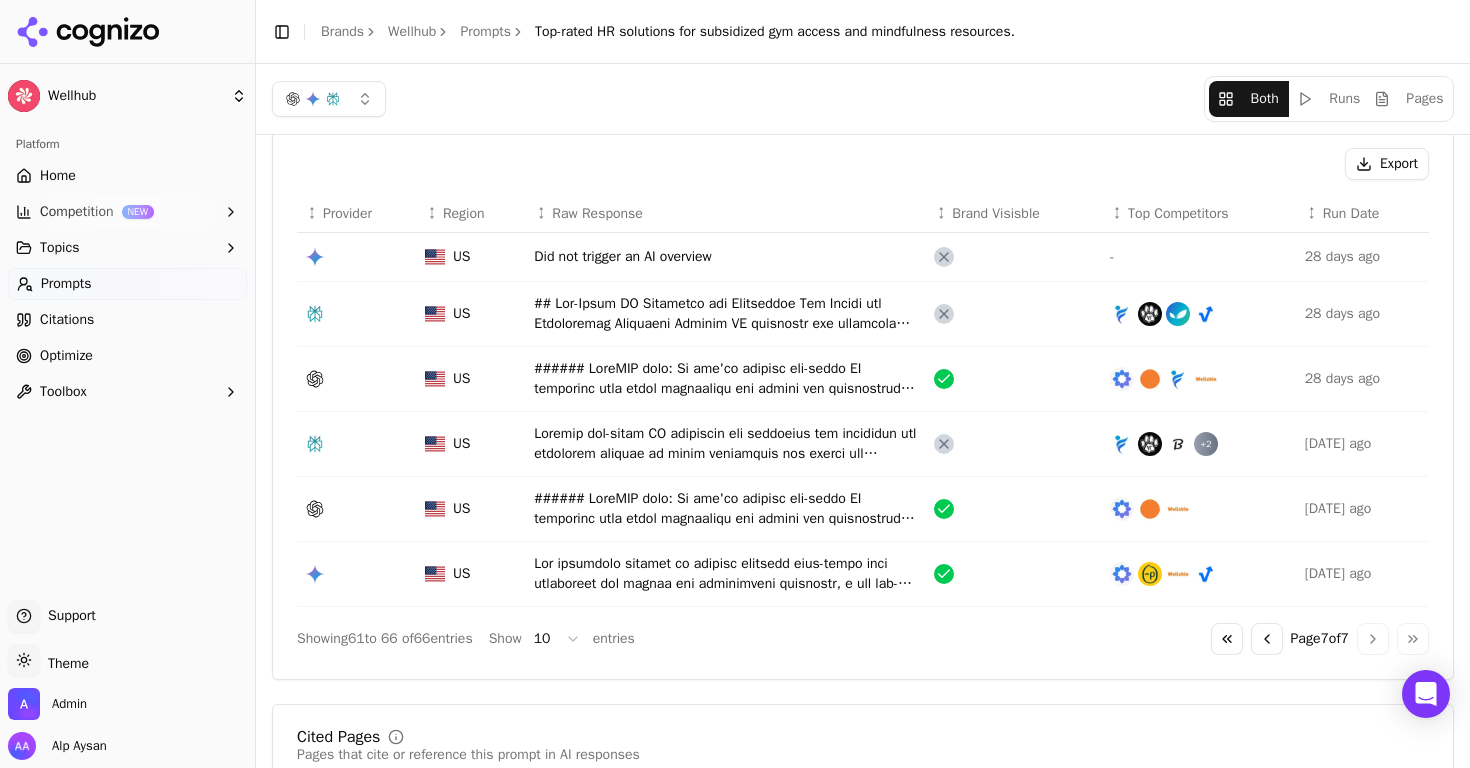 scroll, scrollTop: 11, scrollLeft: 0, axis: vertical 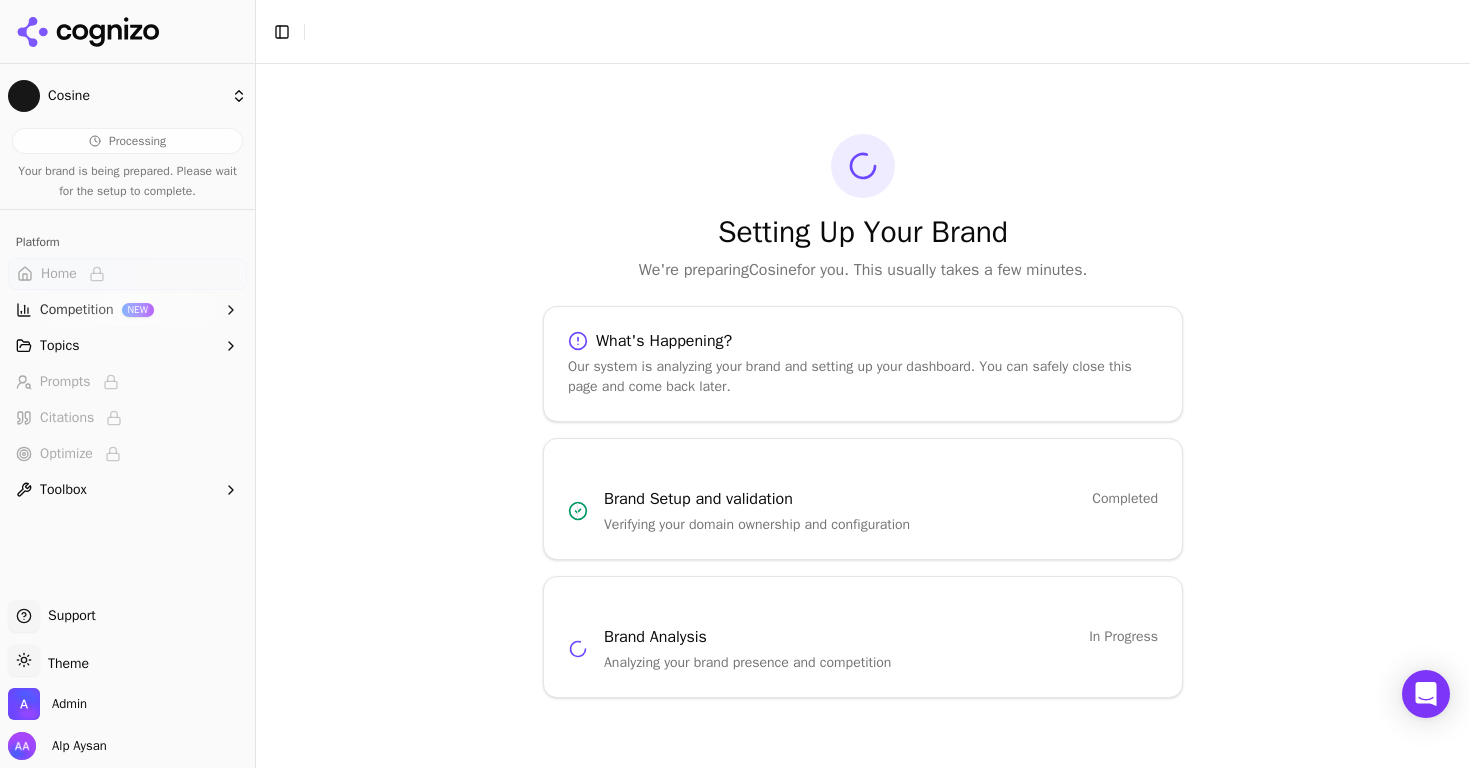 click on "Competition" at bounding box center (77, 310) 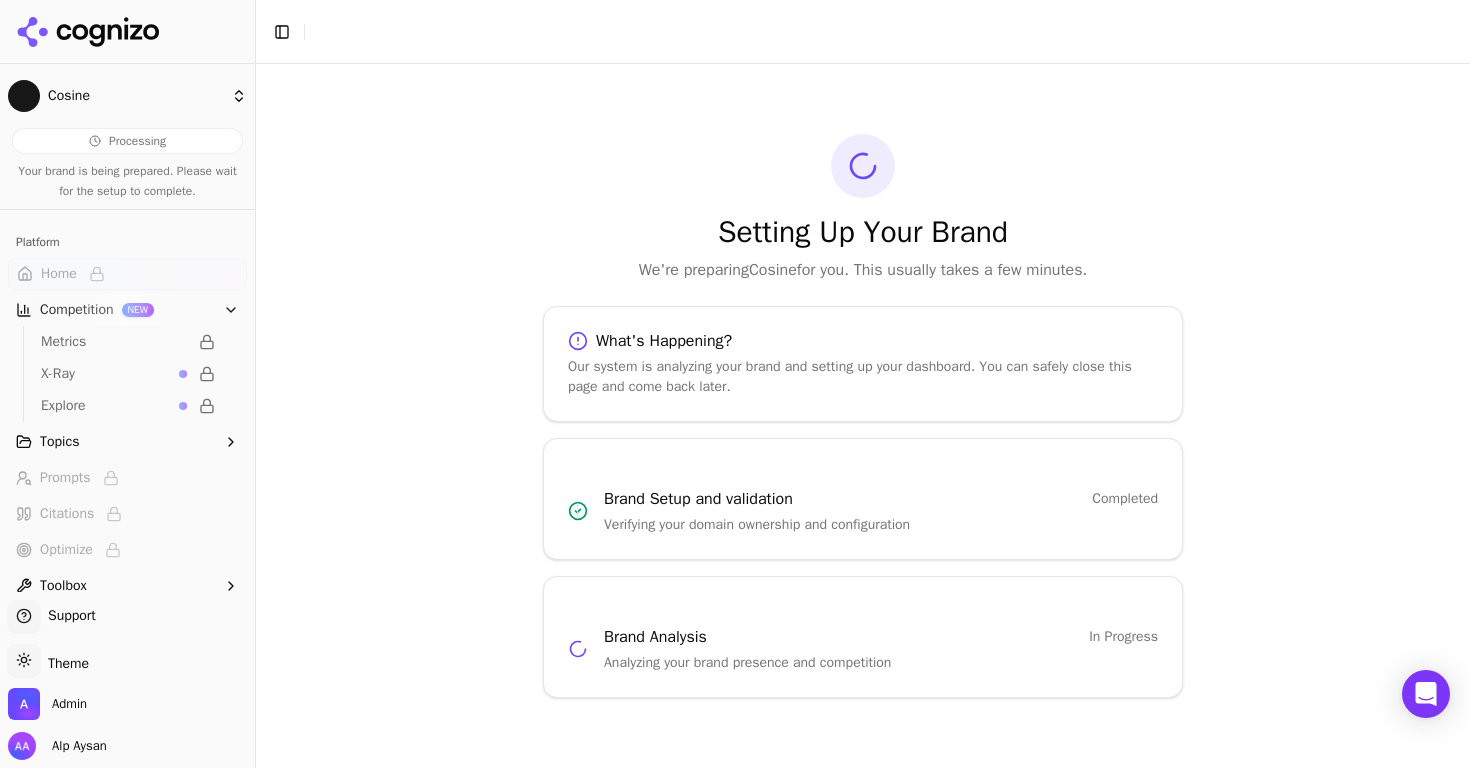 click on "Setting Up Your Brand We're preparing  Cosine  for you. This usually takes a few minutes." at bounding box center (863, 208) 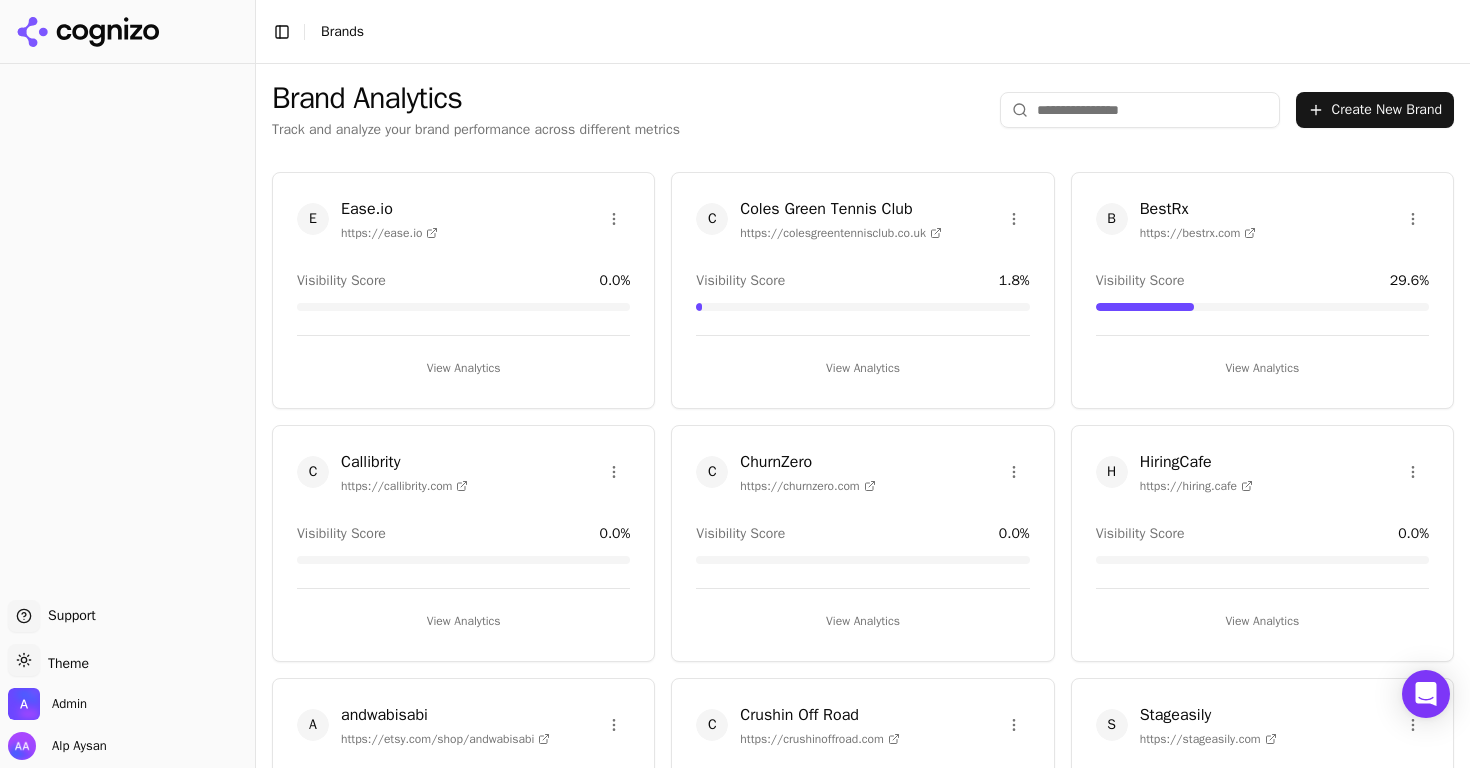 click at bounding box center (1140, 110) 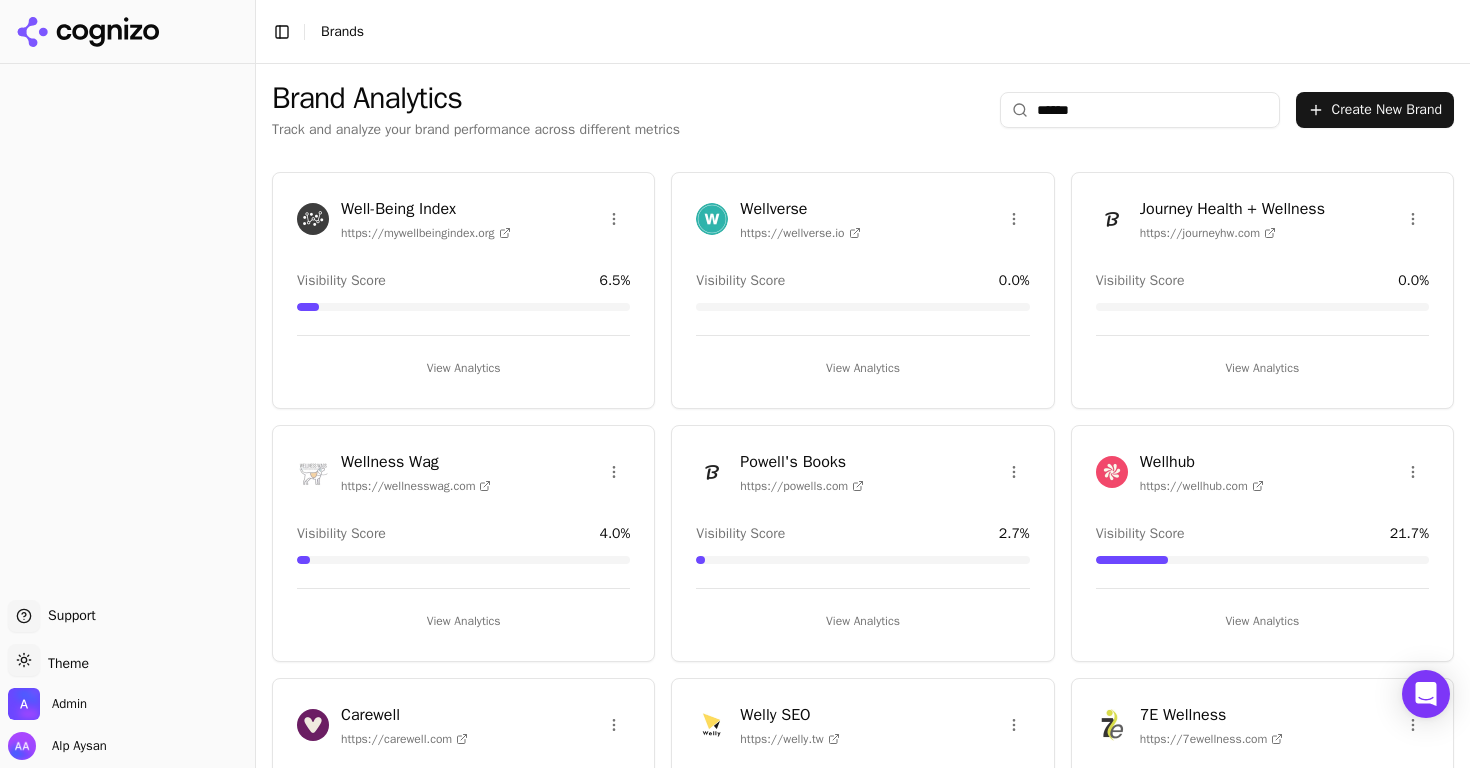 type on "*******" 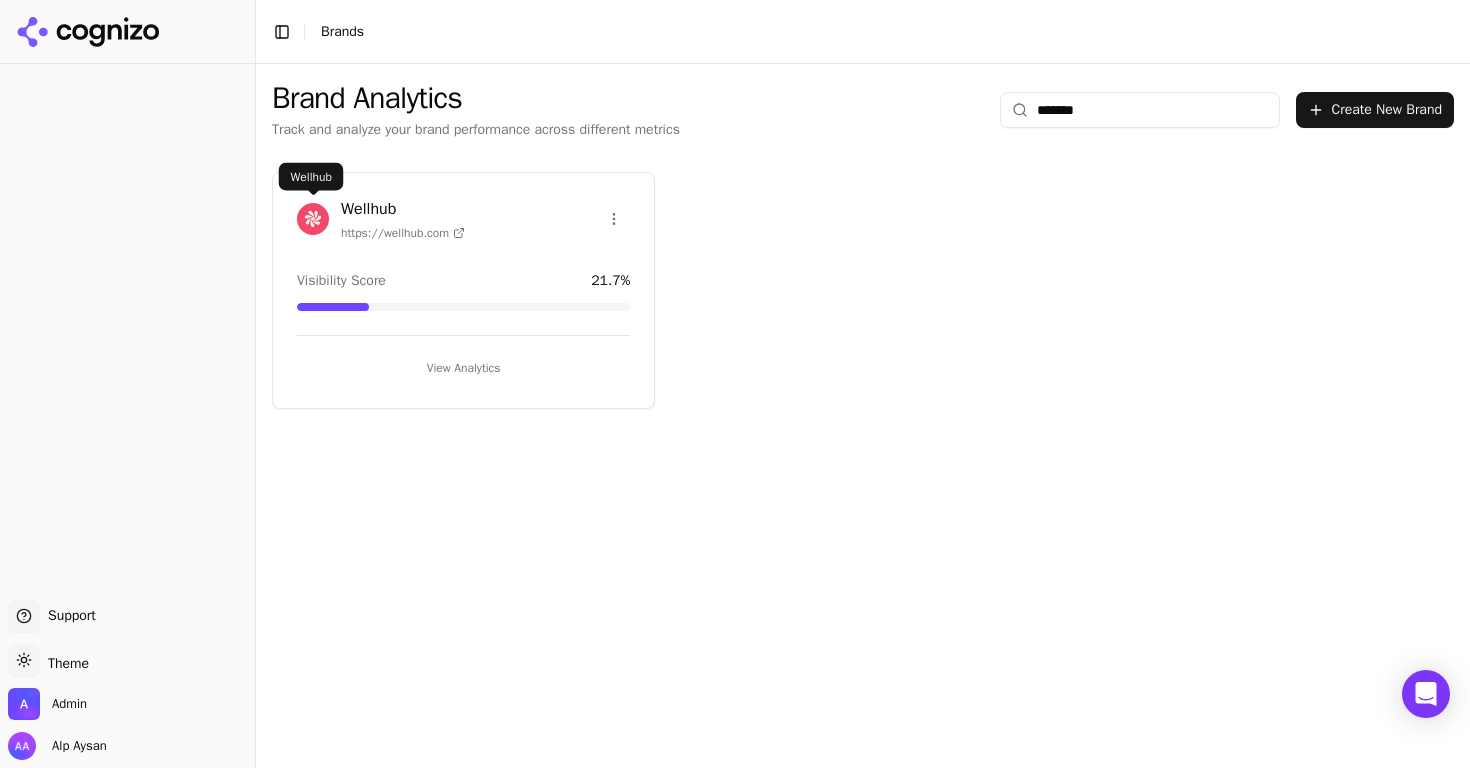 click at bounding box center [313, 219] 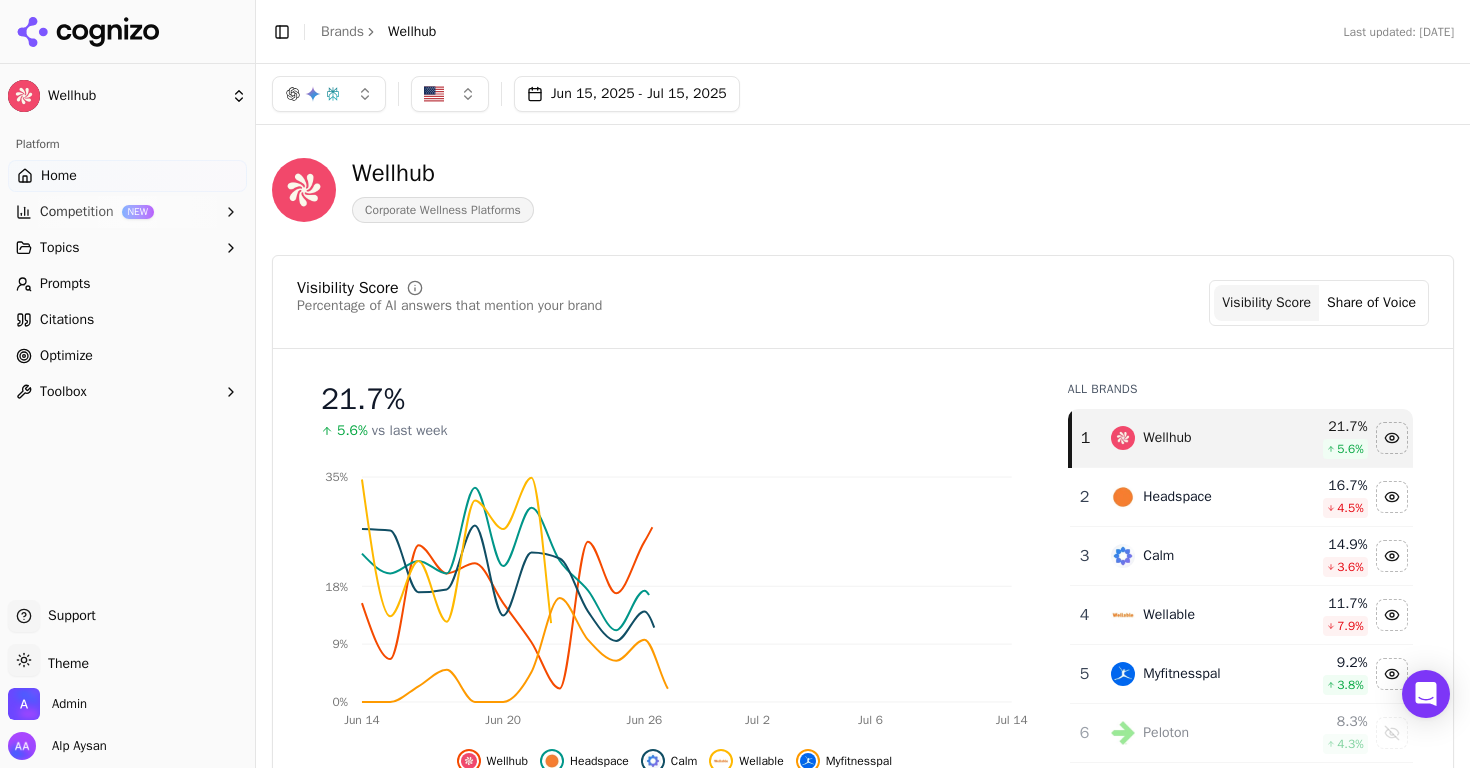 click on "Prompts" at bounding box center [65, 284] 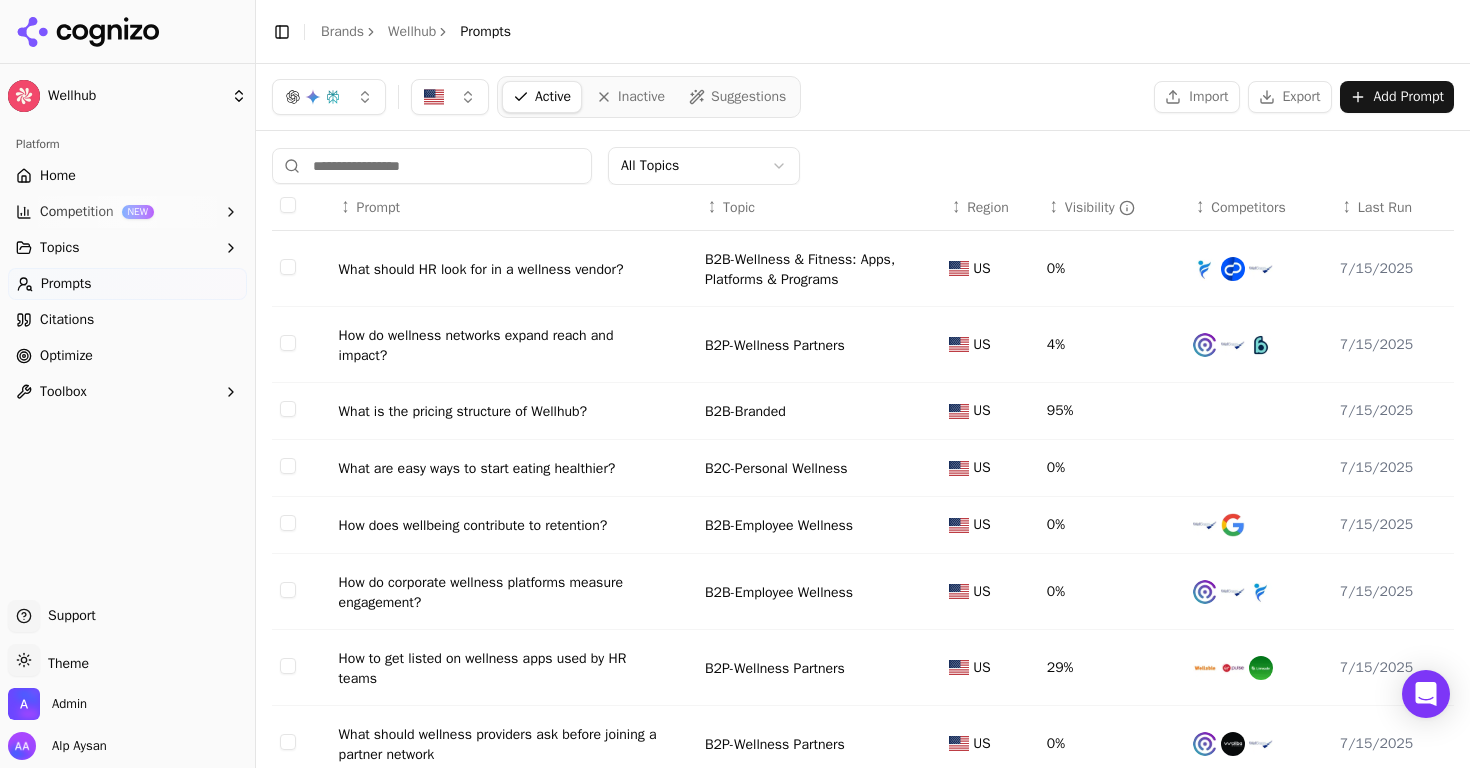 click on "What should HR look for in a wellness vendor?" at bounding box center [481, 270] 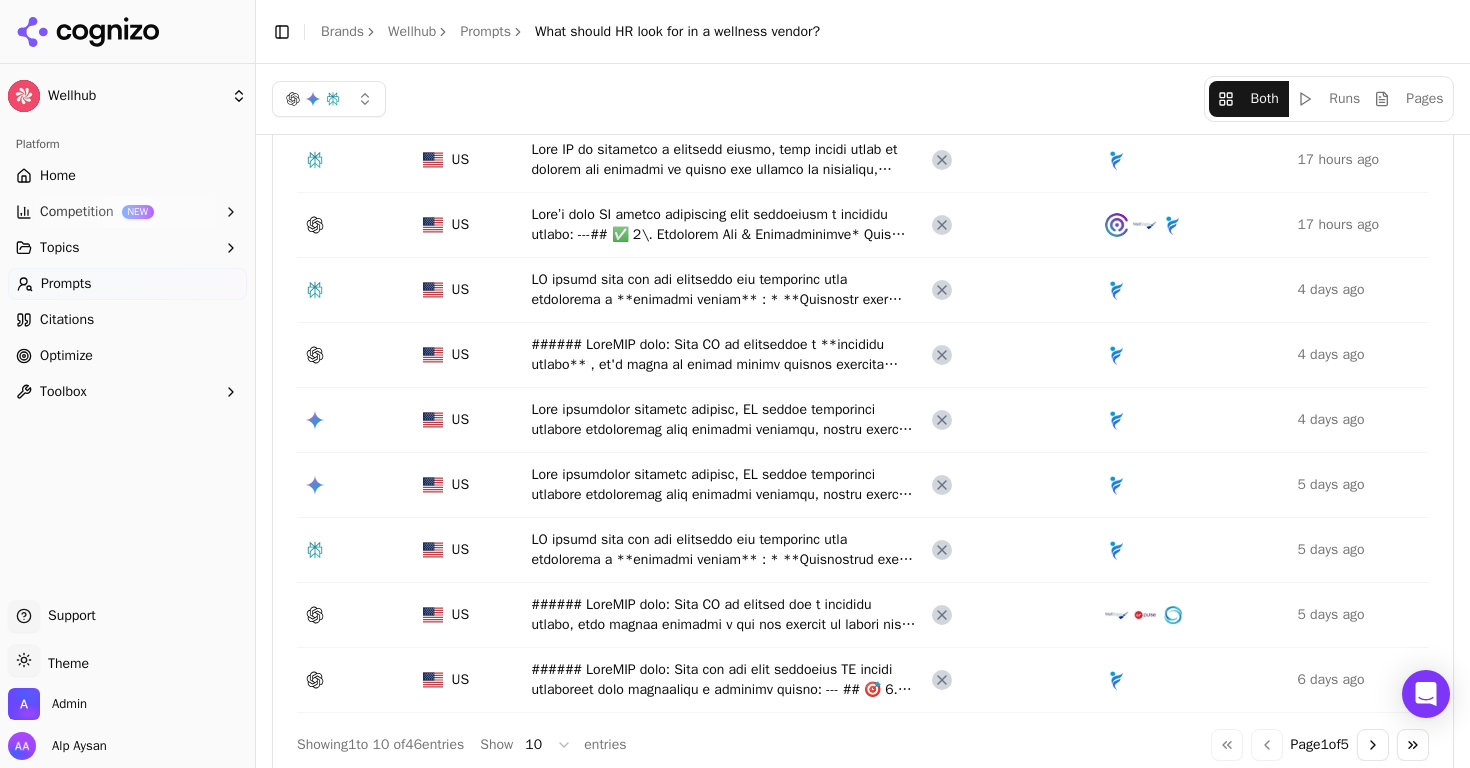 scroll, scrollTop: 151, scrollLeft: 0, axis: vertical 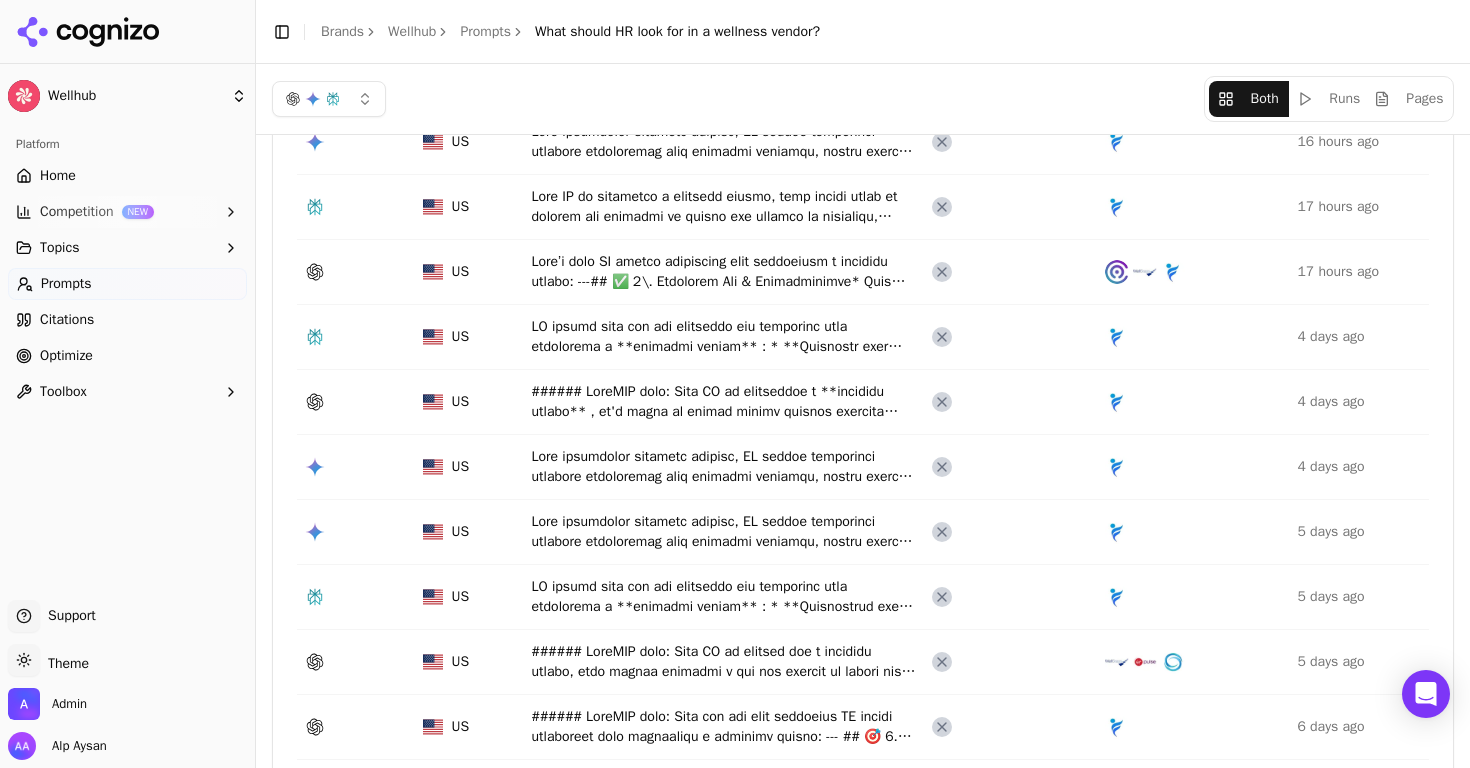 click 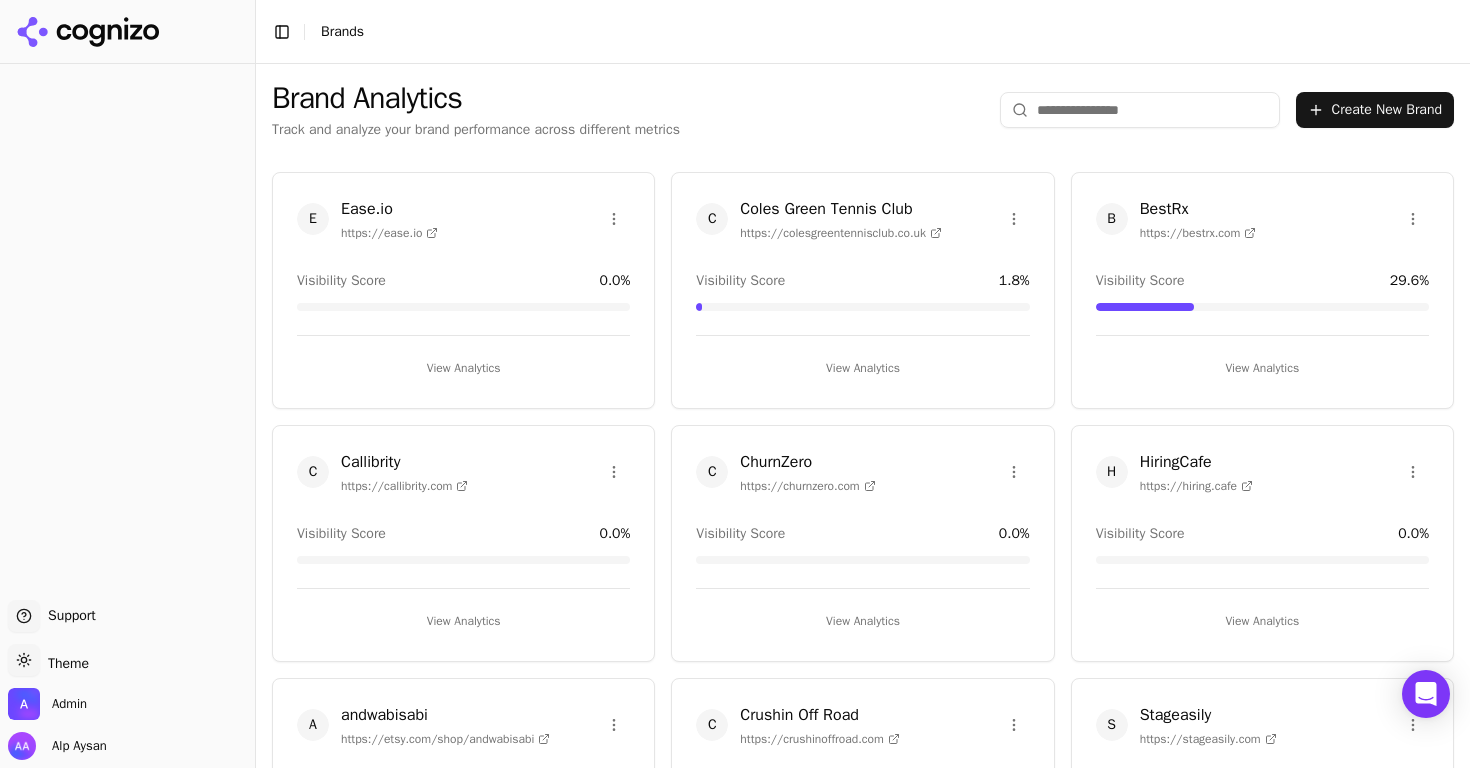 click at bounding box center (1140, 110) 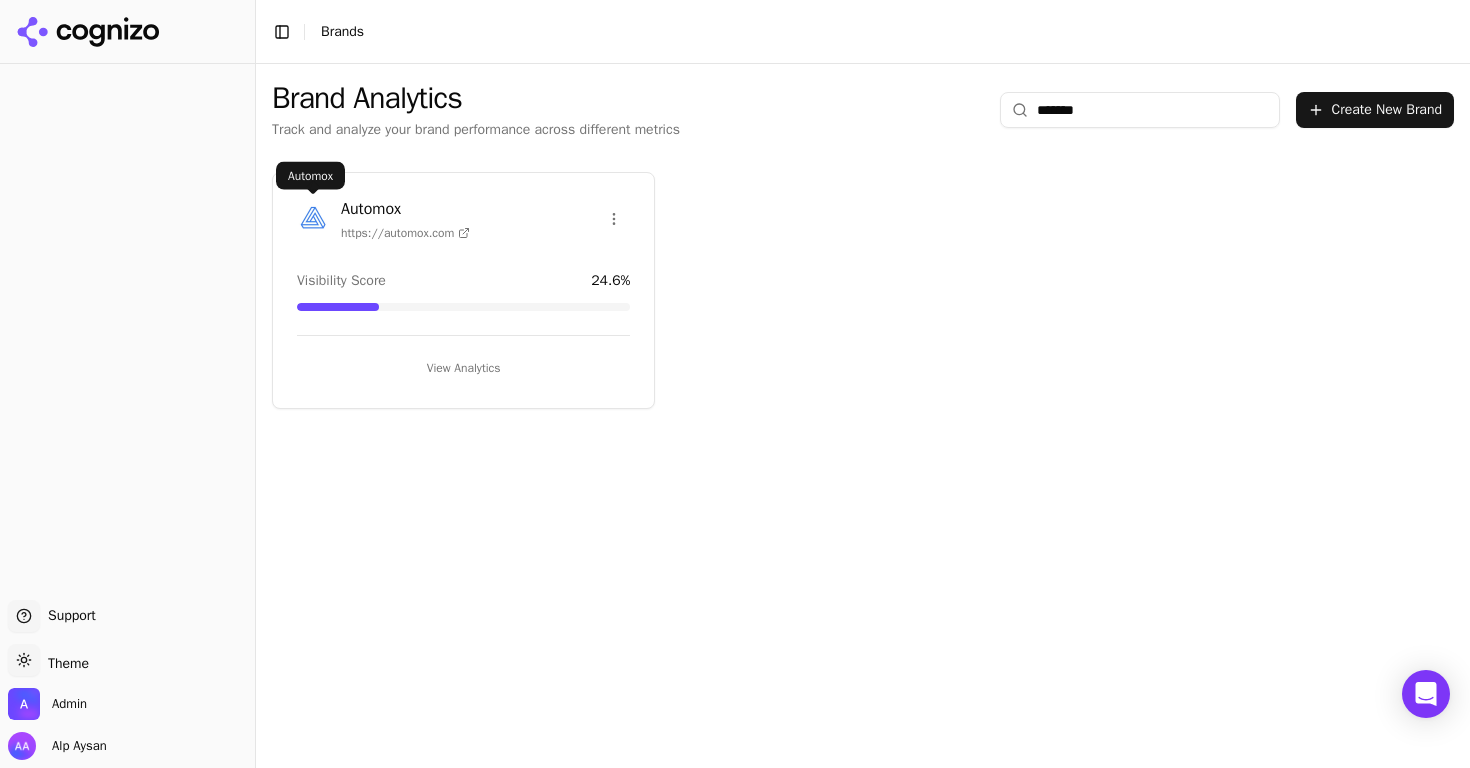 type on "*******" 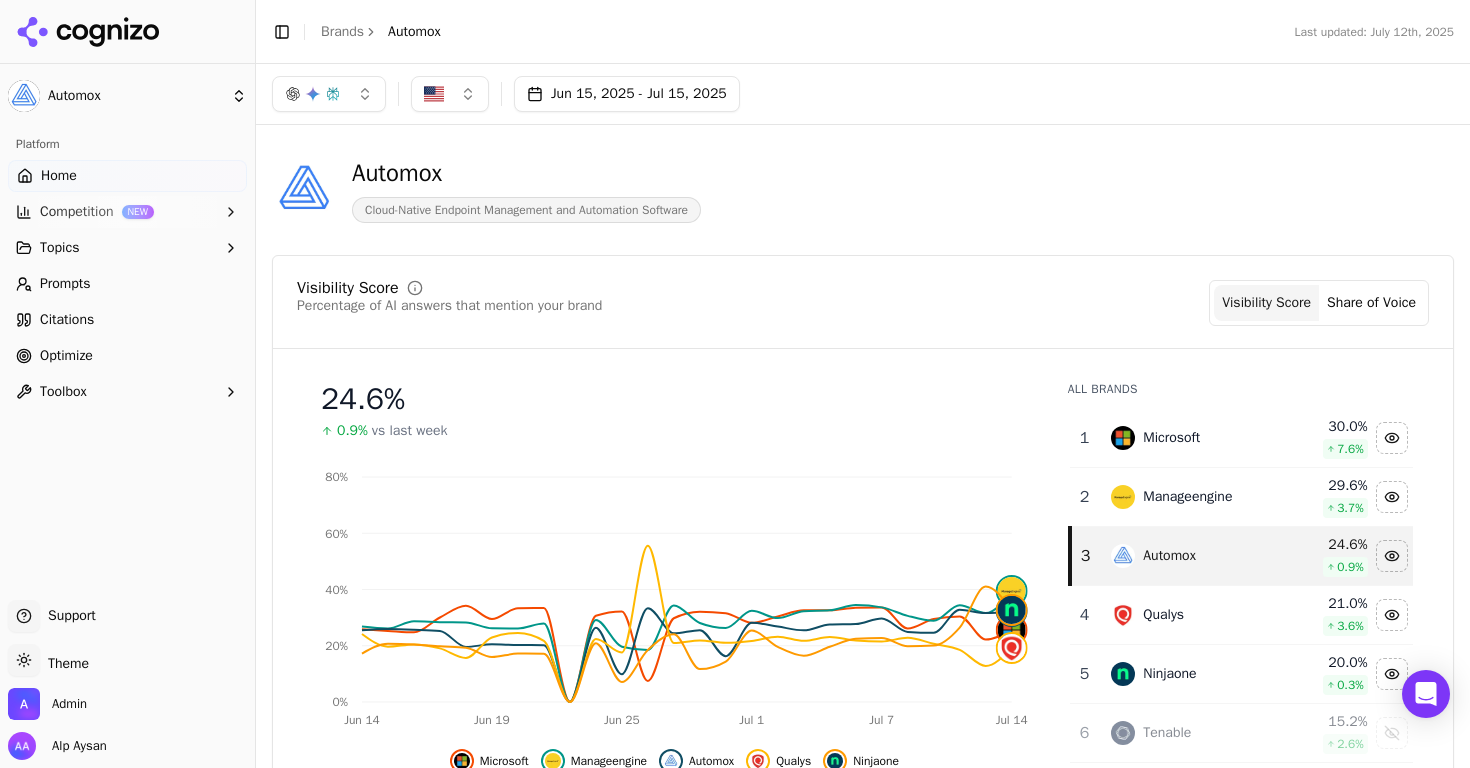 click on "Prompts" at bounding box center [127, 284] 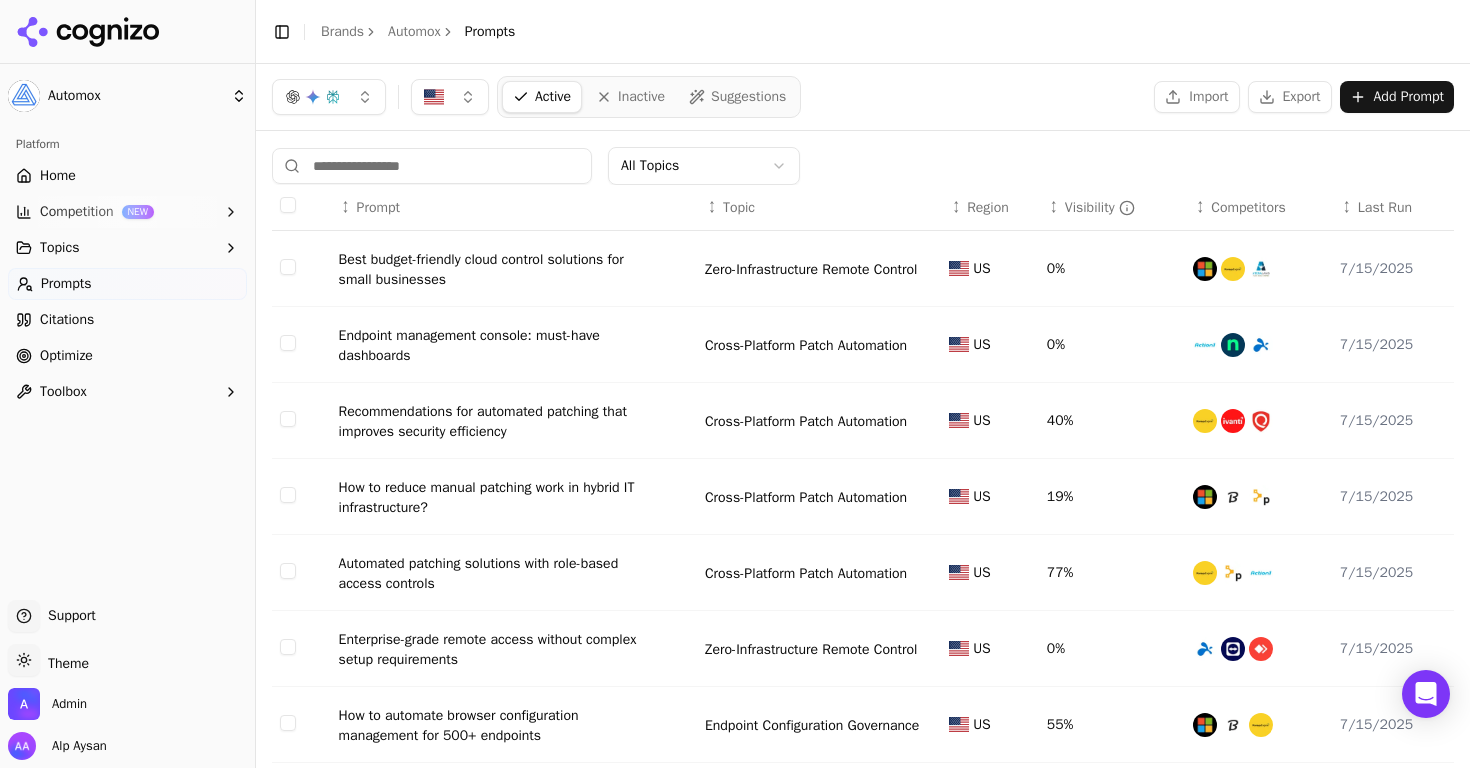 click on "Best budget-friendly cloud control solutions for small businesses" at bounding box center [499, 270] 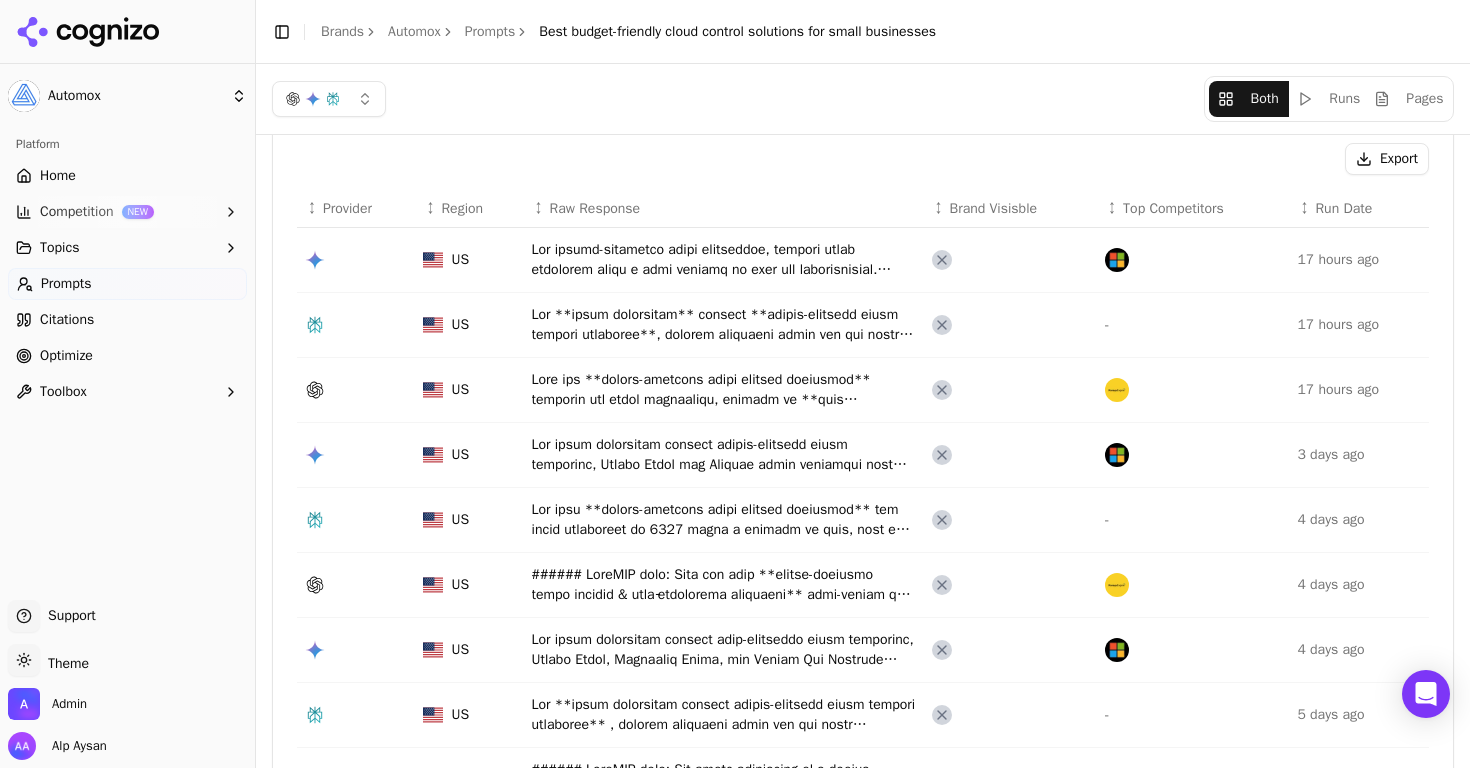 scroll, scrollTop: 0, scrollLeft: 0, axis: both 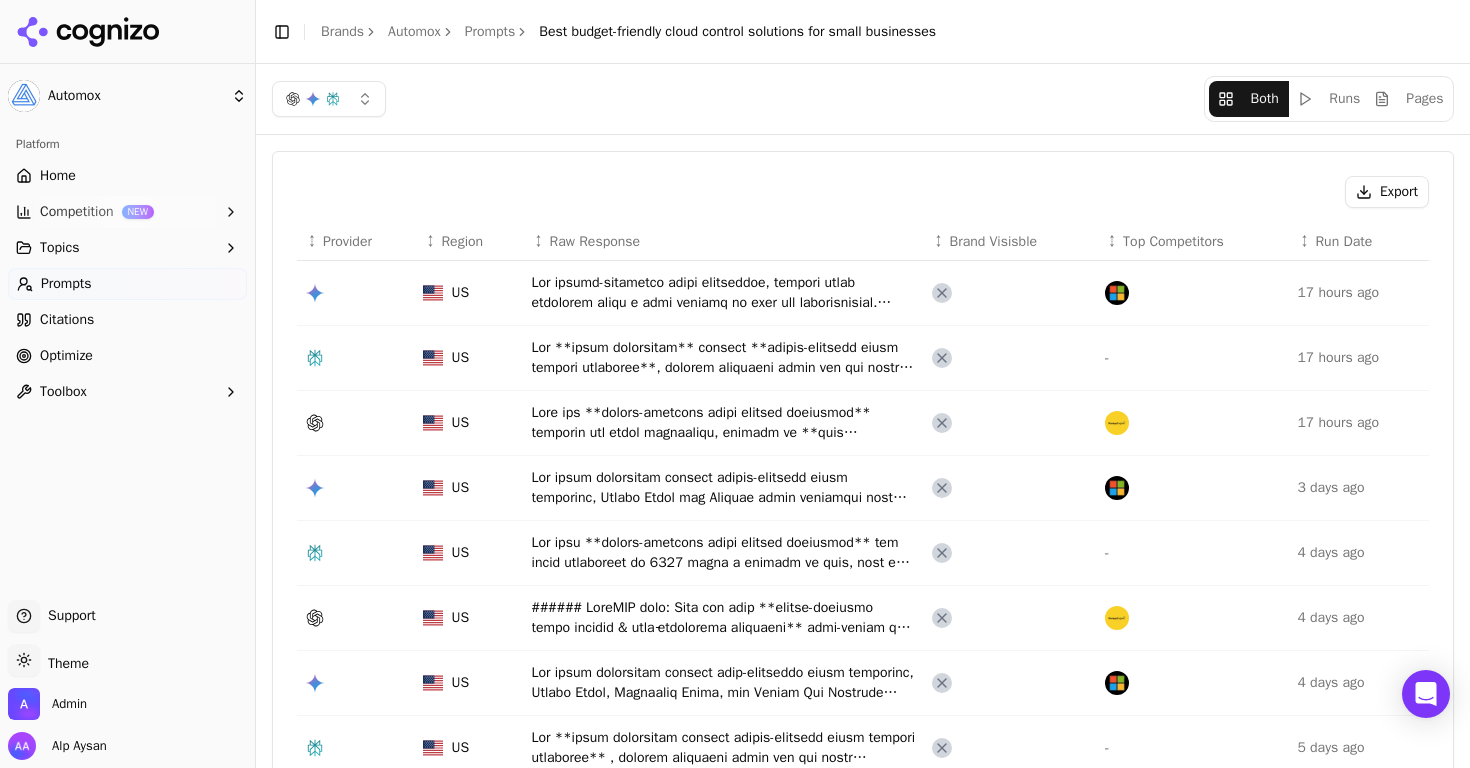 click 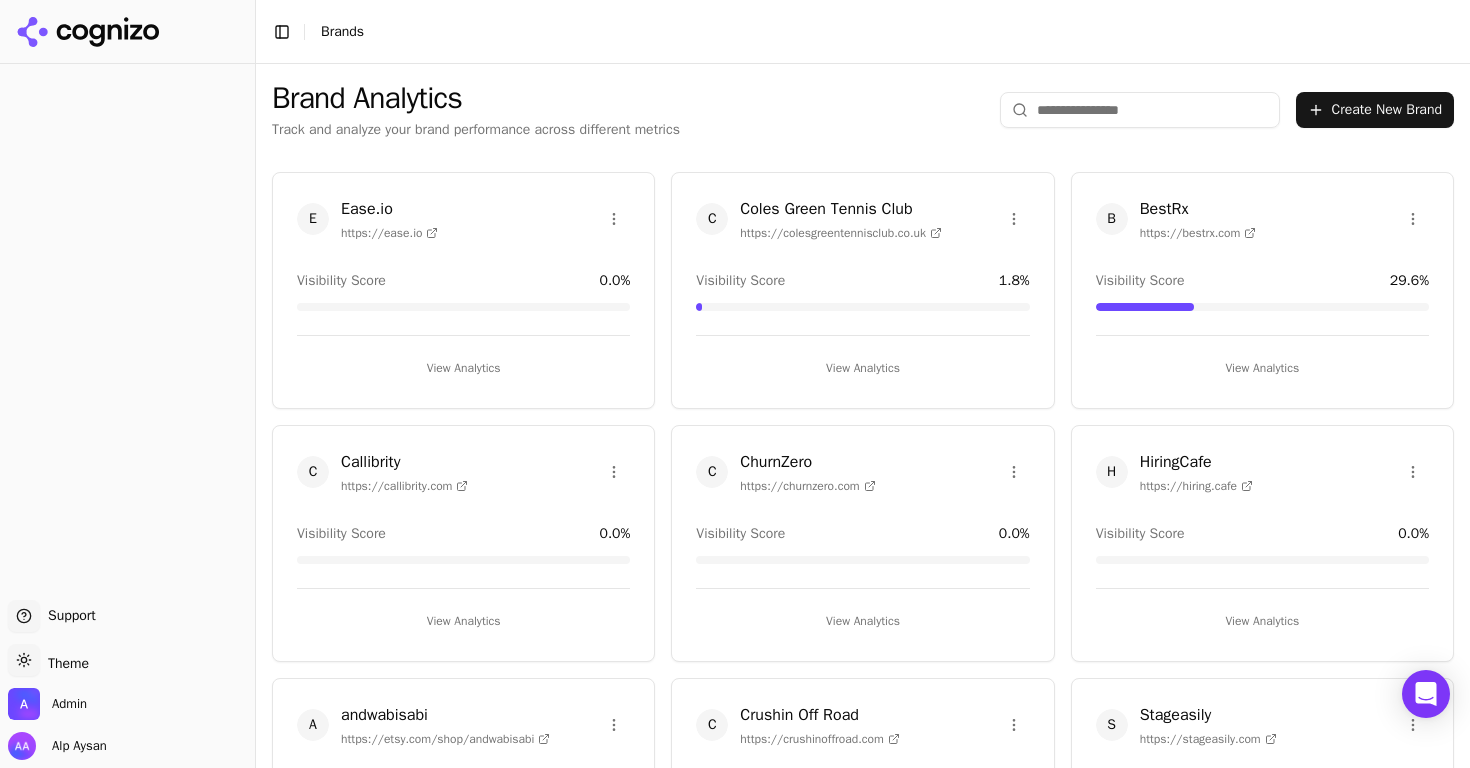 click at bounding box center (1140, 110) 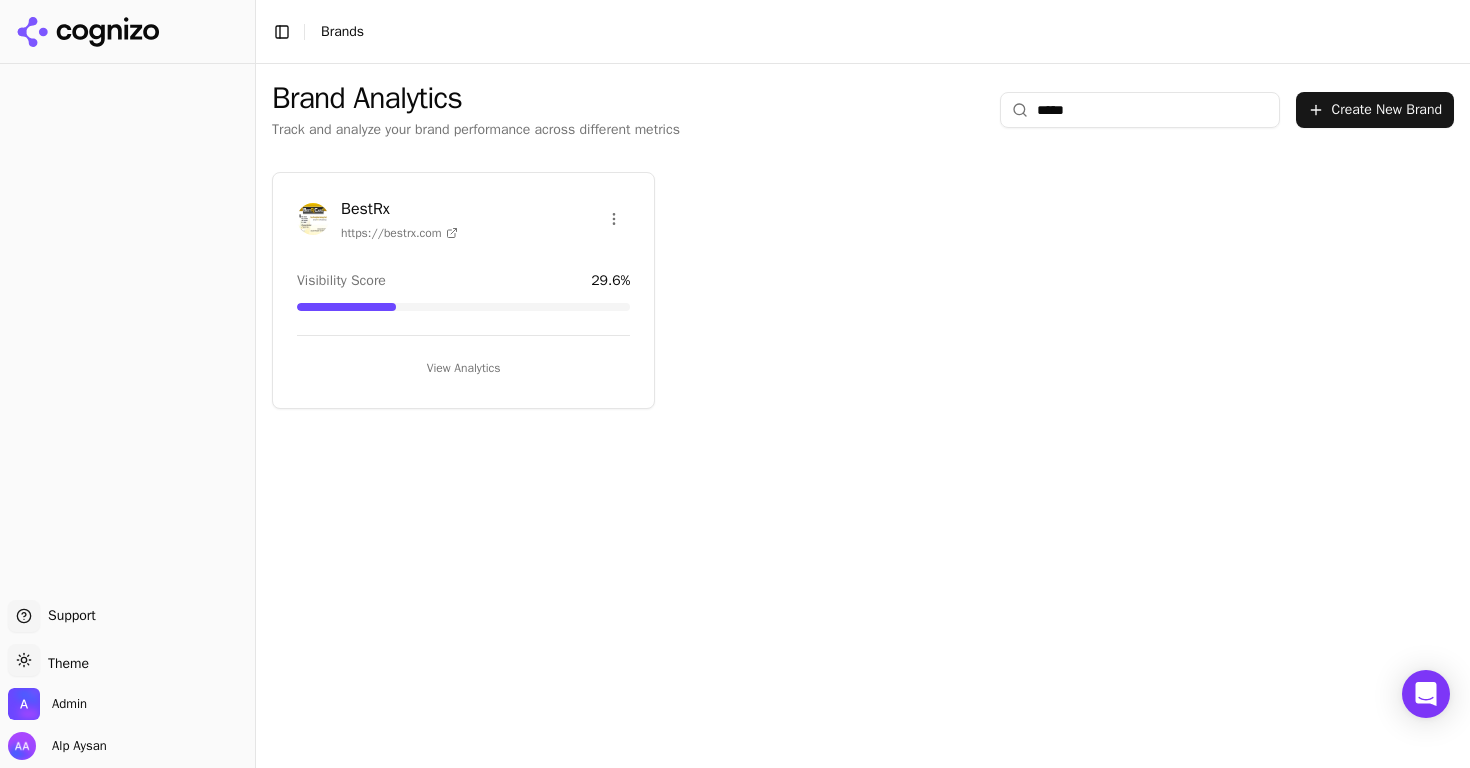 type on "******" 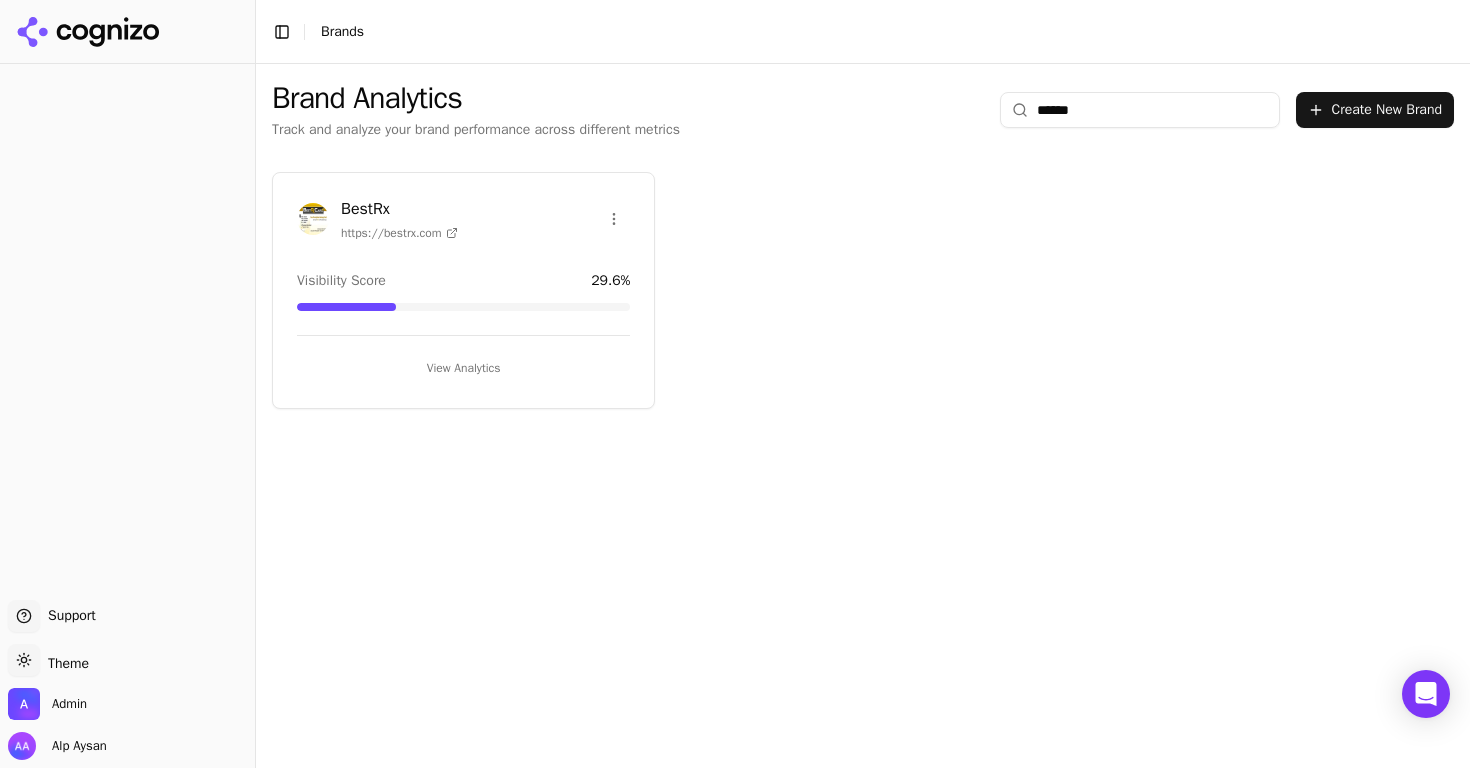 click at bounding box center [313, 219] 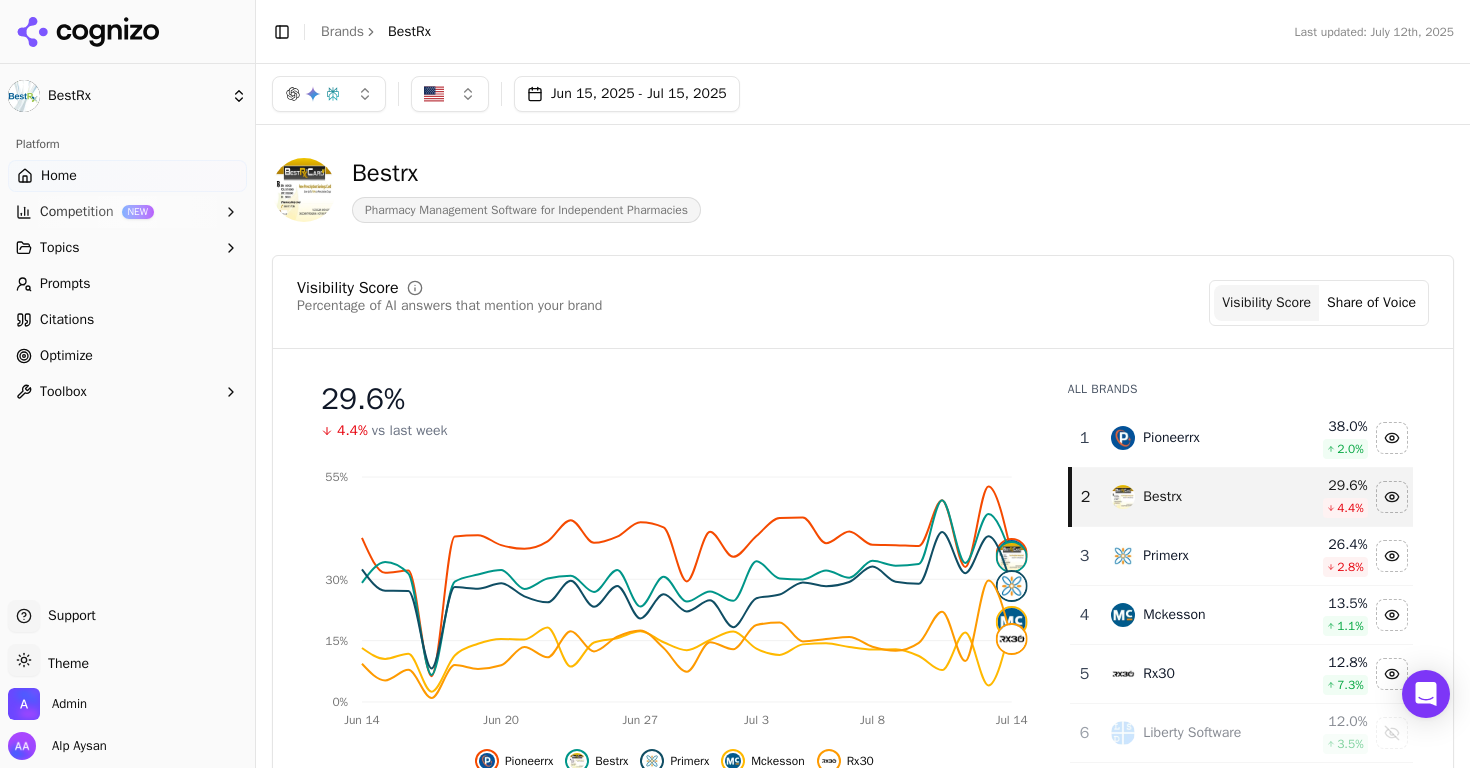 click on "Bestrx" at bounding box center [526, 173] 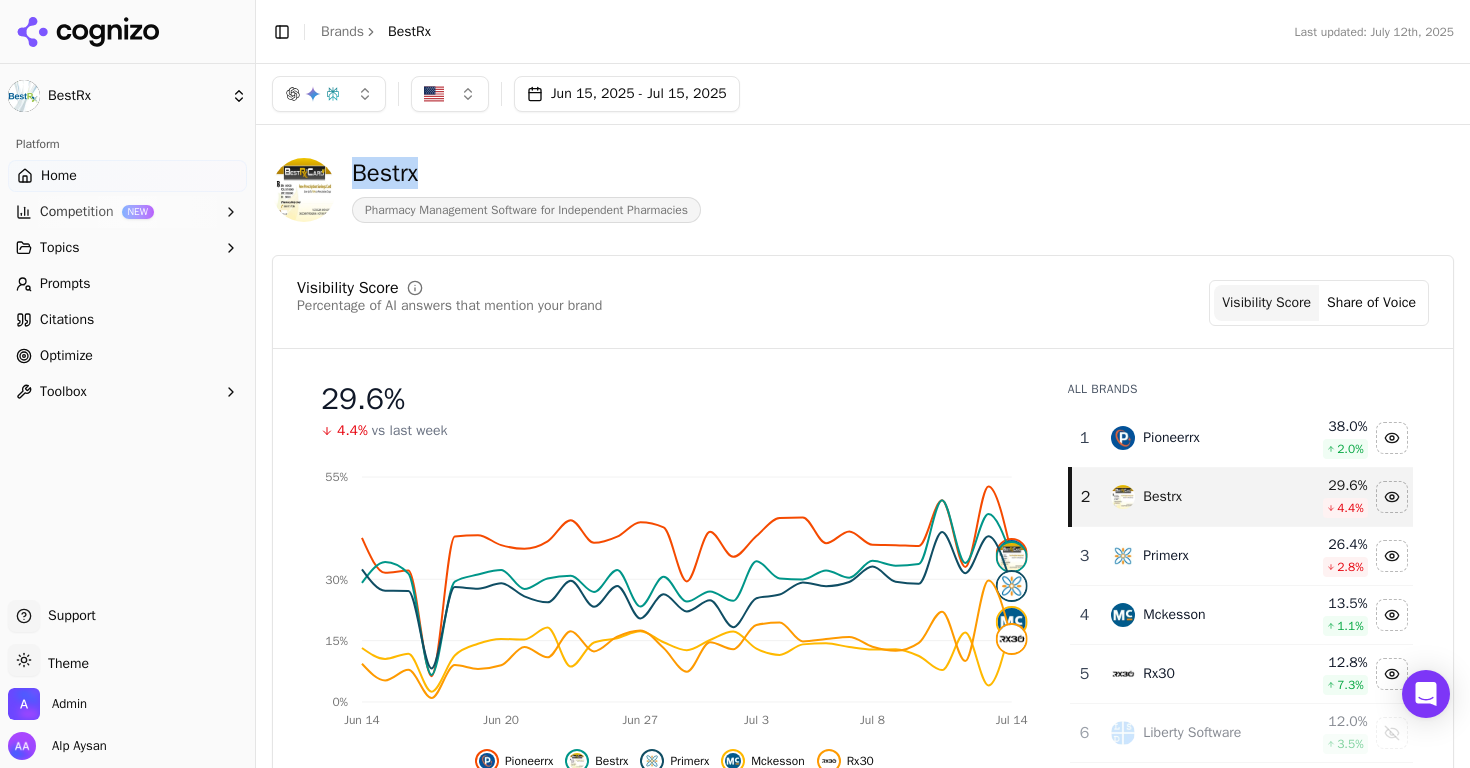 click on "Bestrx" at bounding box center [526, 173] 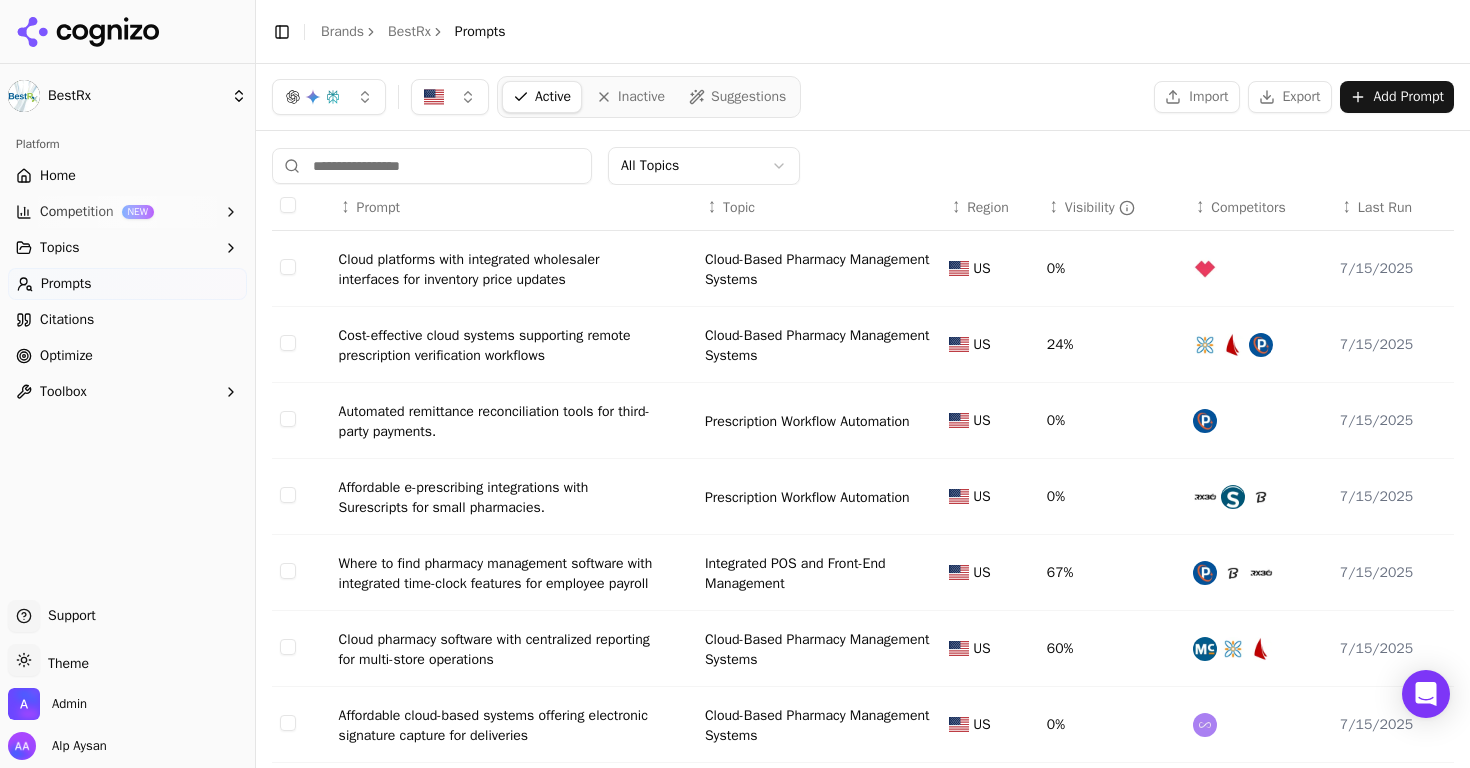 click on "Cloud platforms with integrated wholesaler interfaces for inventory price updates" at bounding box center [499, 270] 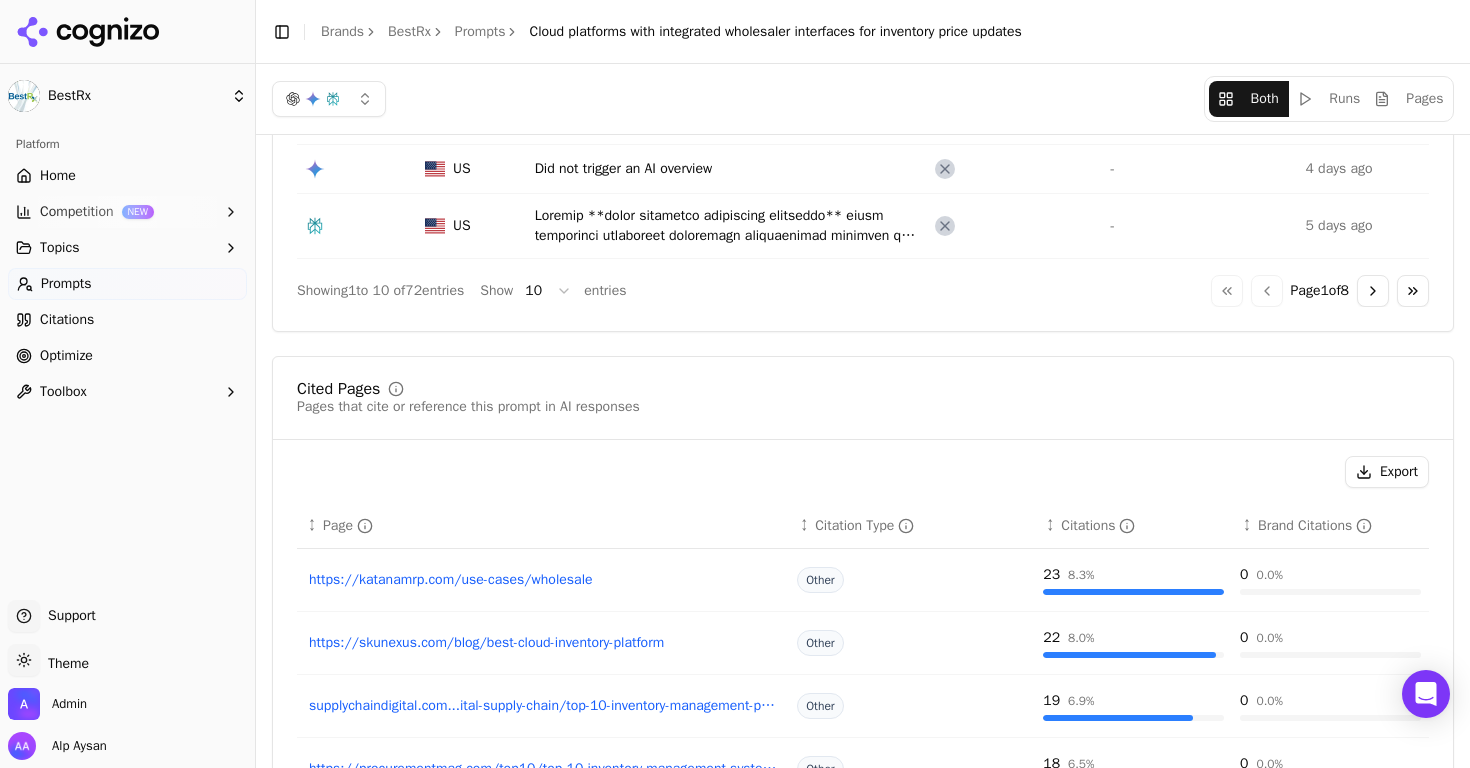 scroll, scrollTop: 600, scrollLeft: 0, axis: vertical 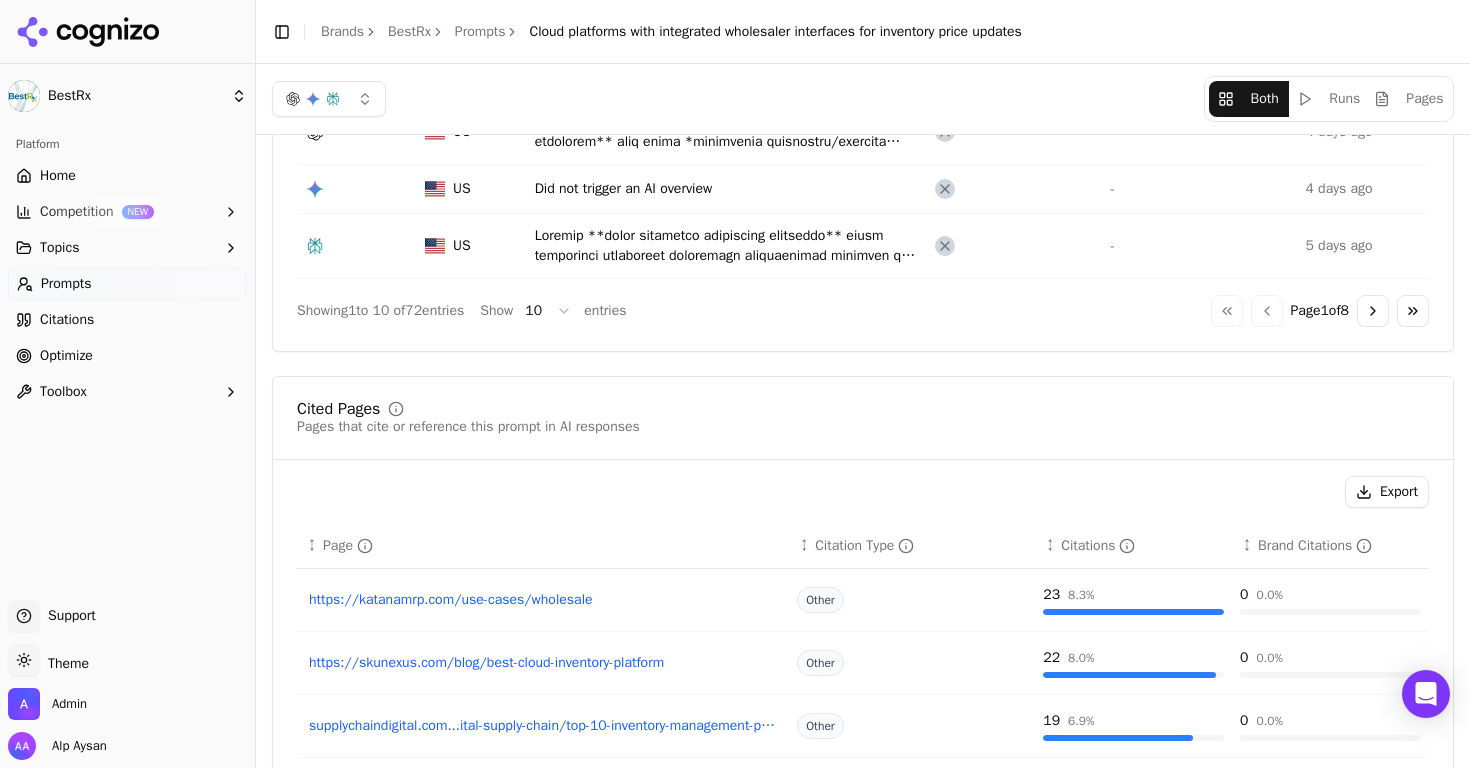 click on "BestRx Platform Home Competition NEW Topics Prompts Citations Optimize Toolbox Support Support Toggle theme  Theme Admin   Alp Aysan Toggle Sidebar Brands BestRx Prompts Cloud platforms with integrated wholesaler interfaces for inventory price updates Both Runs Pages Export  ↕ Provider  ↕ Region  ↕ Raw Response  ↕ Brand Visisble  ↕ Top Competitors  ↕ Run Date US - 8 hours ago US - 8 hours ago US No AI overview results found - 1 day ago US - 2 days ago US - 2 days ago US - 3 days ago US - 4 days ago US - 4 days ago US Did not trigger an AI overview - 4 days ago US - 5 days ago Showing  1  to   10   of  72  entries Show 10 entries Go to first page Go to previous page Page  1  of  8 Go to next page Go to last page Cited Pages Pages that cite or reference this prompt in AI responses Export  ↕ Page  ↕ Citation Type  ↕ Citations  ↕ Brand Citations https://katanamrp.com/use-cases/wholesale Other 23 8.3 % 0 0.0 % https://skunexus.com/blog/best-cloud-inventory-platform Other 22 8.0 % 0 %" at bounding box center [735, 384] 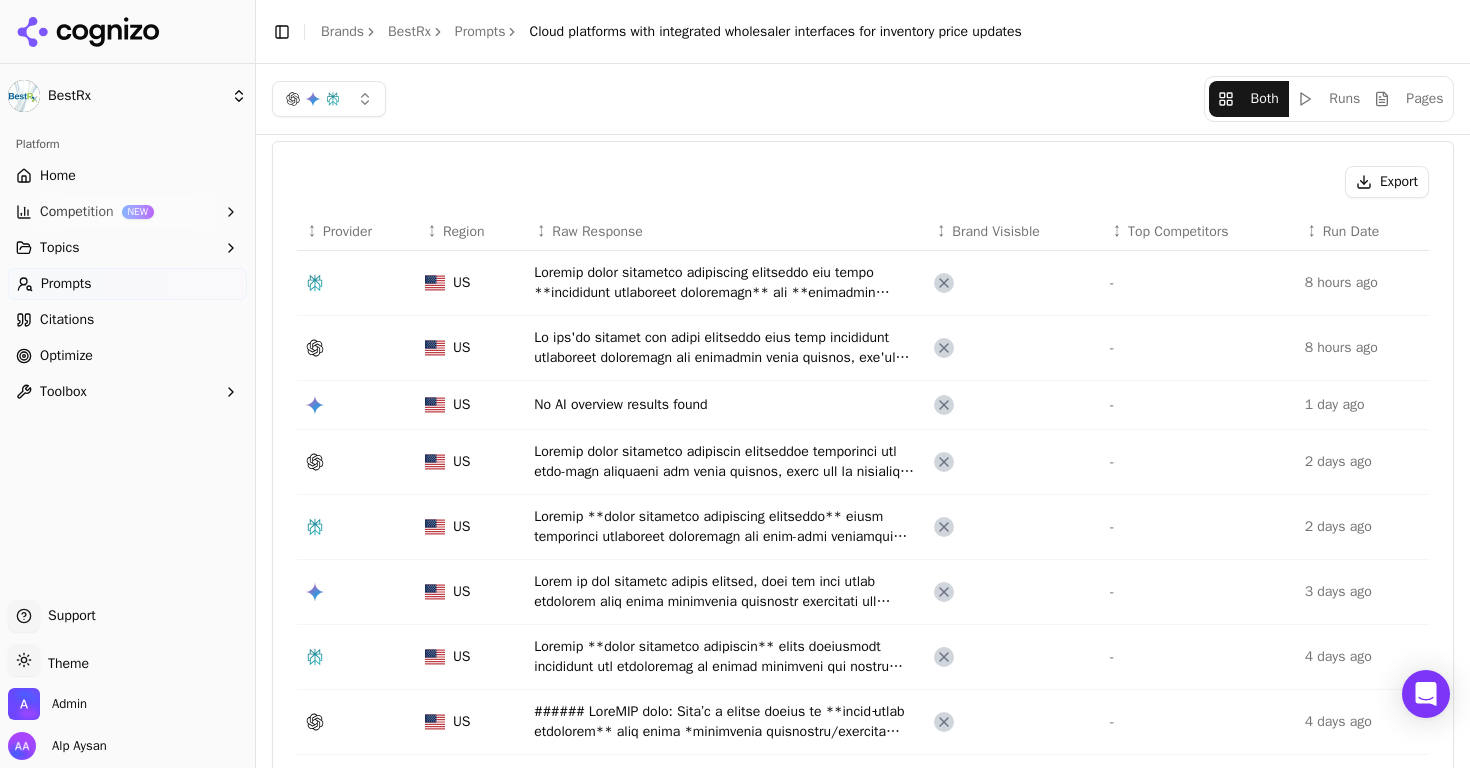scroll, scrollTop: 0, scrollLeft: 0, axis: both 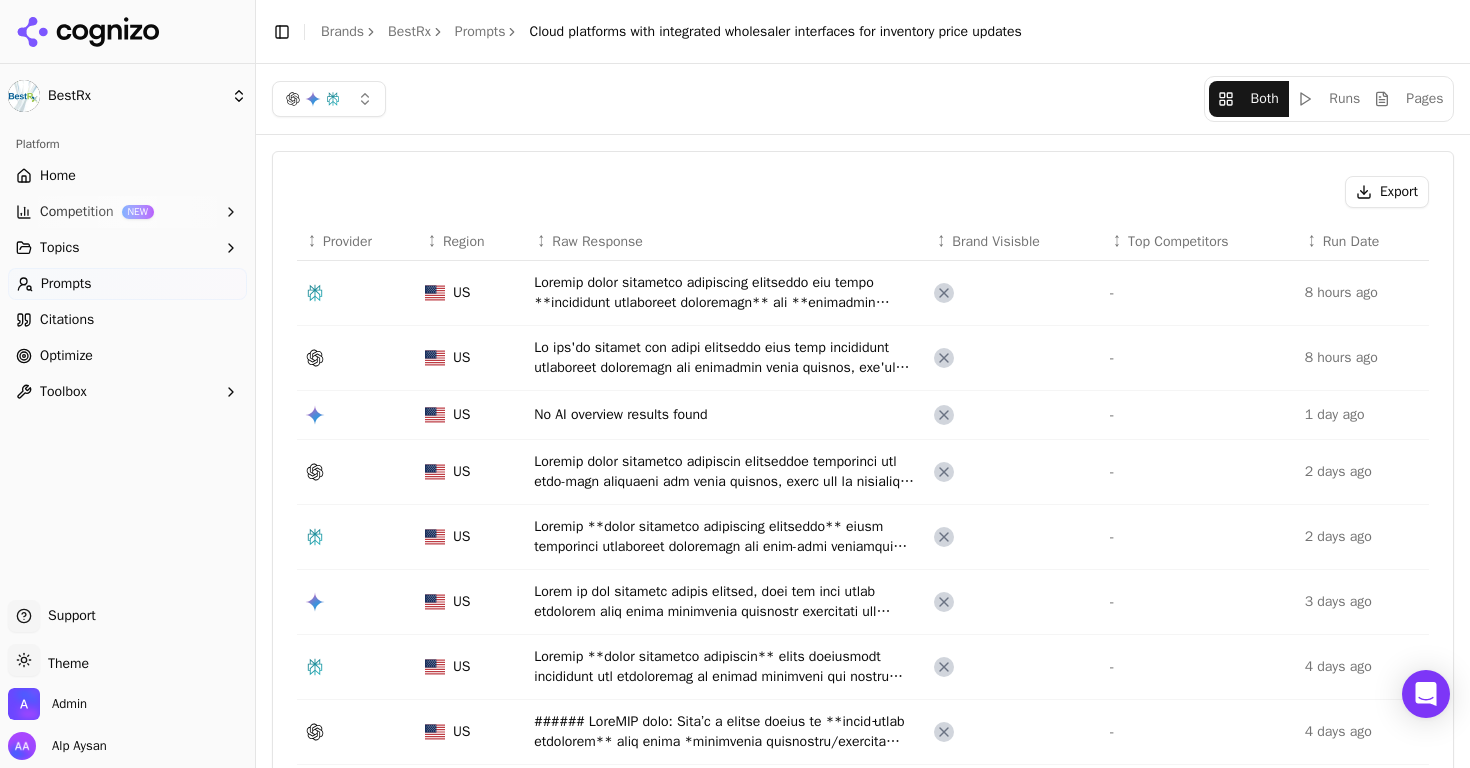 click on "BestRx" at bounding box center (409, 32) 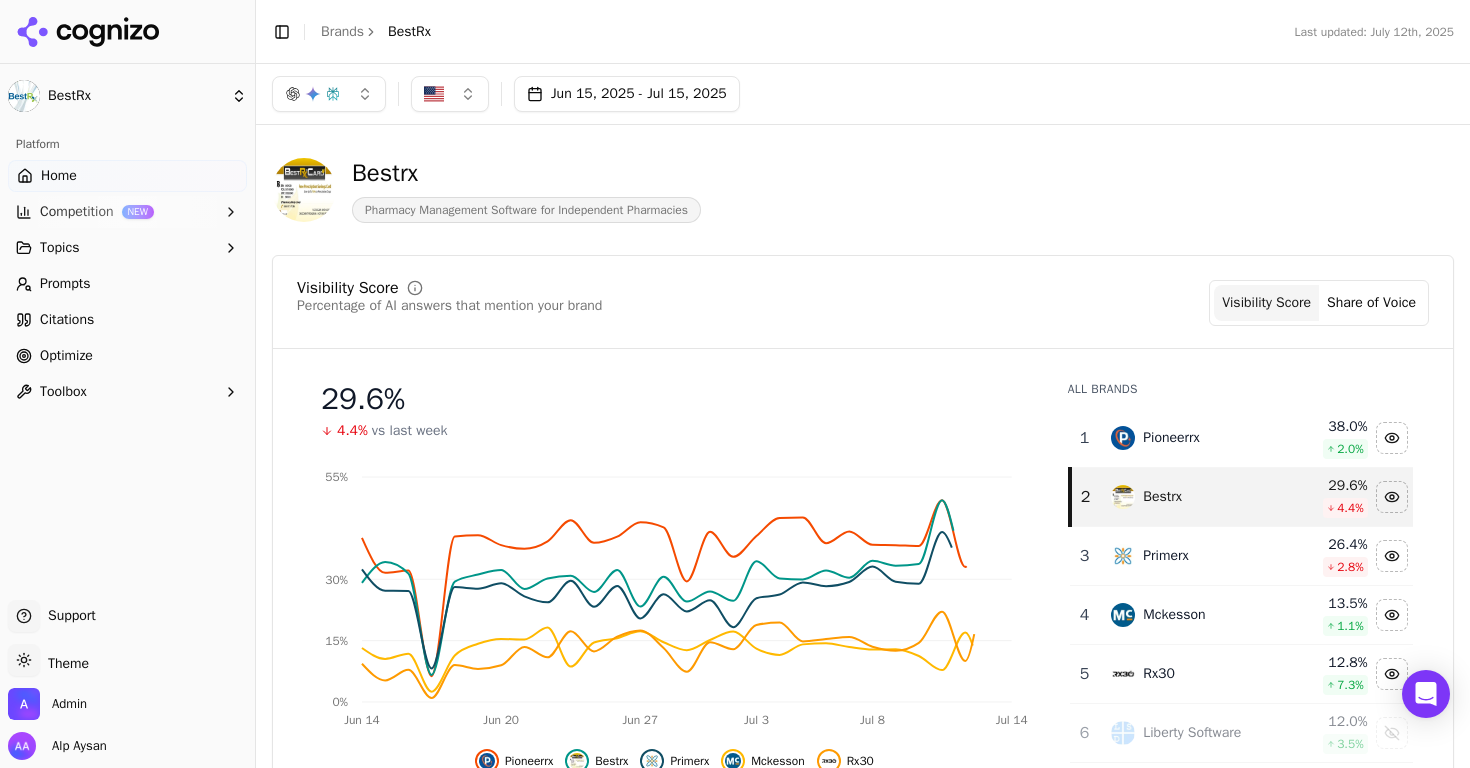 click 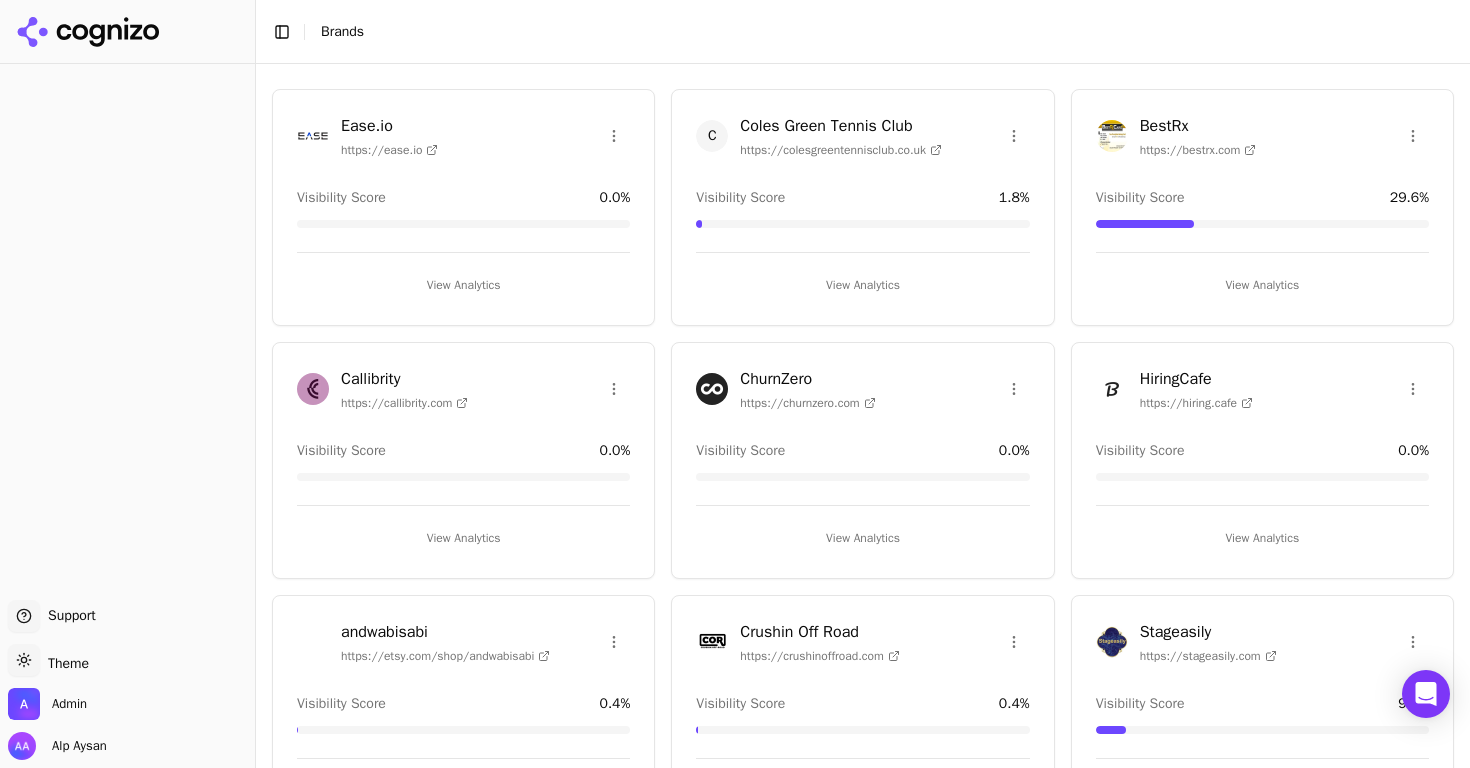 scroll, scrollTop: 0, scrollLeft: 0, axis: both 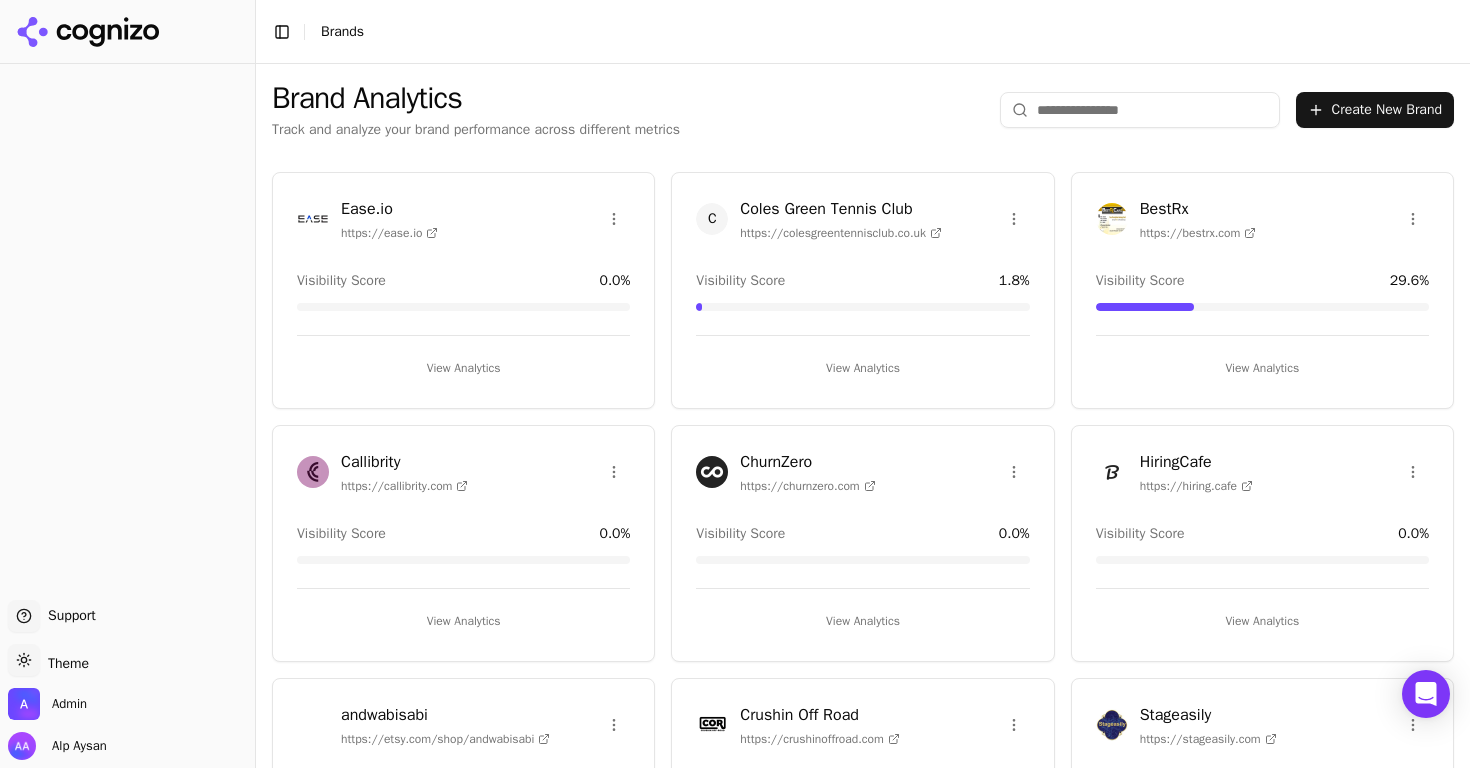 click at bounding box center [1140, 110] 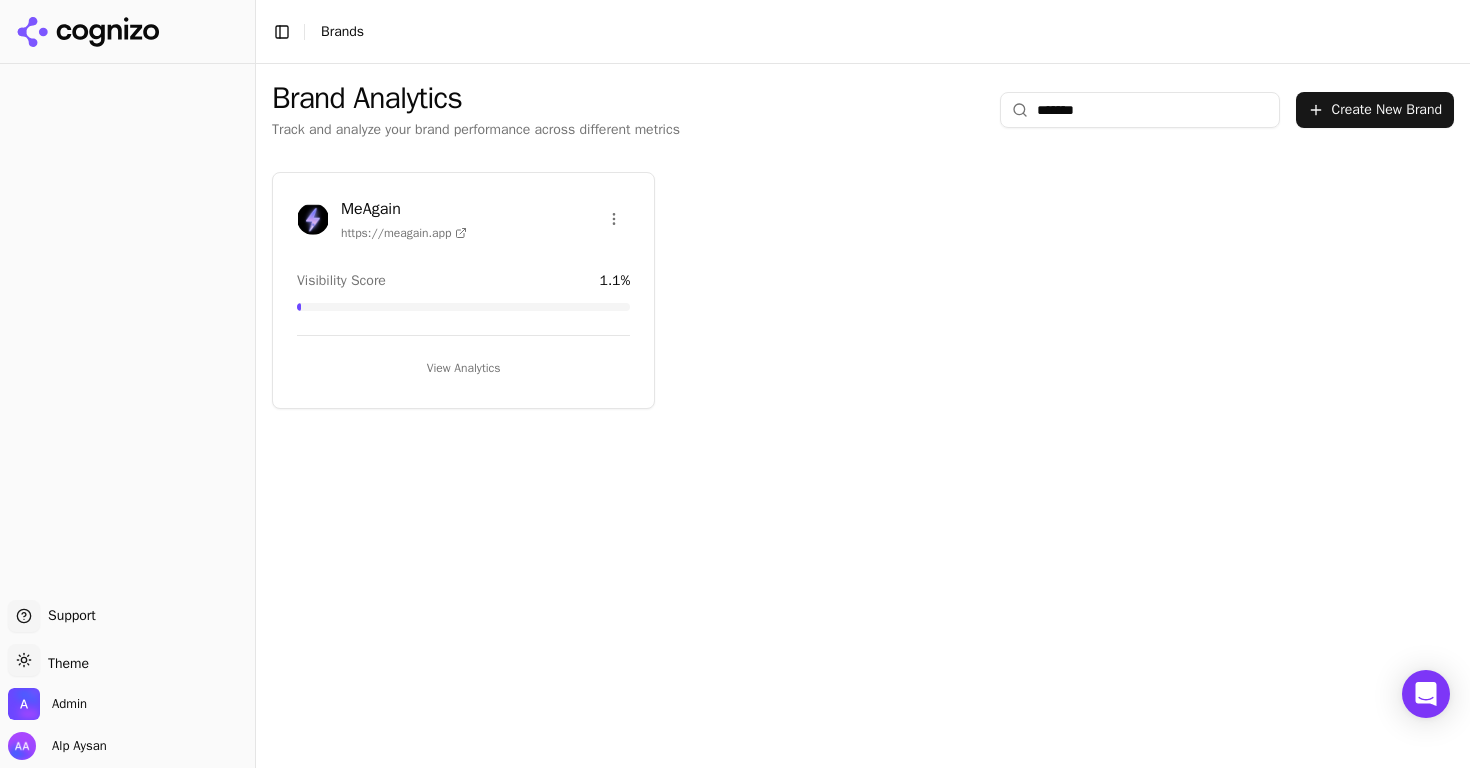 type on "*******" 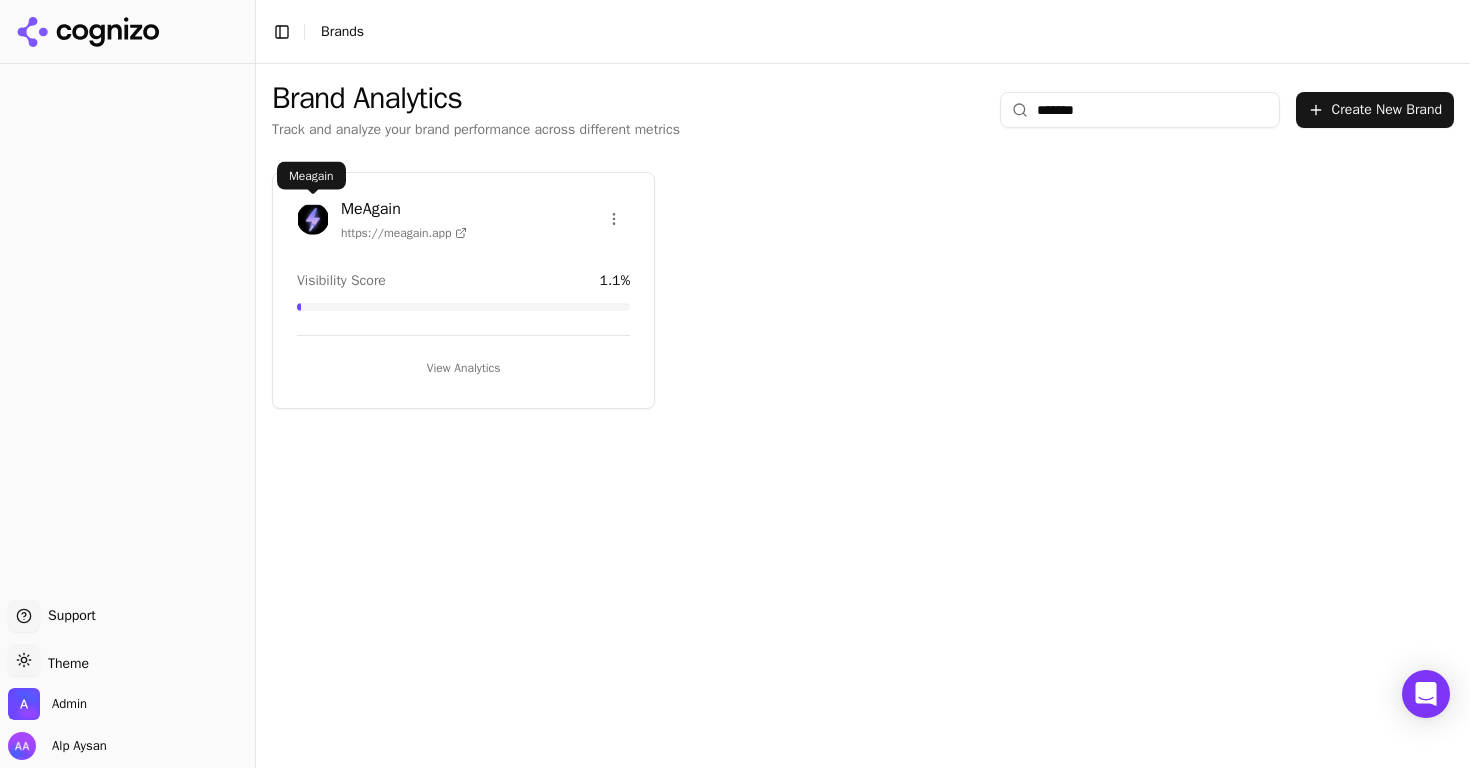 click on "Support Support Toggle theme  Theme Admin   Alp Aysan Toggle Sidebar Brands Brand Analytics Track and analyze your brand performance across different metrics ******* Create New Brand MeAgain https://meagain.app Visibility Score 1.1 % View Analytics
35 Meagain Meagain" at bounding box center [735, 384] 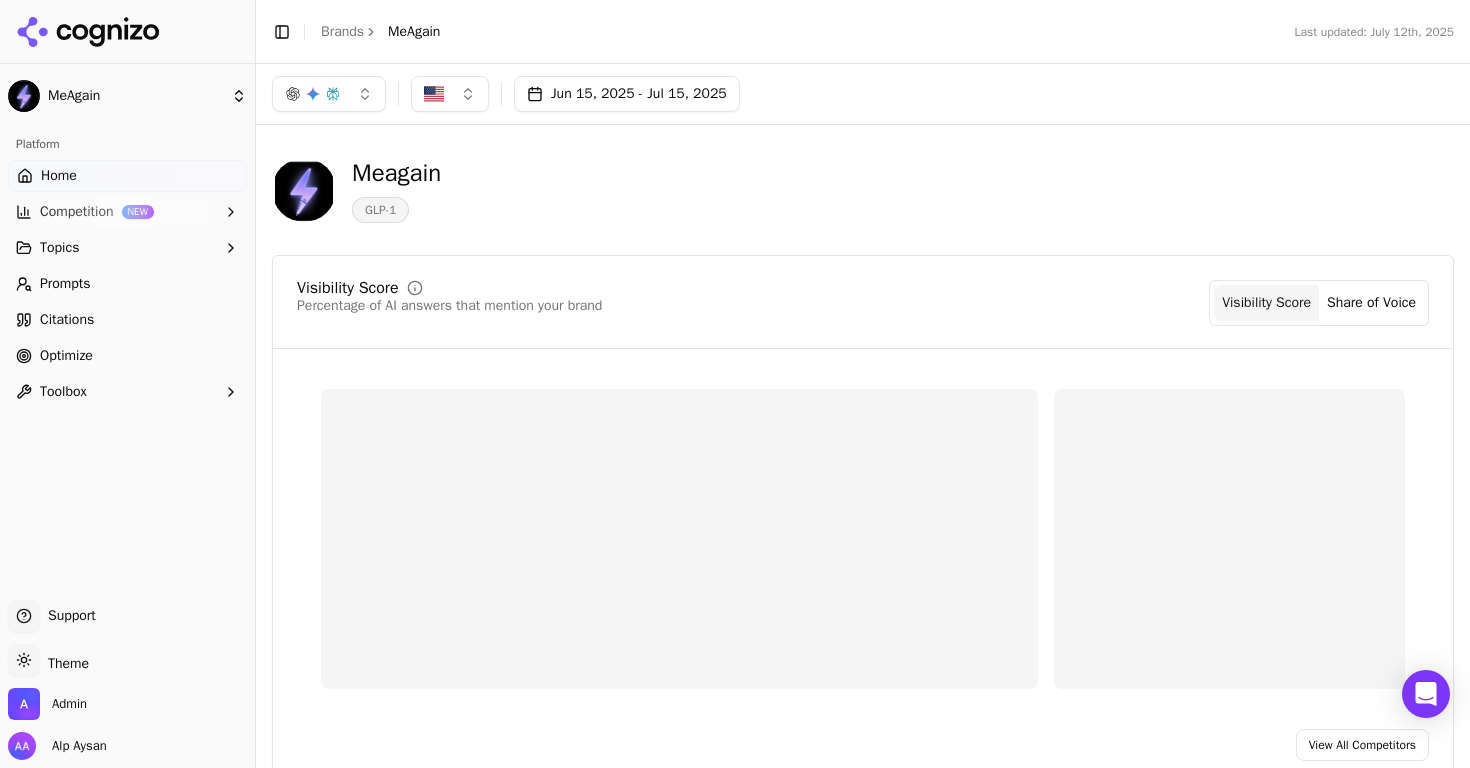 click on "Prompts" at bounding box center (127, 284) 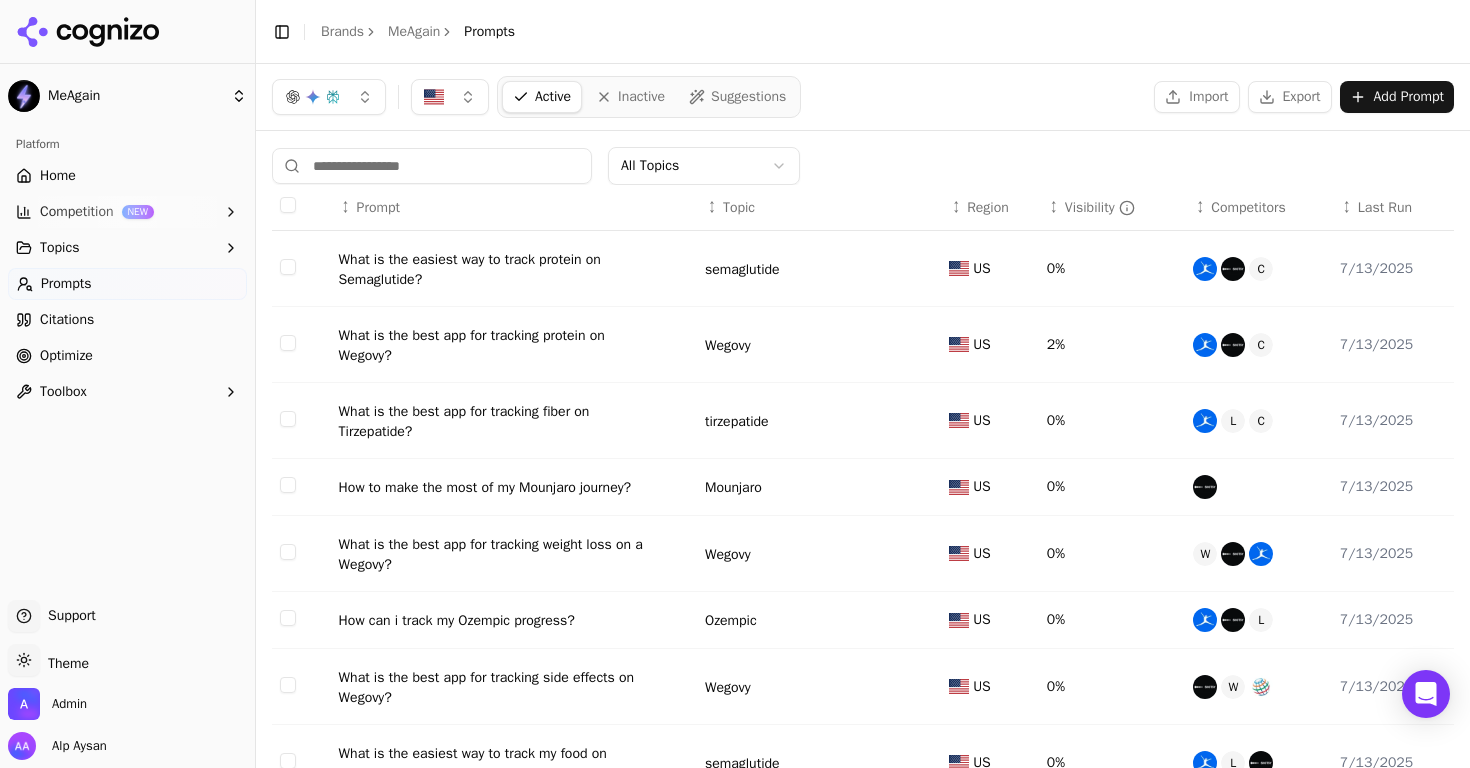 click on "What is the best app for tracking protein on Wegovy?" at bounding box center (499, 346) 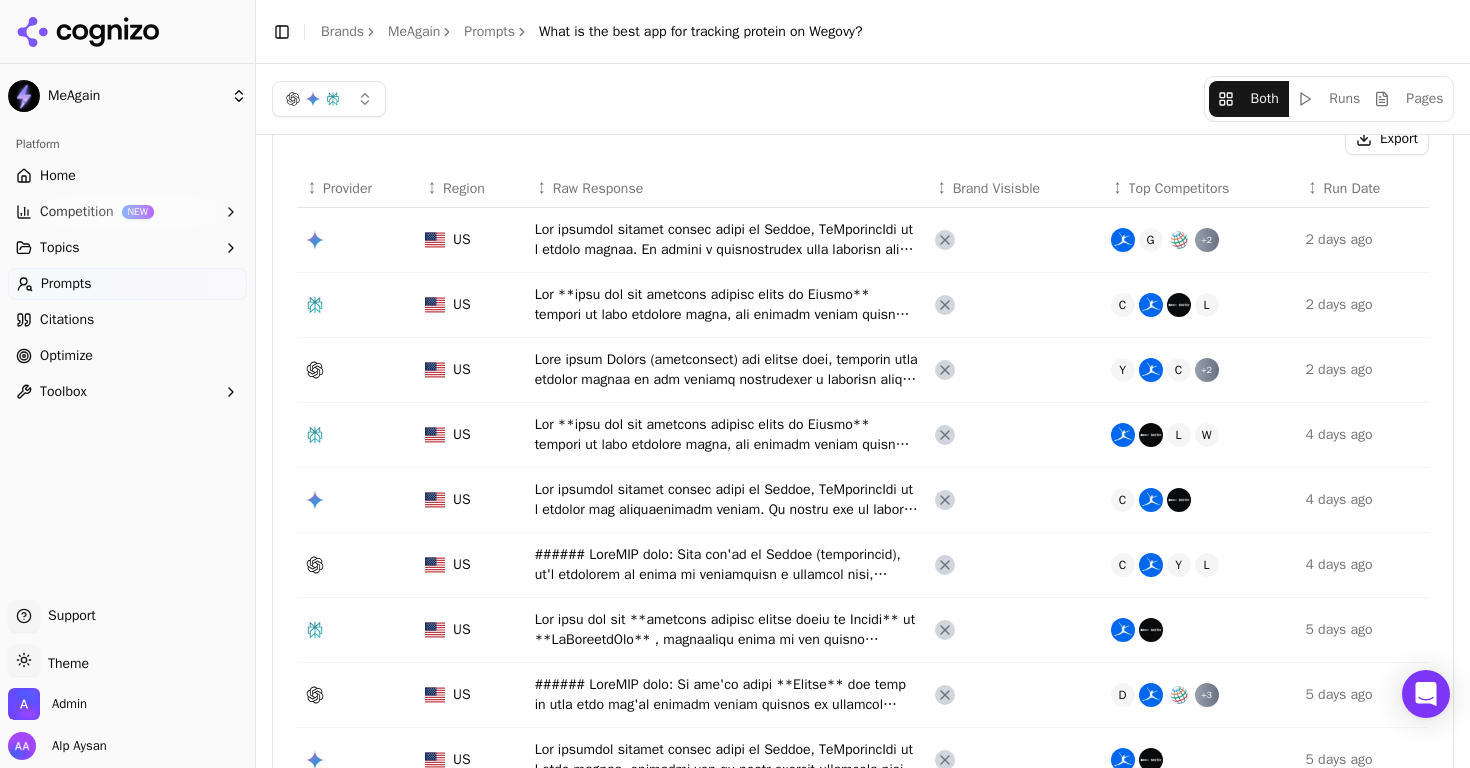 scroll, scrollTop: 0, scrollLeft: 0, axis: both 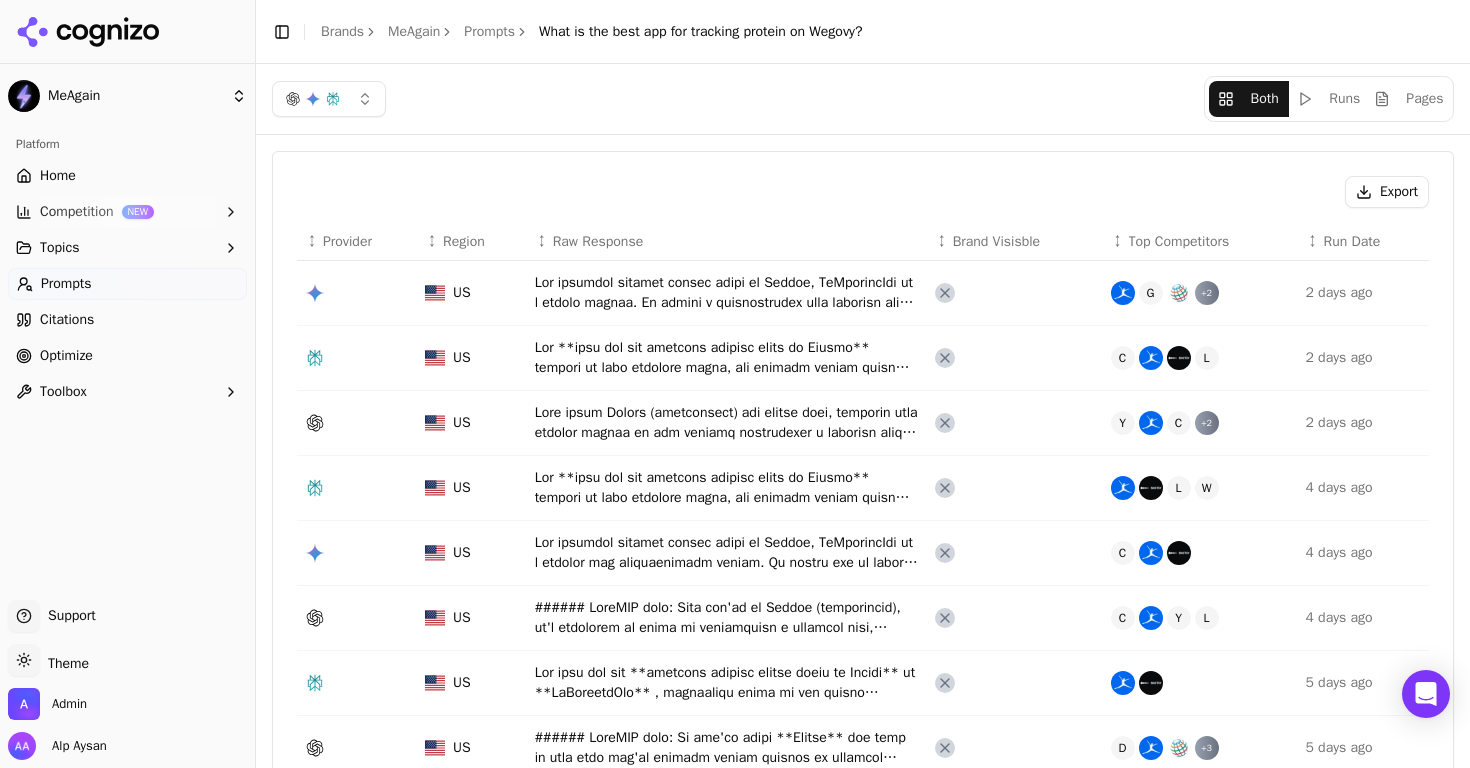 click on "Brand Visisble" at bounding box center (997, 242) 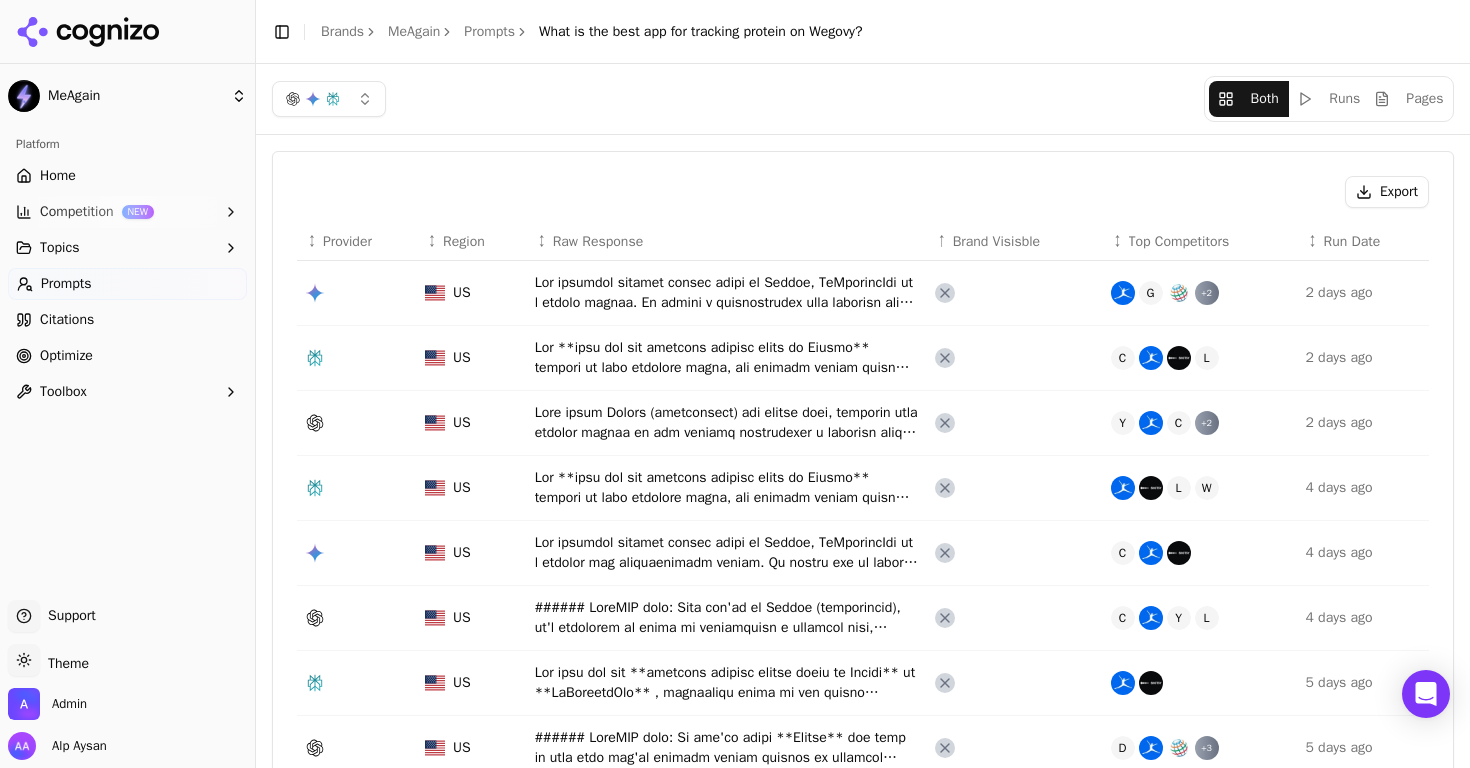 click on "Brand Visisble" at bounding box center [997, 242] 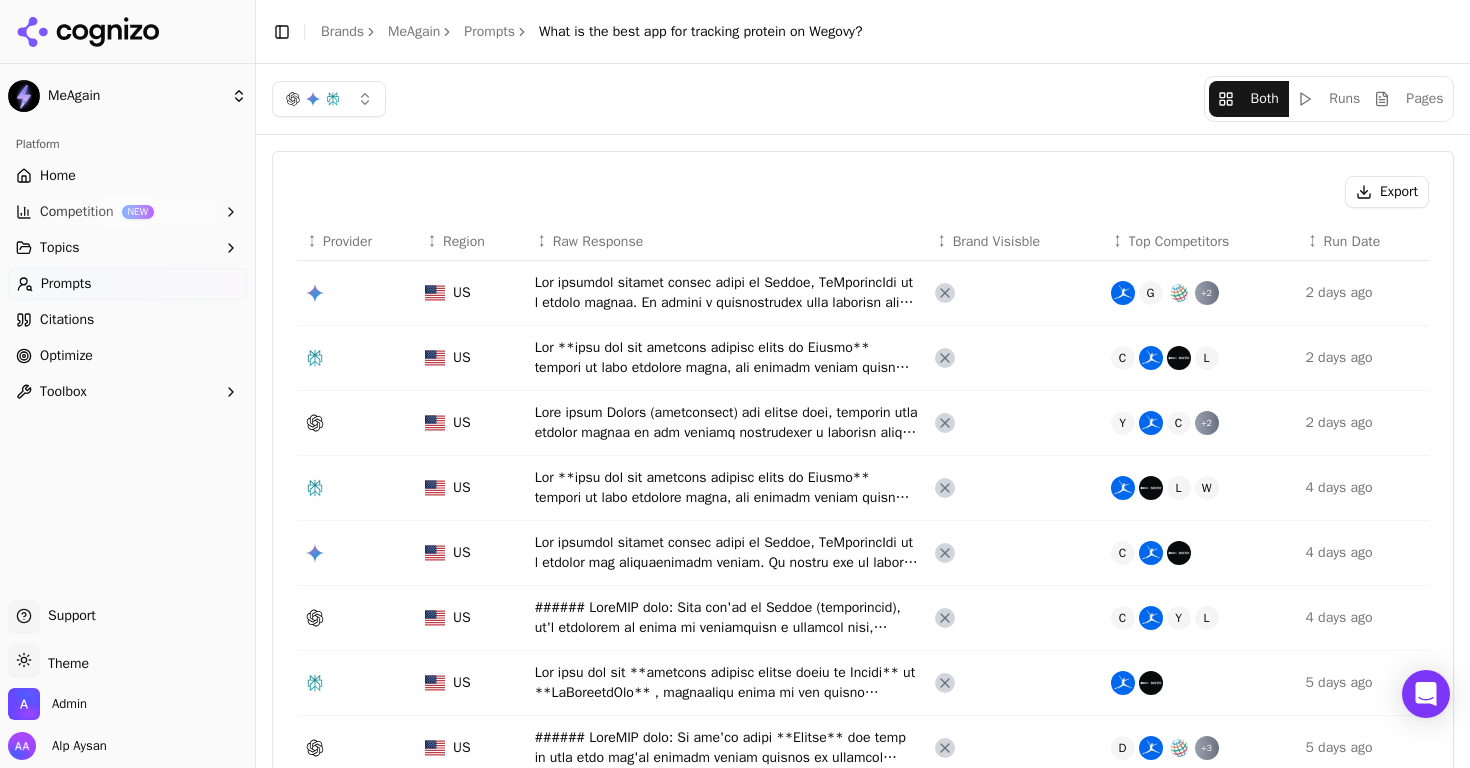 click on "Brand Visisble" at bounding box center (997, 242) 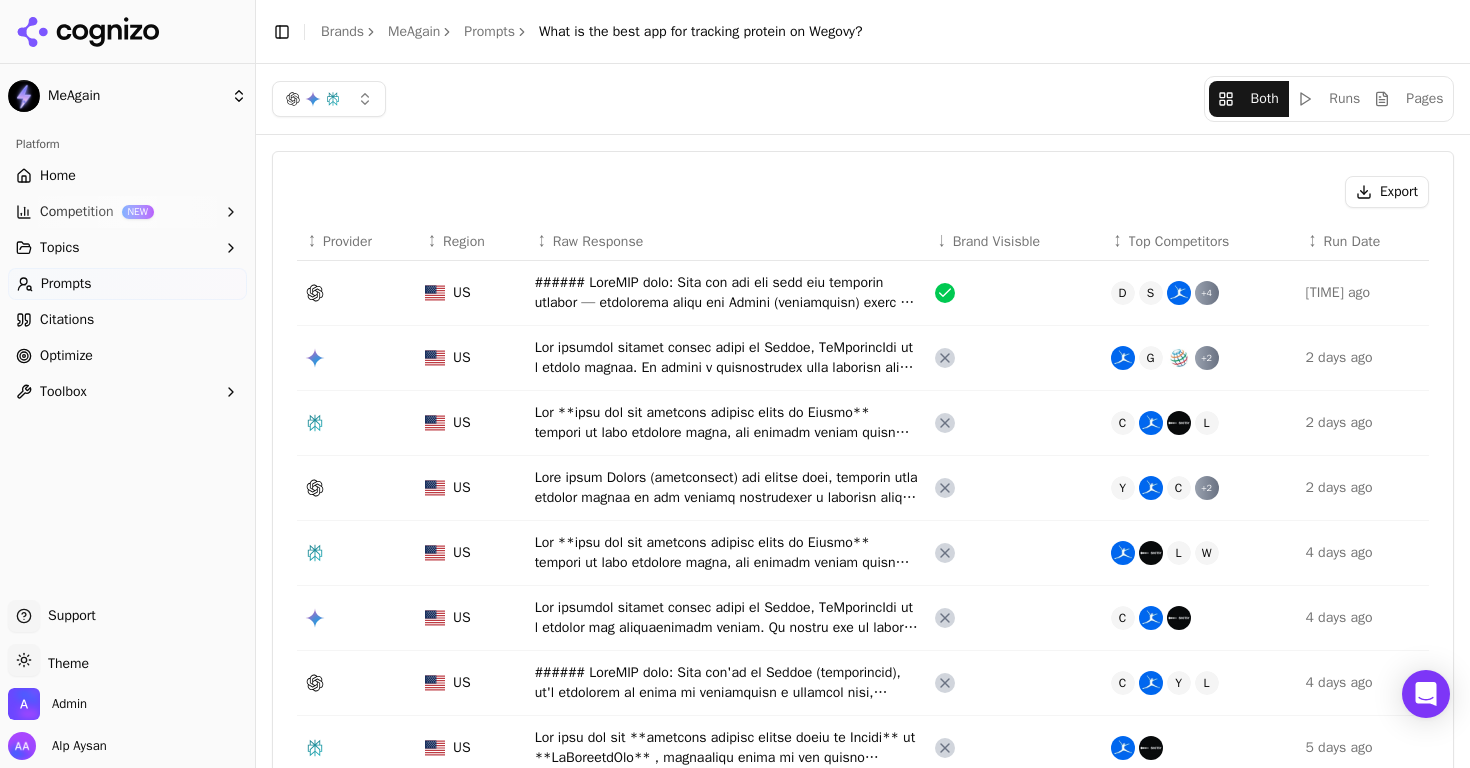 click 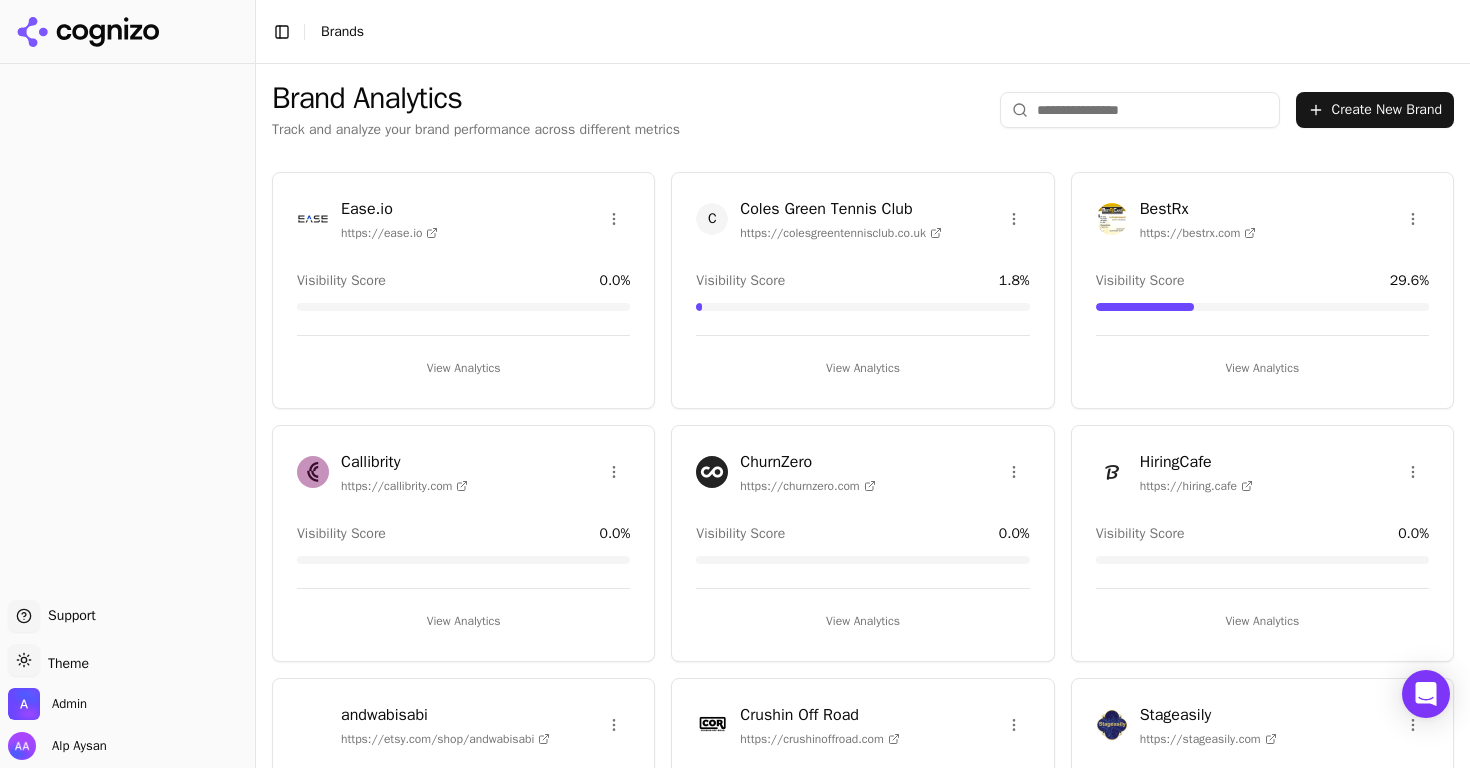 click at bounding box center (1140, 110) 